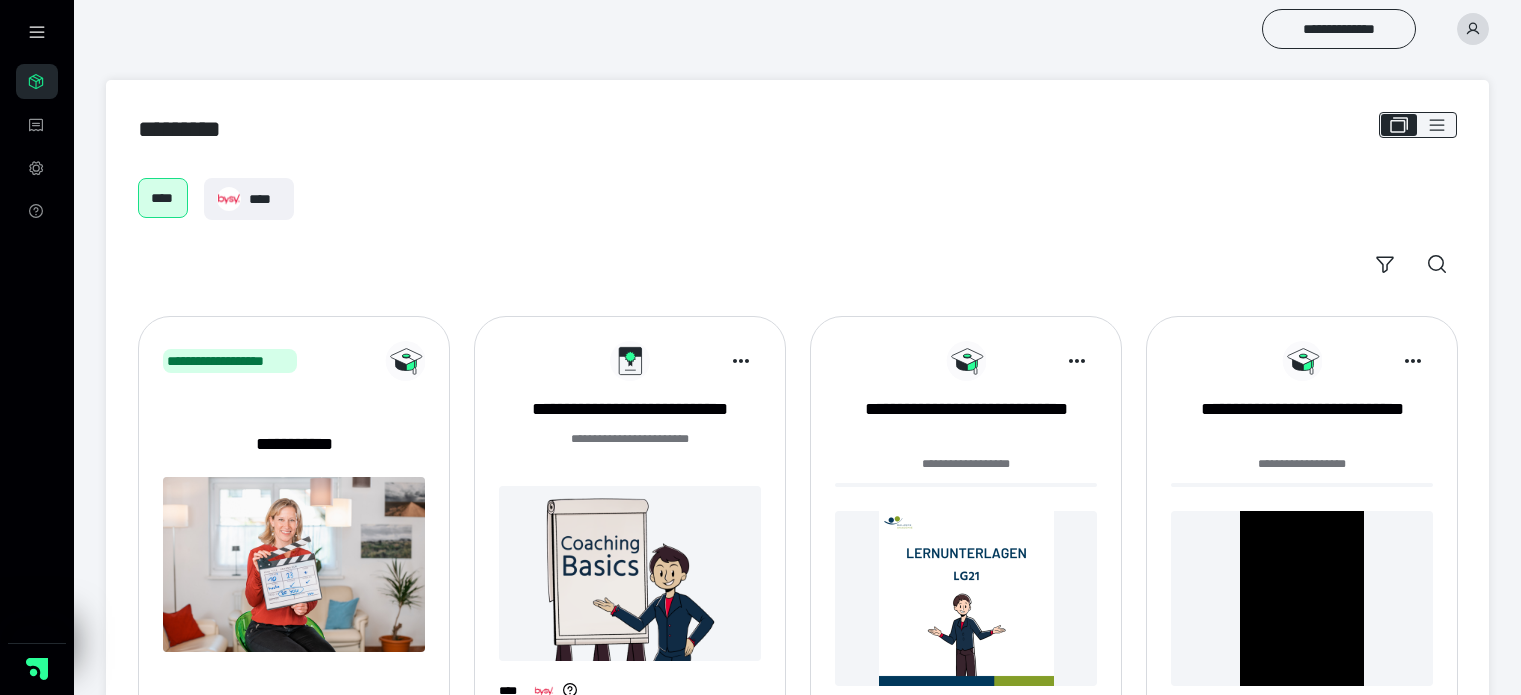 scroll, scrollTop: 610, scrollLeft: 0, axis: vertical 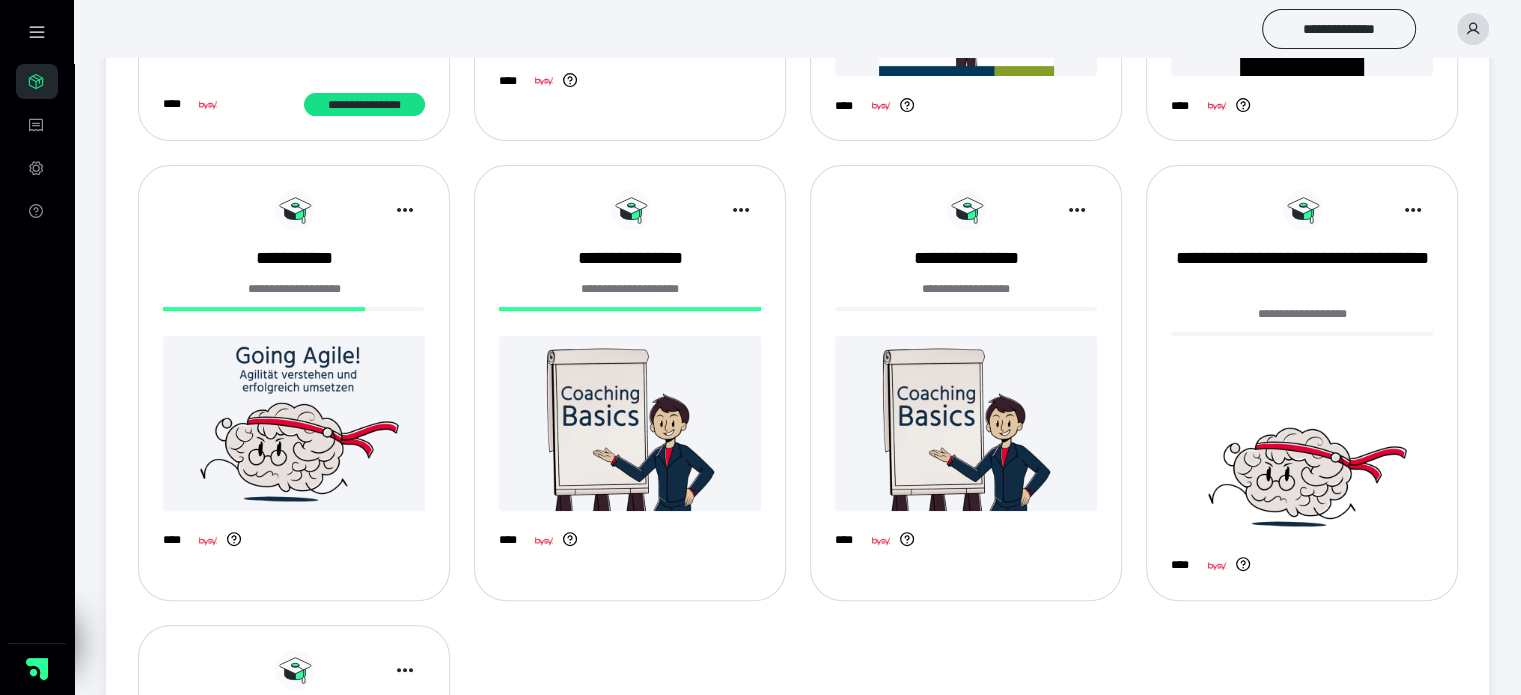 click on "**********" at bounding box center [630, 378] 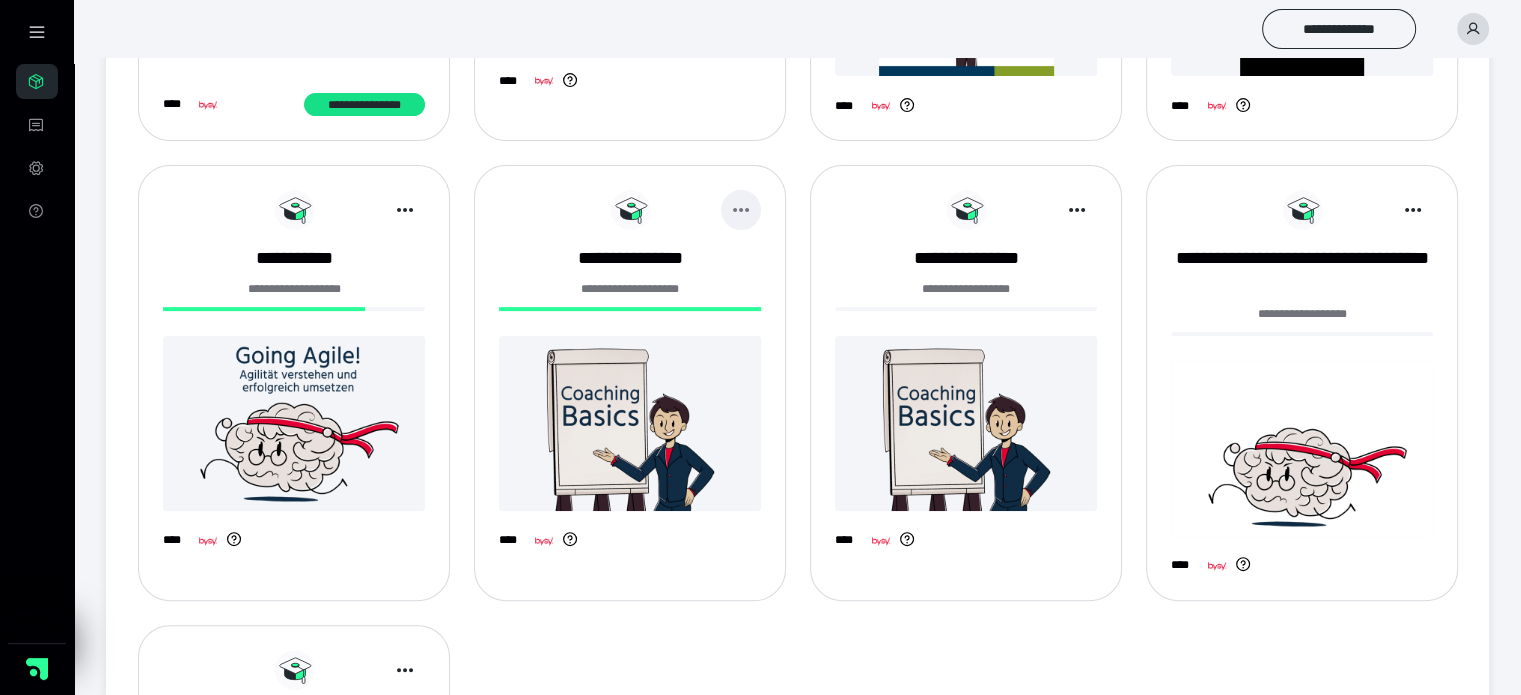 click at bounding box center (741, 210) 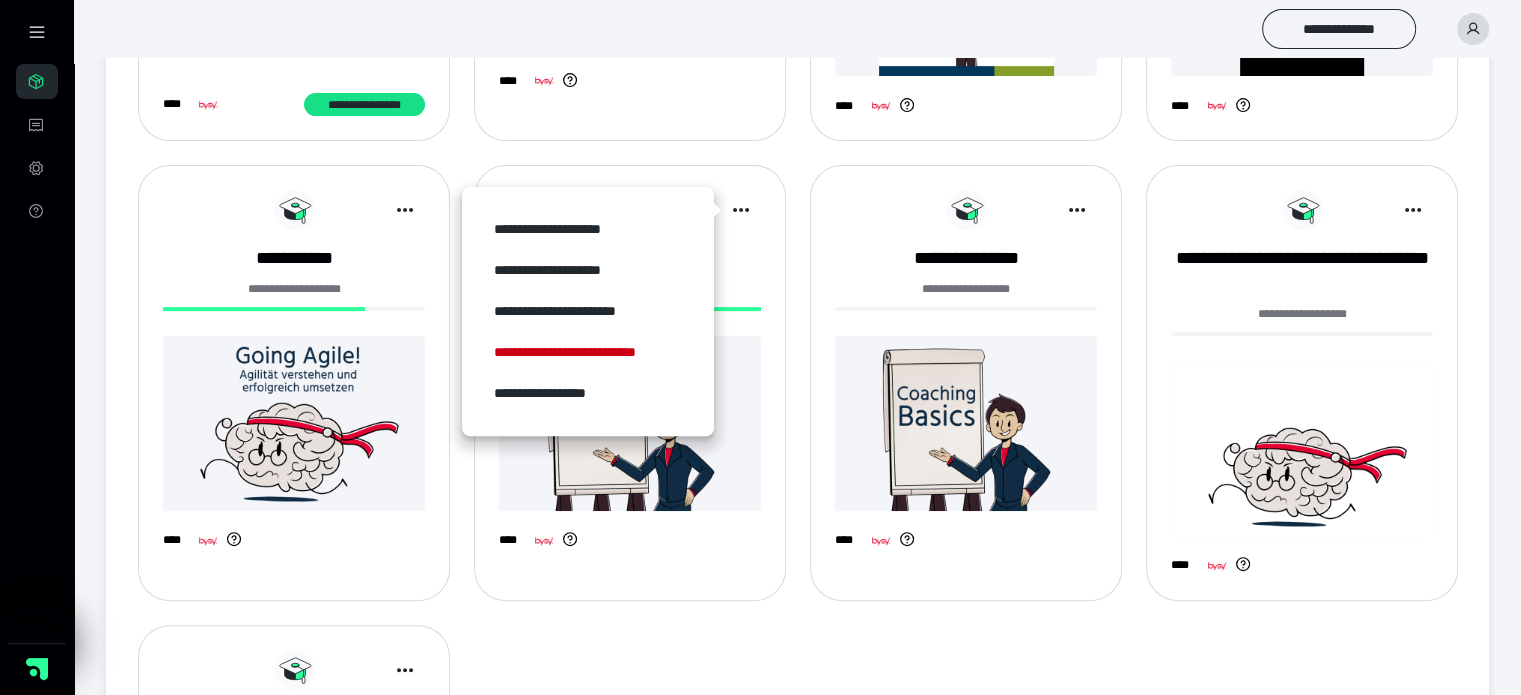 click on "**********" at bounding box center (630, 382) 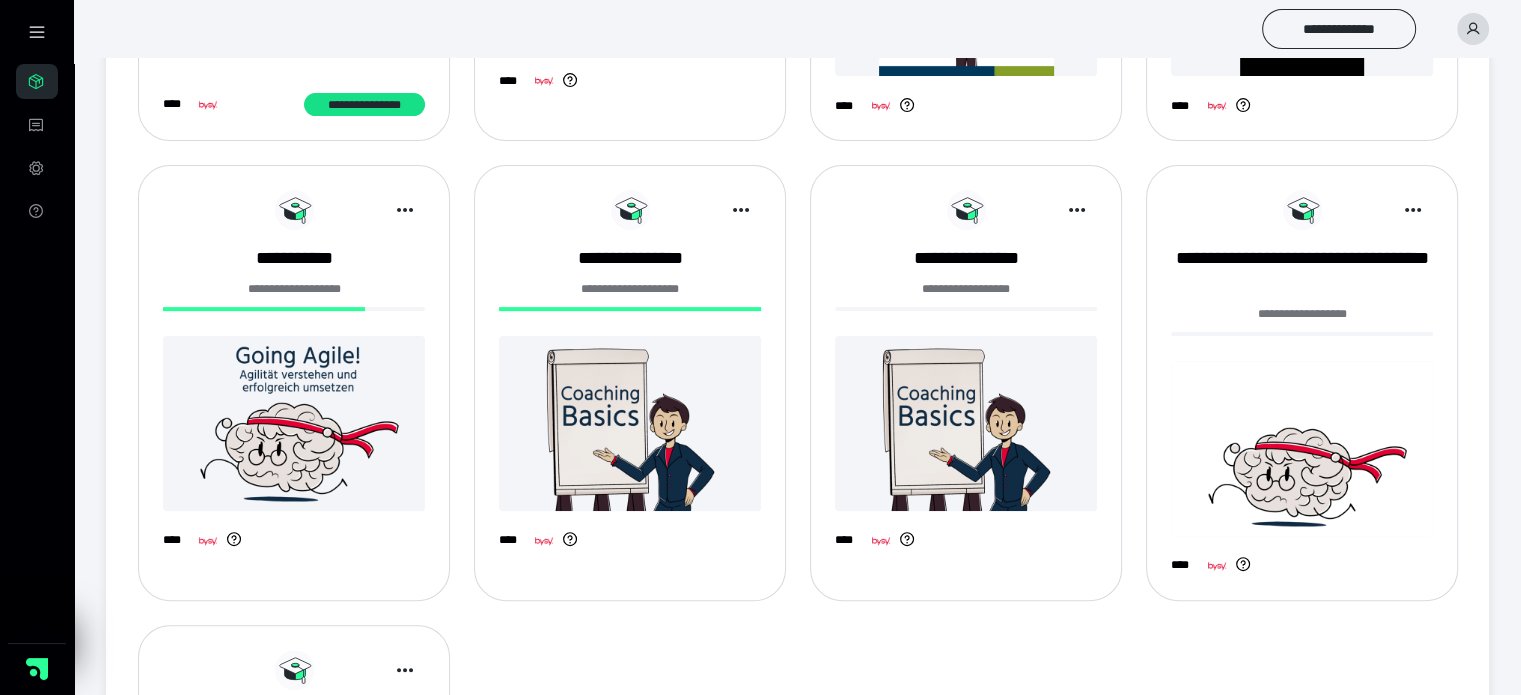 click at bounding box center [630, 423] 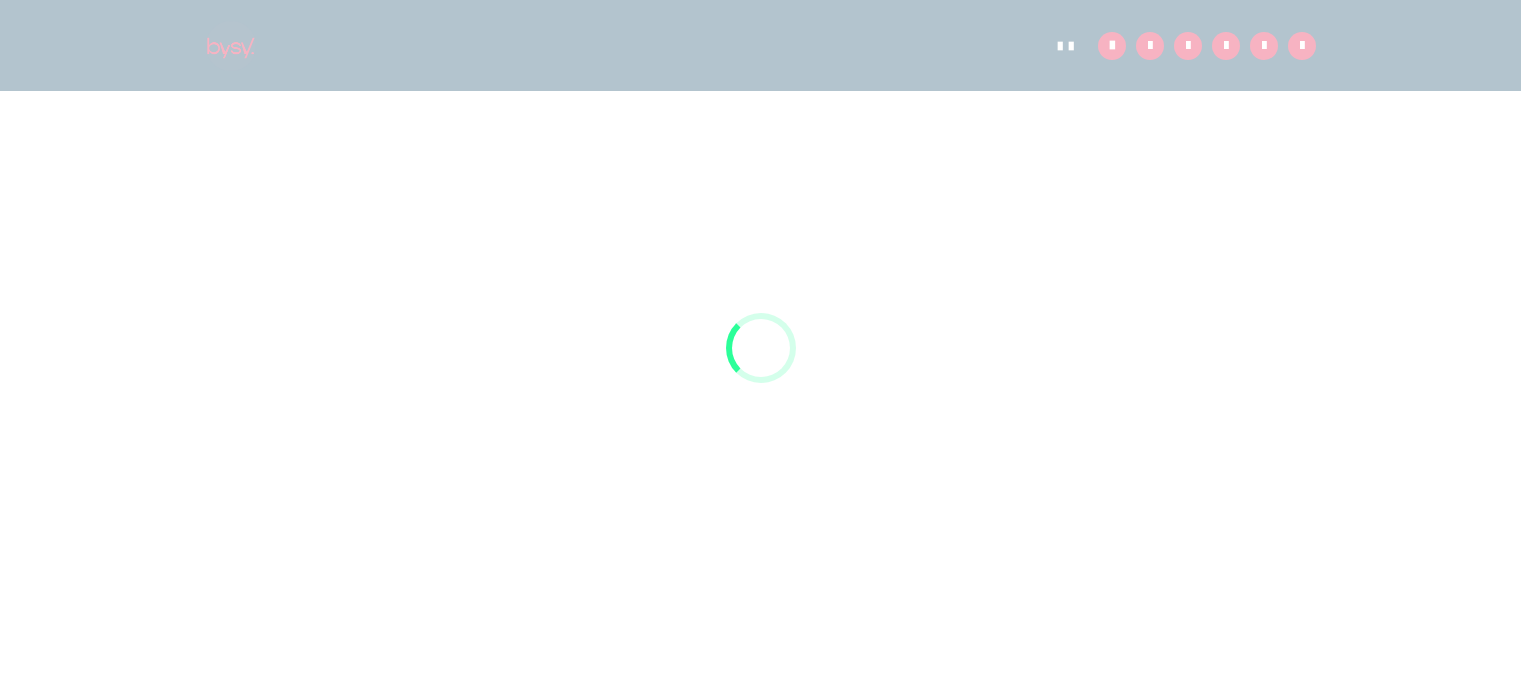 scroll, scrollTop: 0, scrollLeft: 0, axis: both 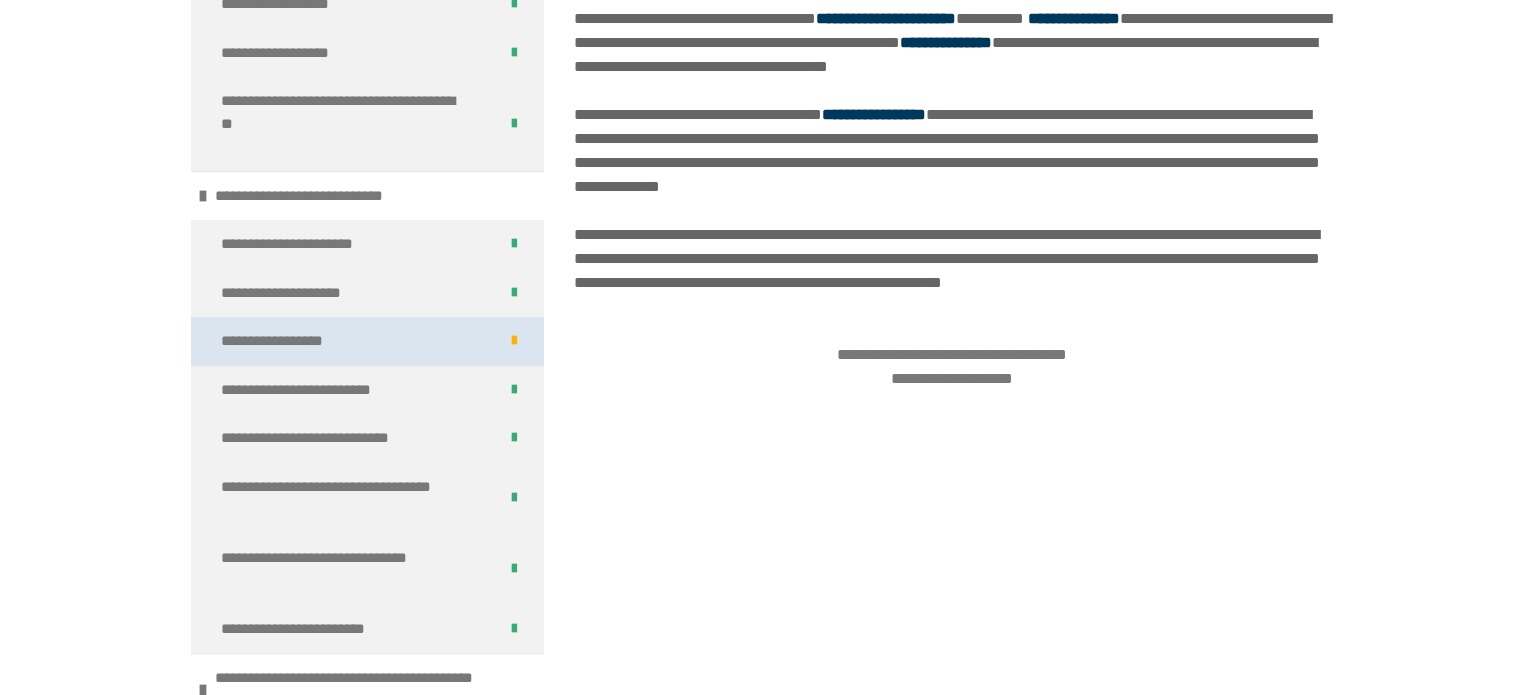click on "**********" at bounding box center [283, 341] 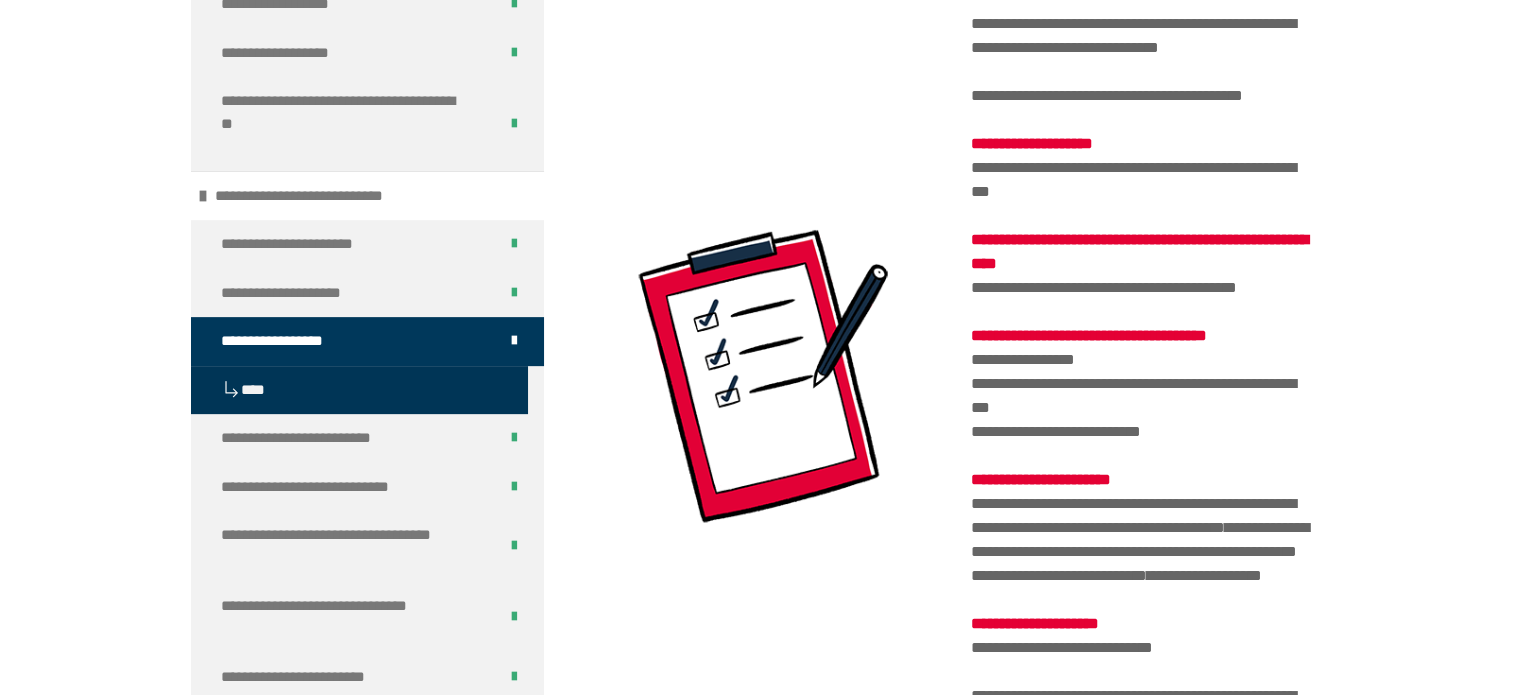 scroll, scrollTop: 2645, scrollLeft: 0, axis: vertical 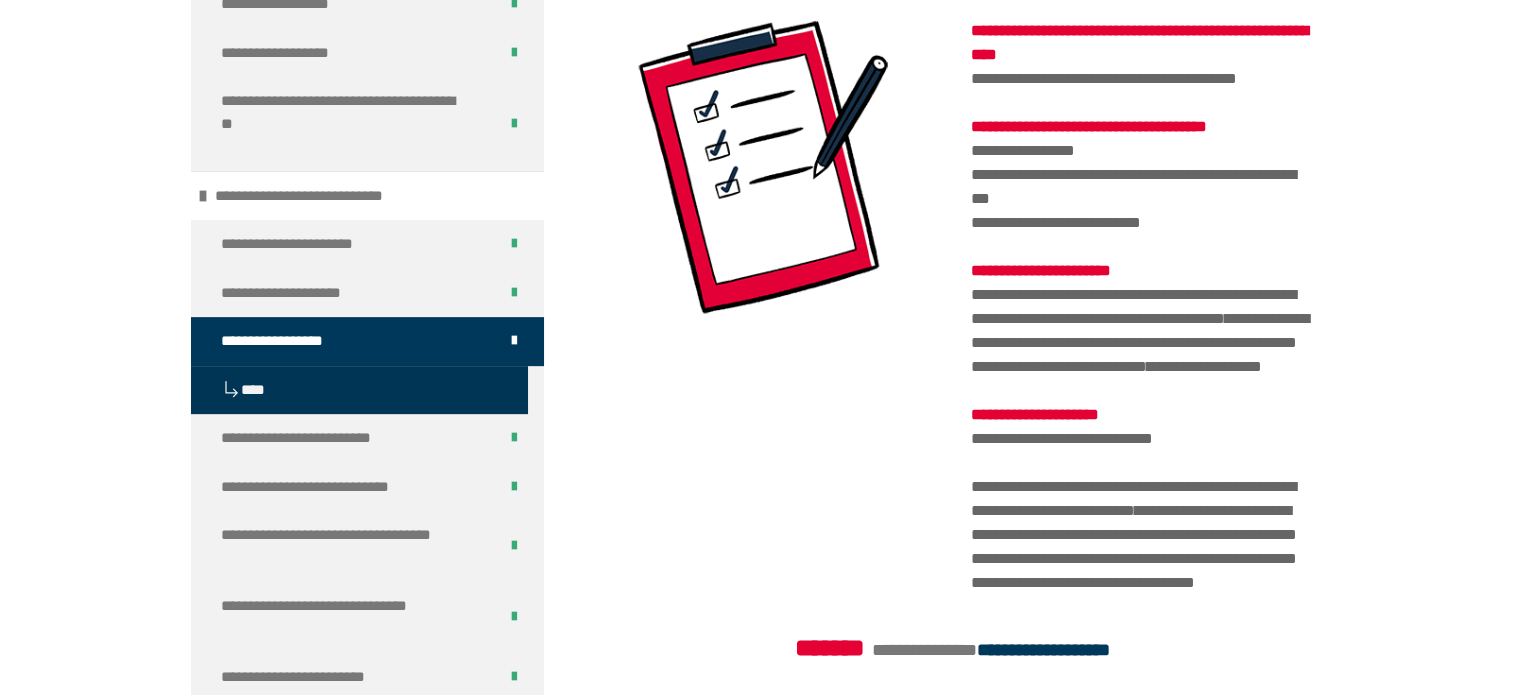 click at bounding box center [367, 461] 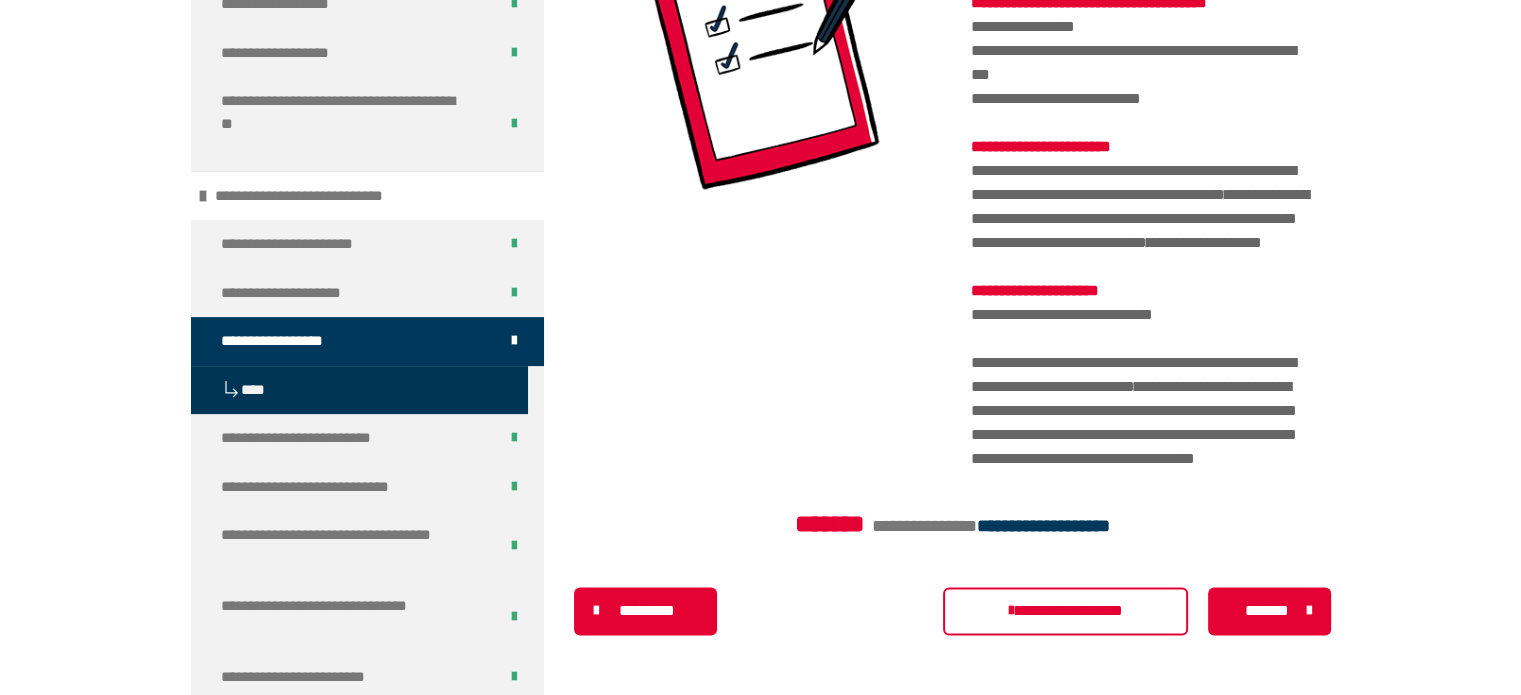 scroll, scrollTop: 3032, scrollLeft: 0, axis: vertical 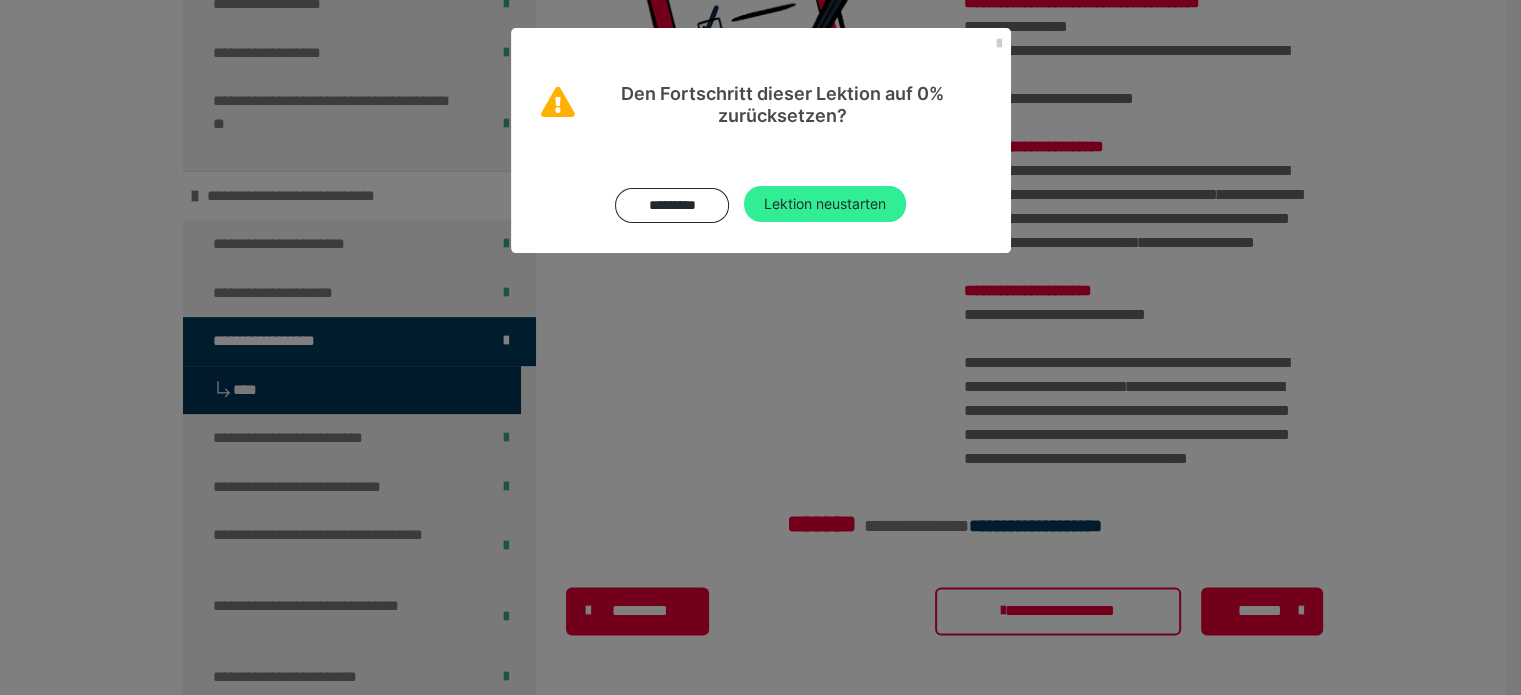 click on "Lektion neustarten" at bounding box center (825, 204) 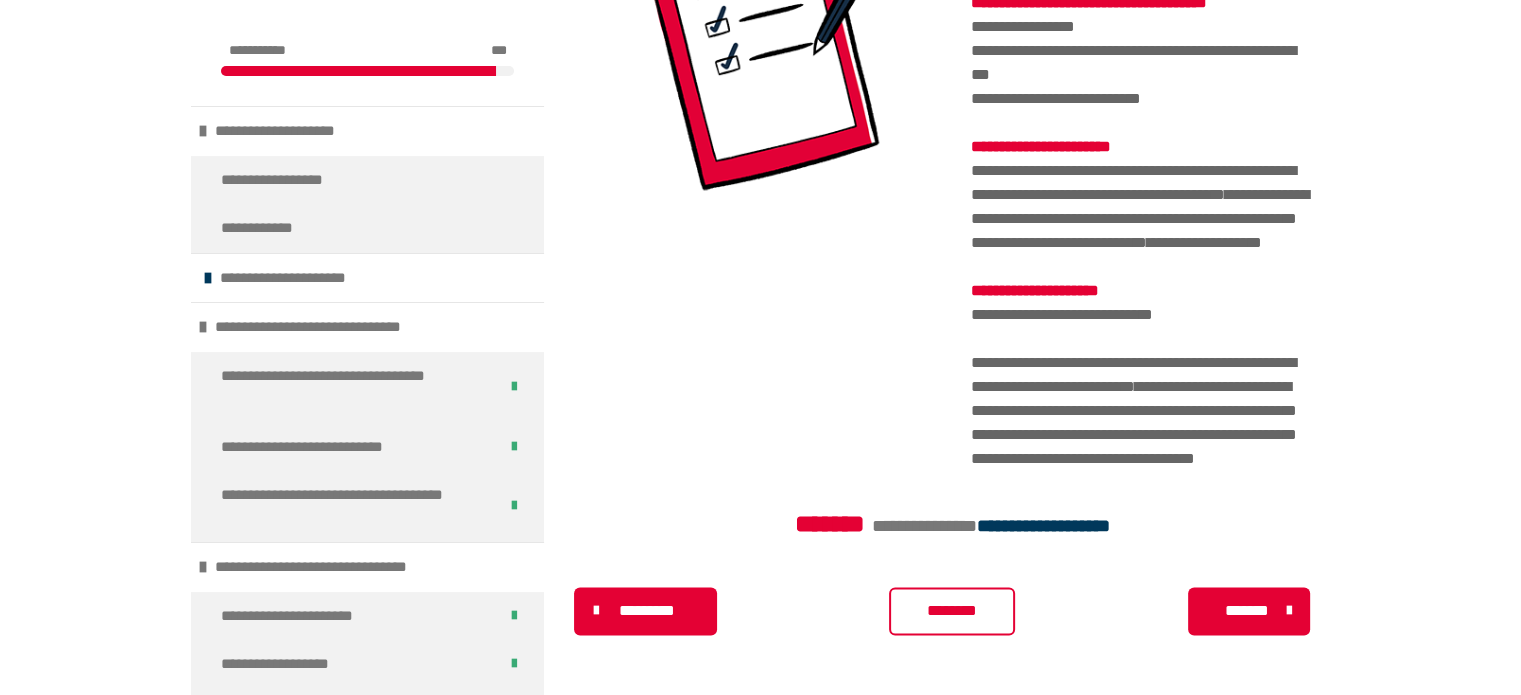 scroll, scrollTop: 2793, scrollLeft: 0, axis: vertical 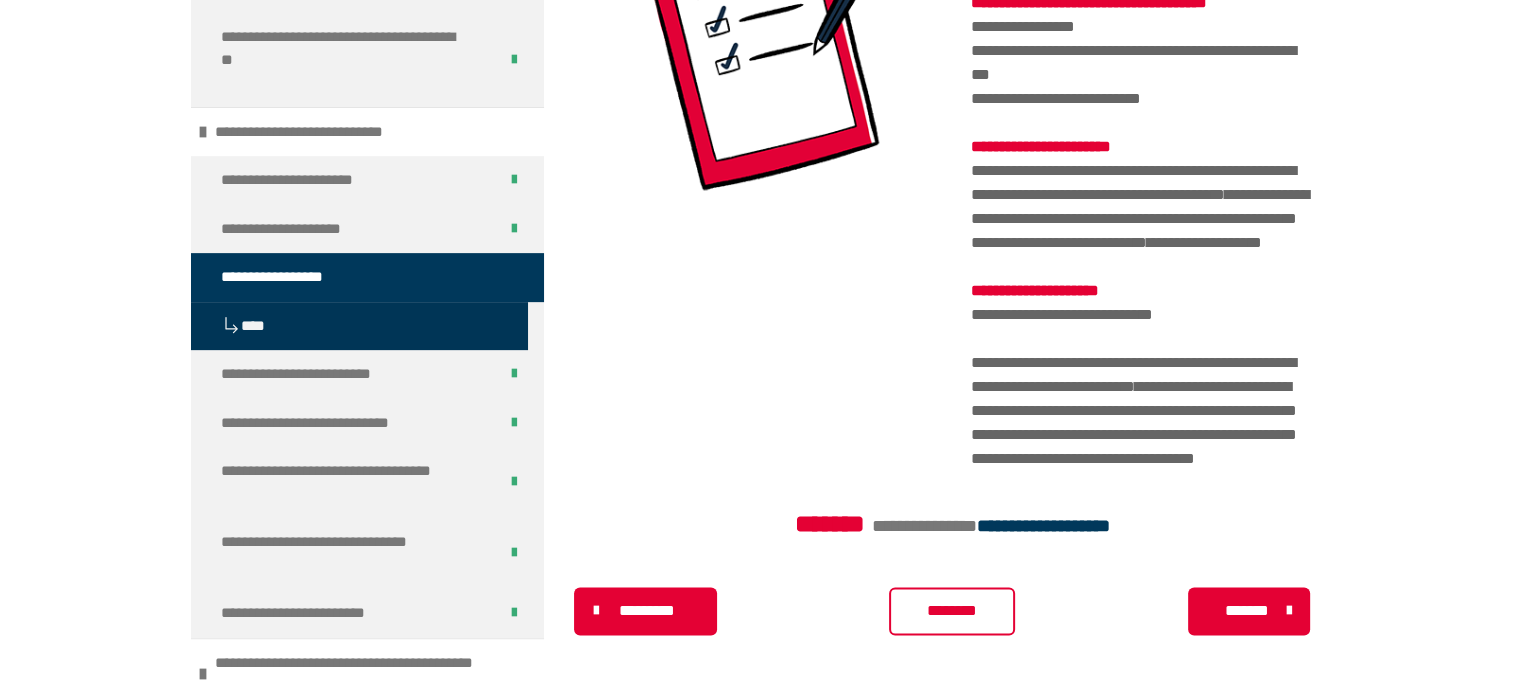 click on "********" at bounding box center [952, 611] 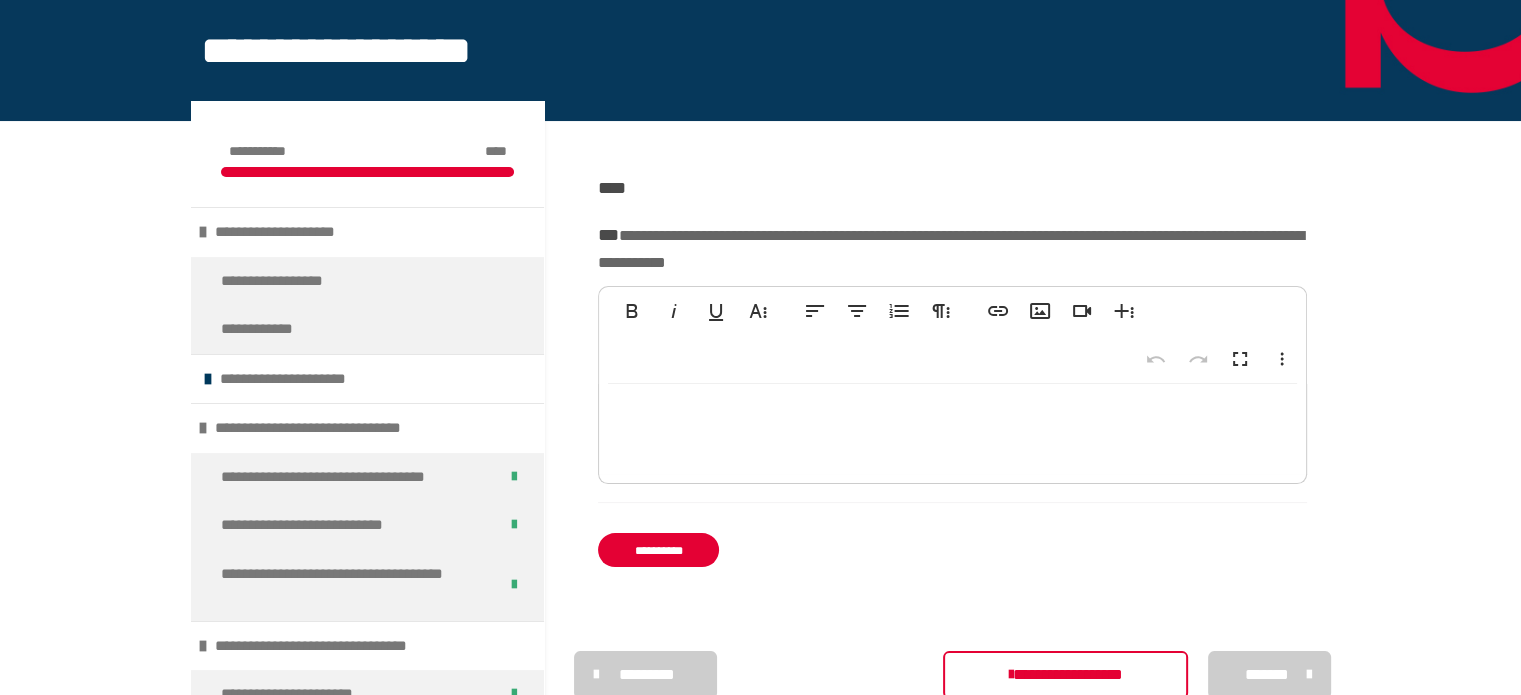 scroll, scrollTop: 251, scrollLeft: 0, axis: vertical 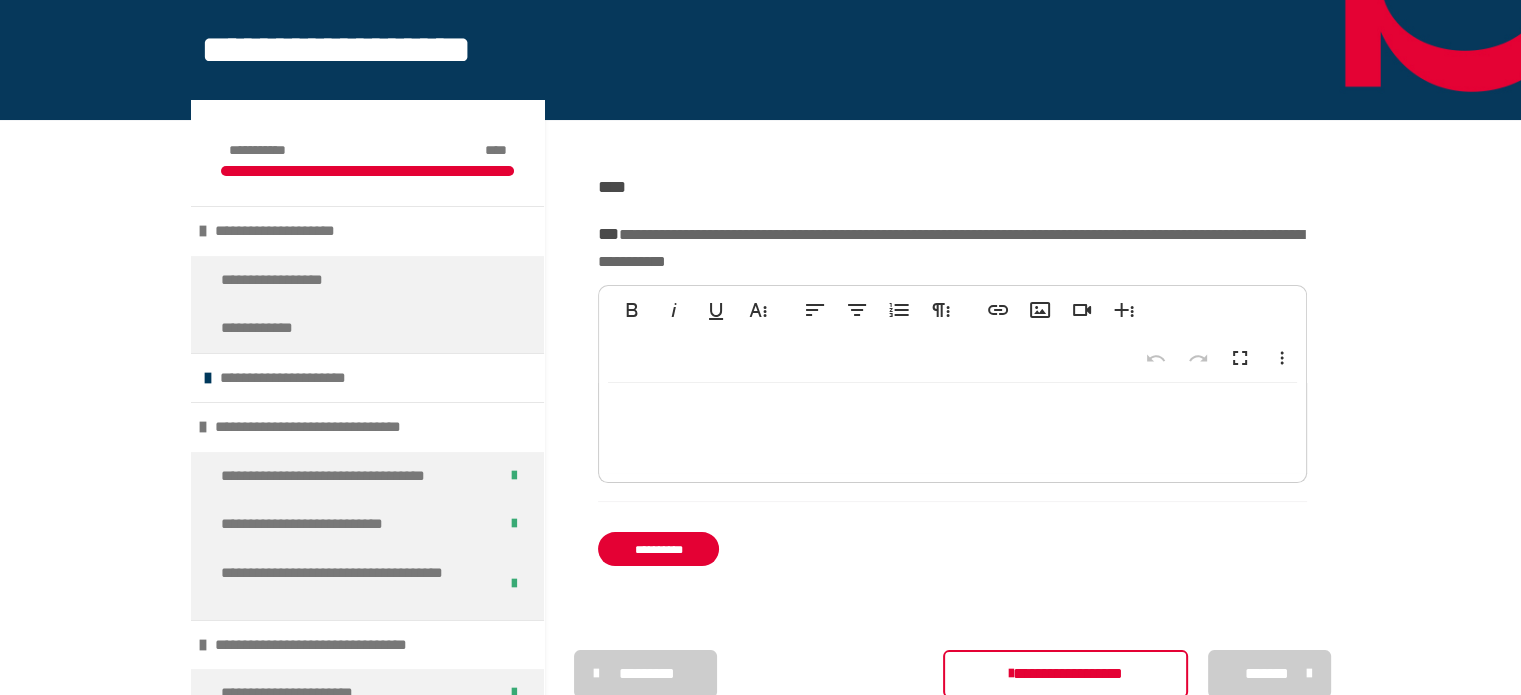 click at bounding box center [952, 428] 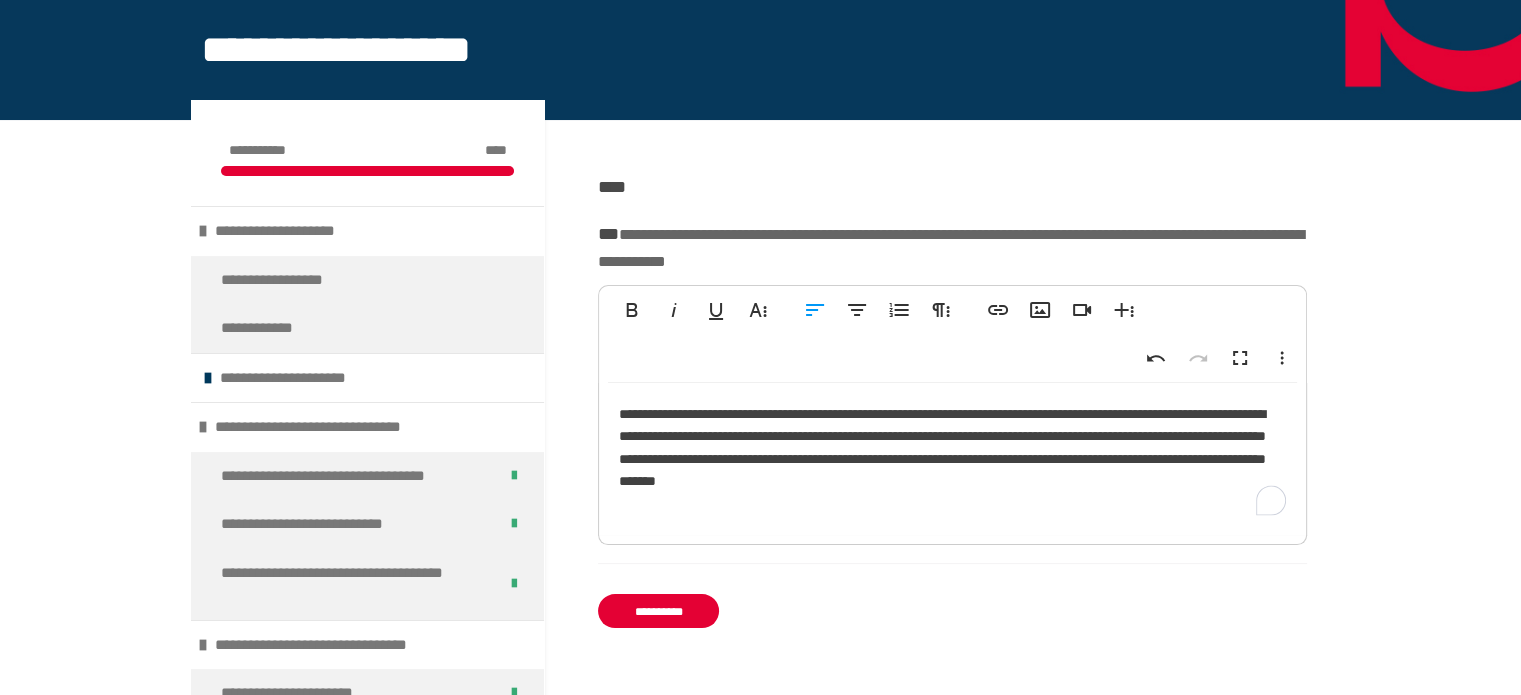 click on "**********" at bounding box center [952, 459] 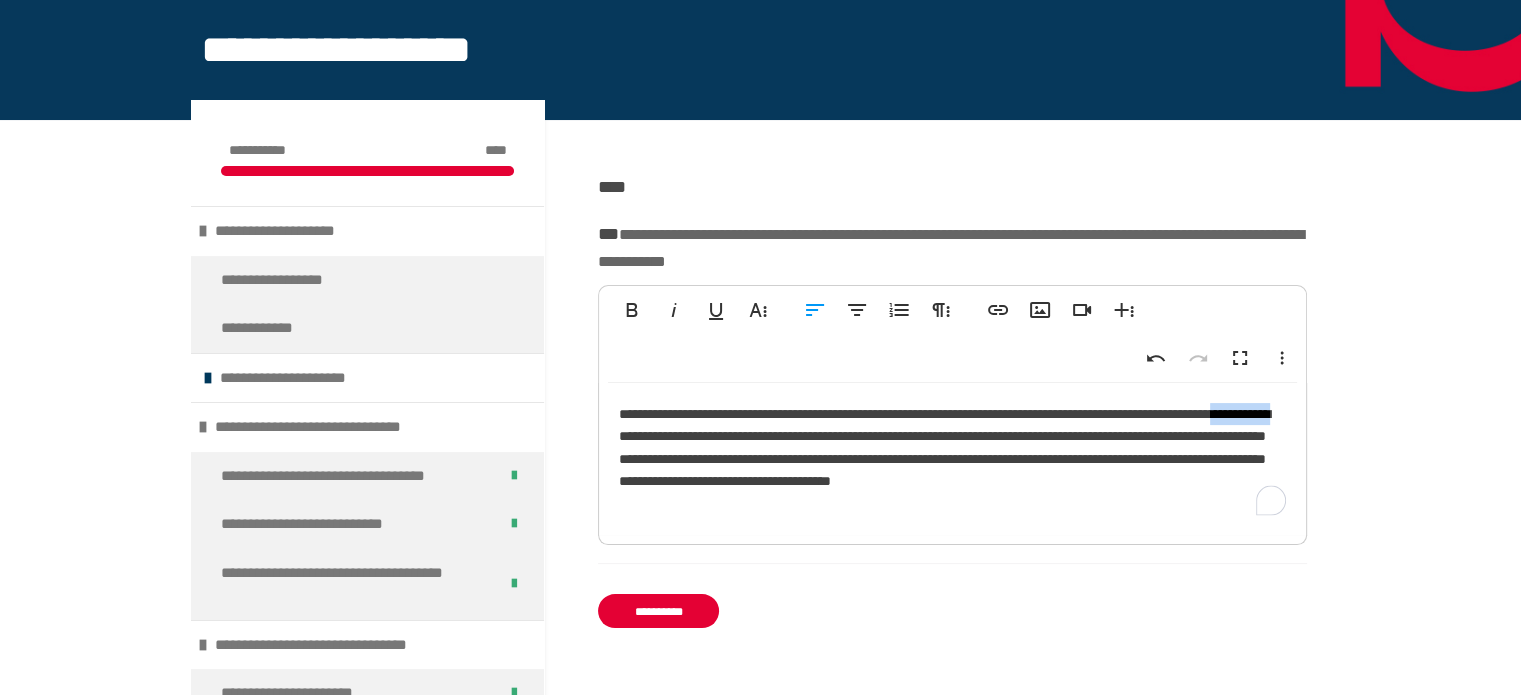 drag, startPoint x: 686, startPoint y: 429, endPoint x: 763, endPoint y: 431, distance: 77.02597 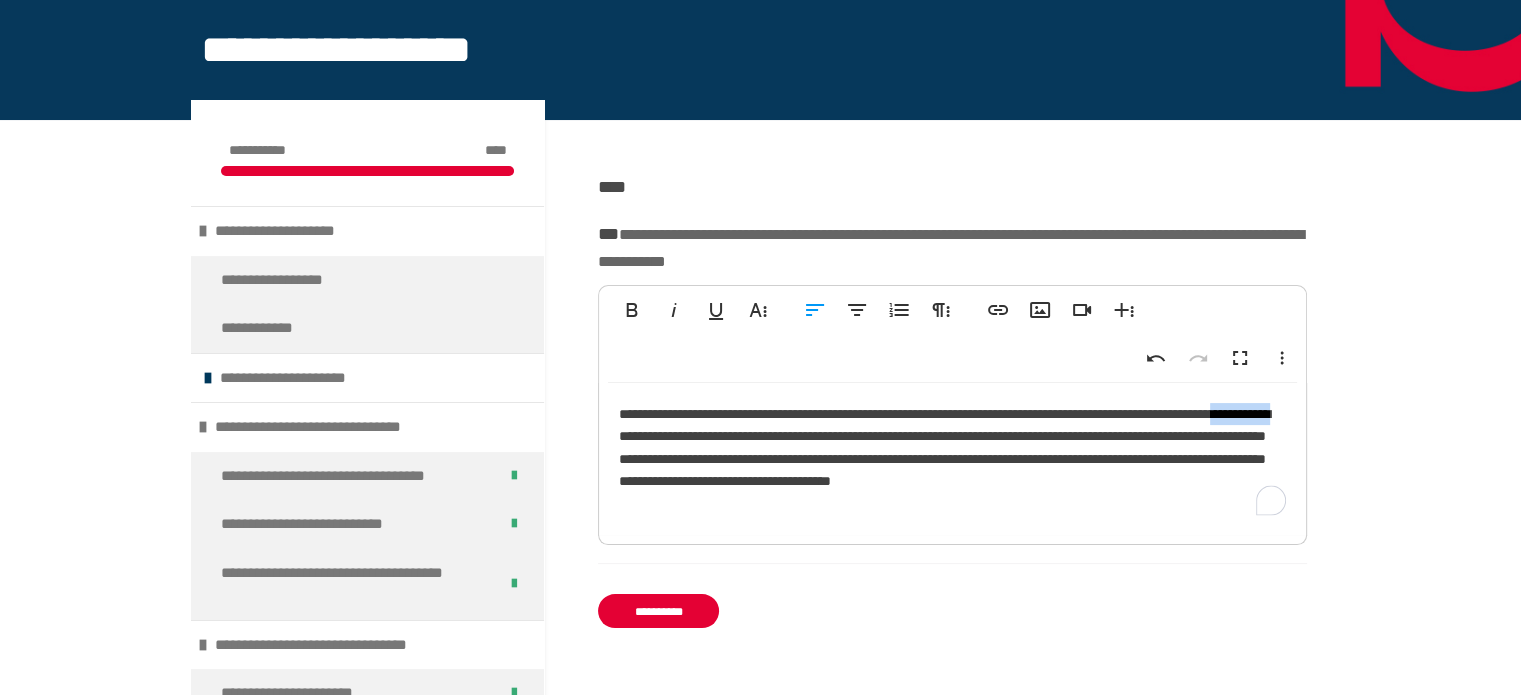 click on "**********" at bounding box center (952, 459) 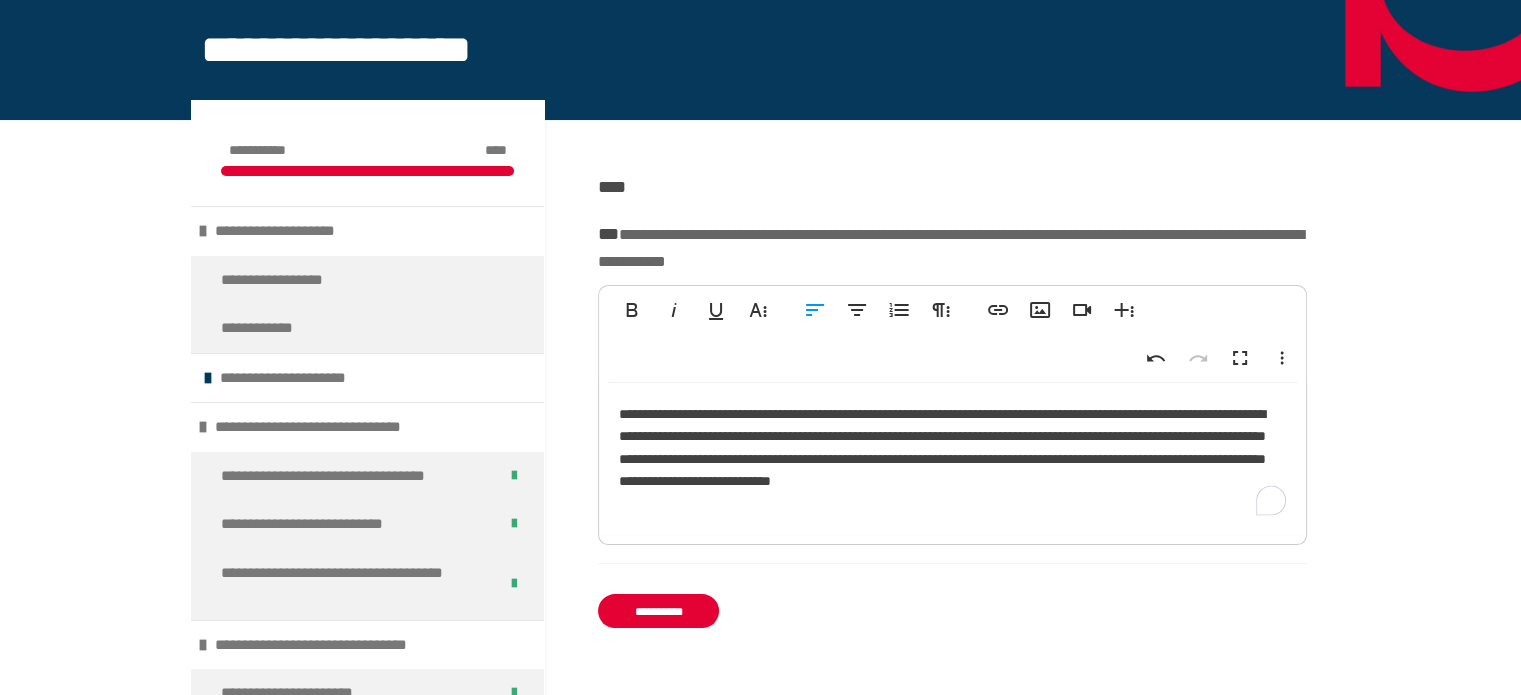 click on "**********" at bounding box center [952, 459] 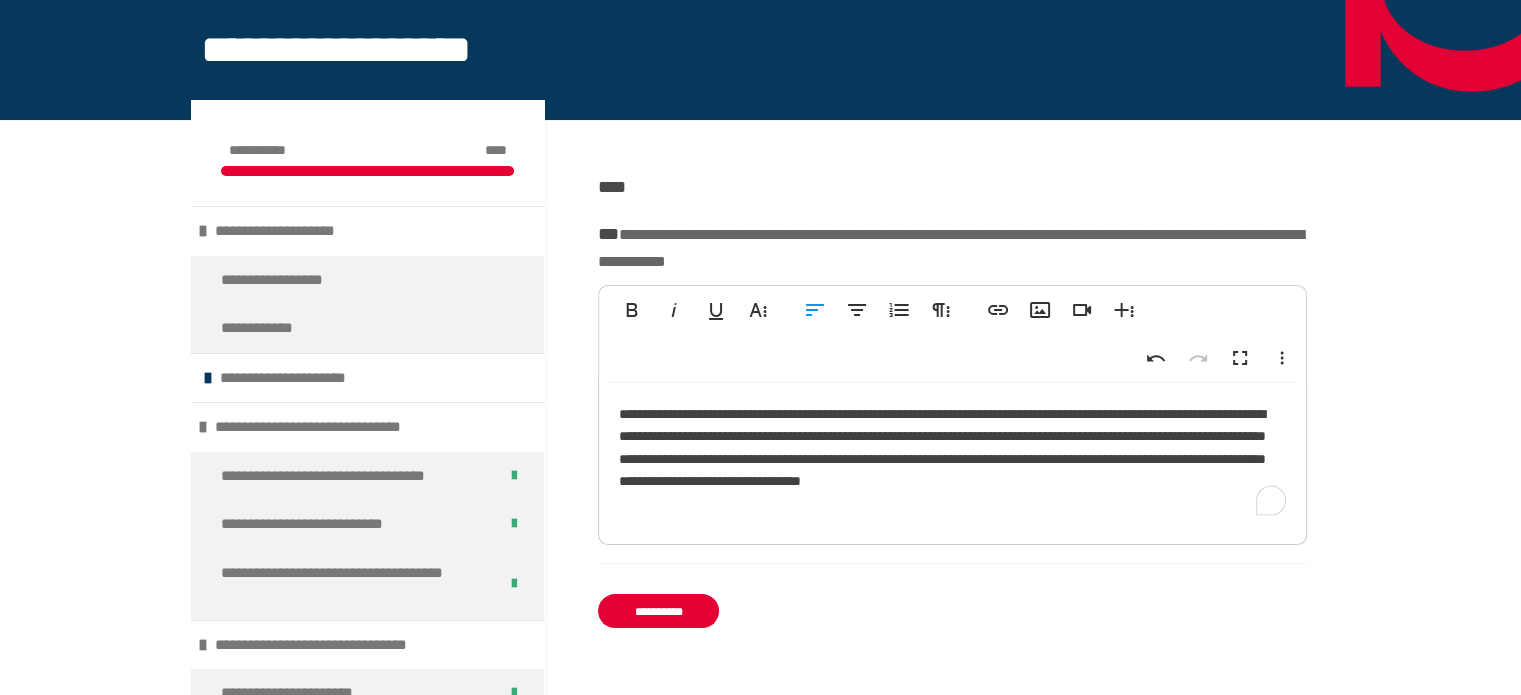 click on "**********" at bounding box center [952, 459] 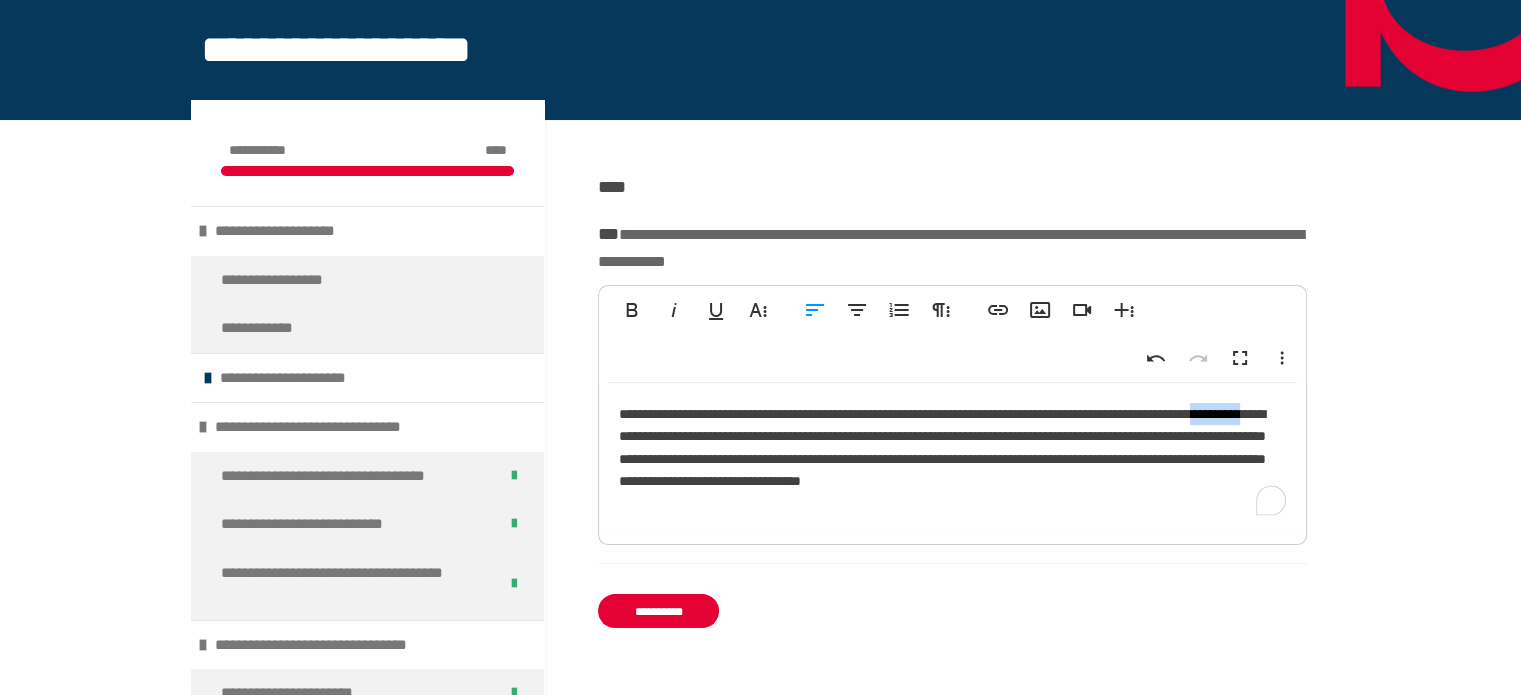 click on "**********" at bounding box center (952, 459) 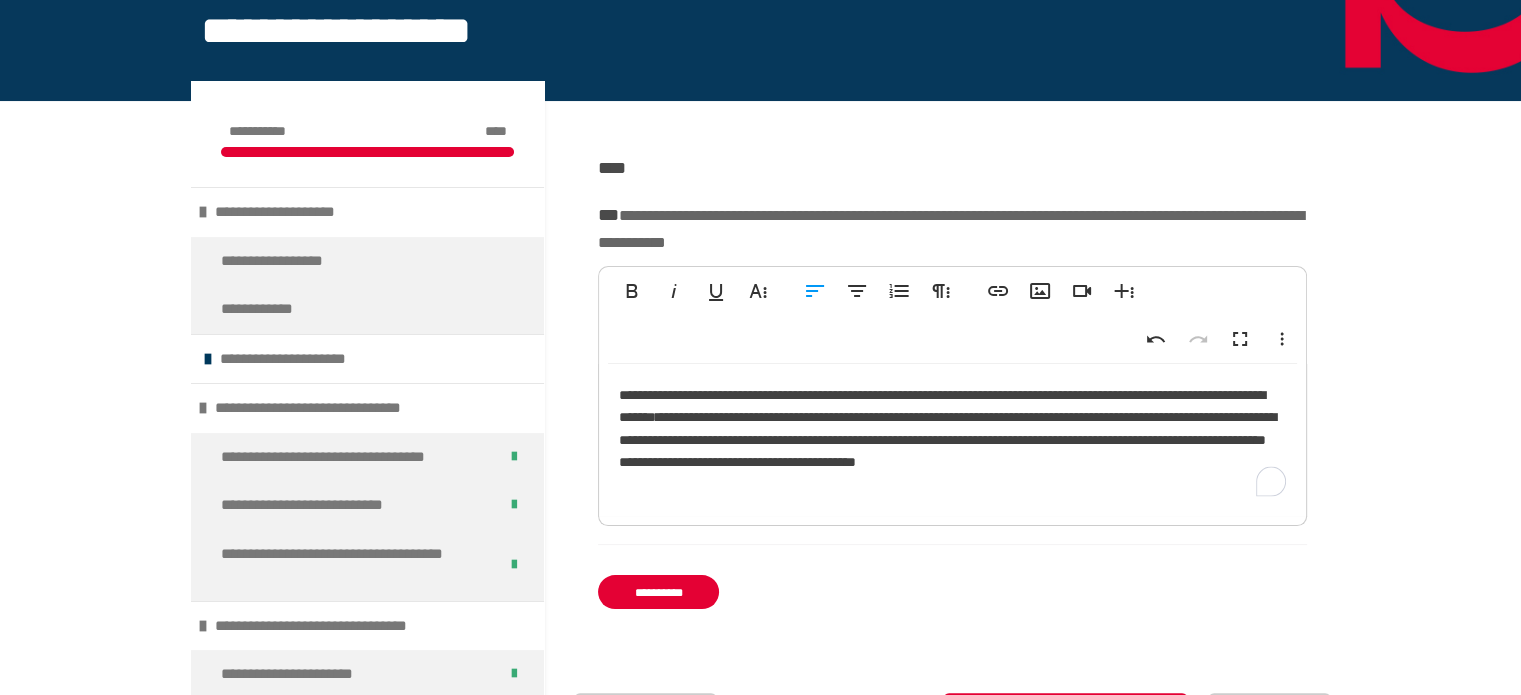 scroll, scrollTop: 271, scrollLeft: 0, axis: vertical 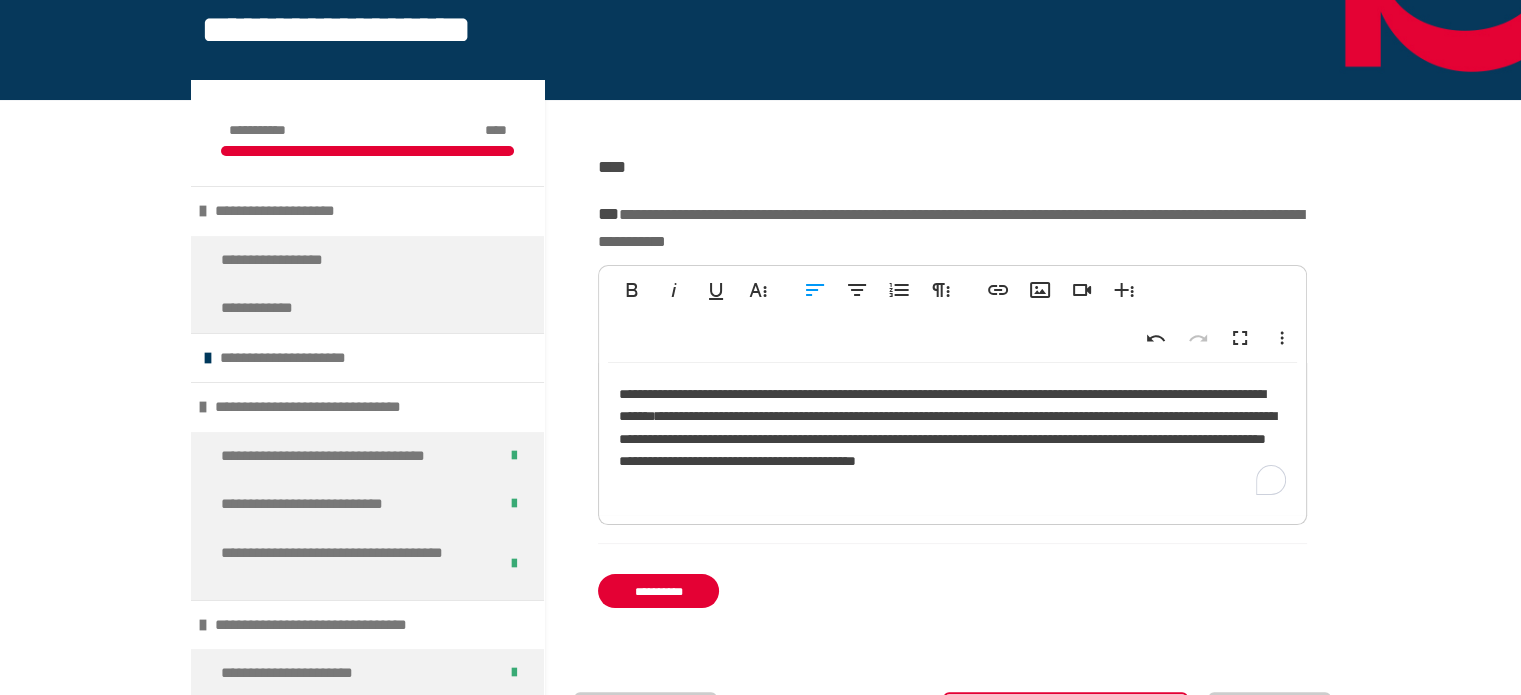 click on "**********" at bounding box center [952, 439] 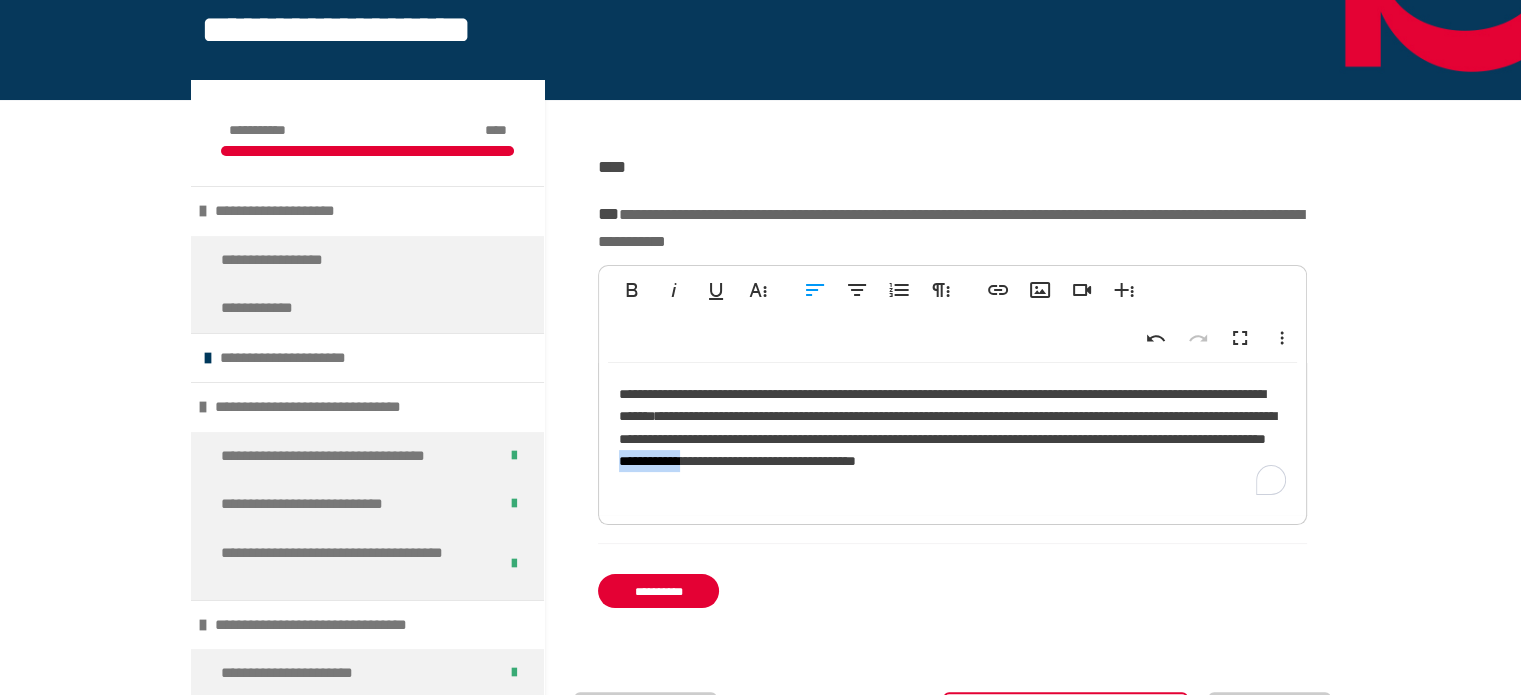 click on "**********" at bounding box center [952, 439] 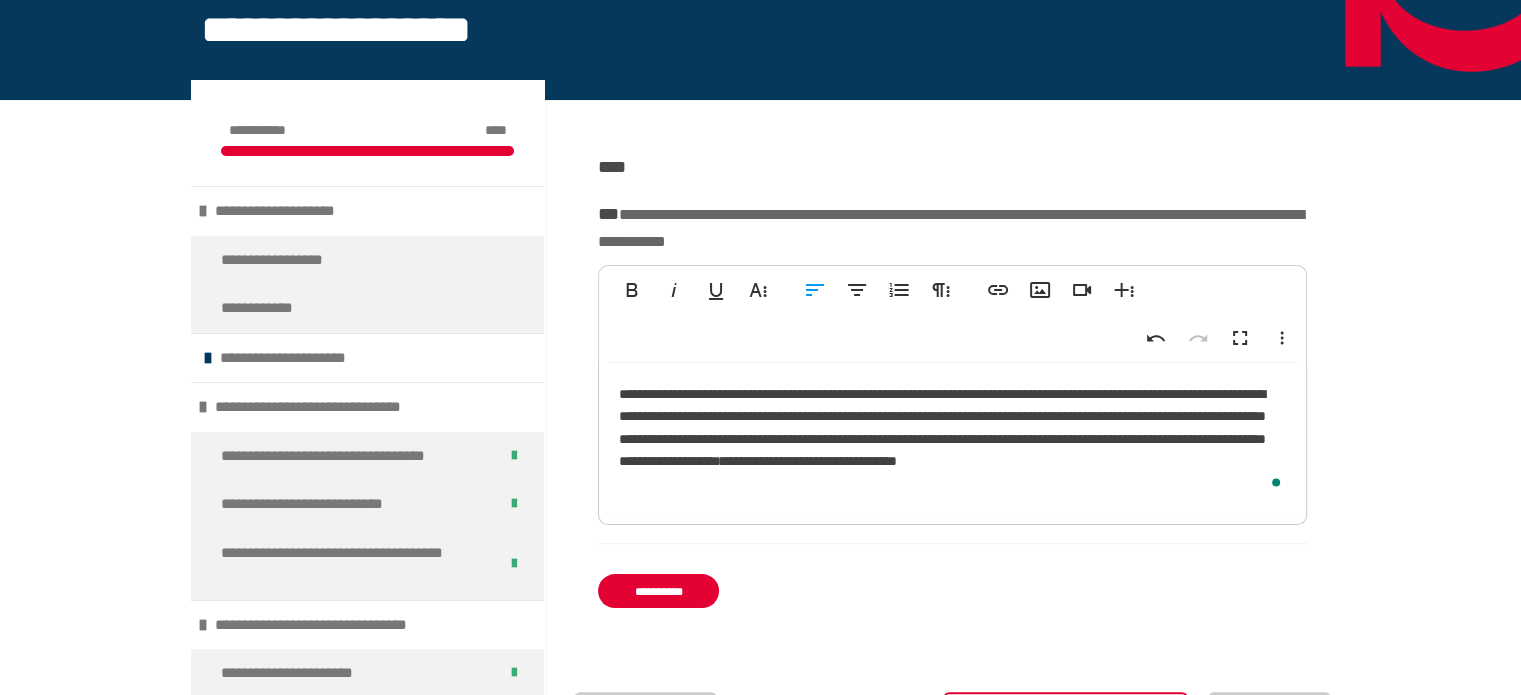 click on "**********" at bounding box center [952, 439] 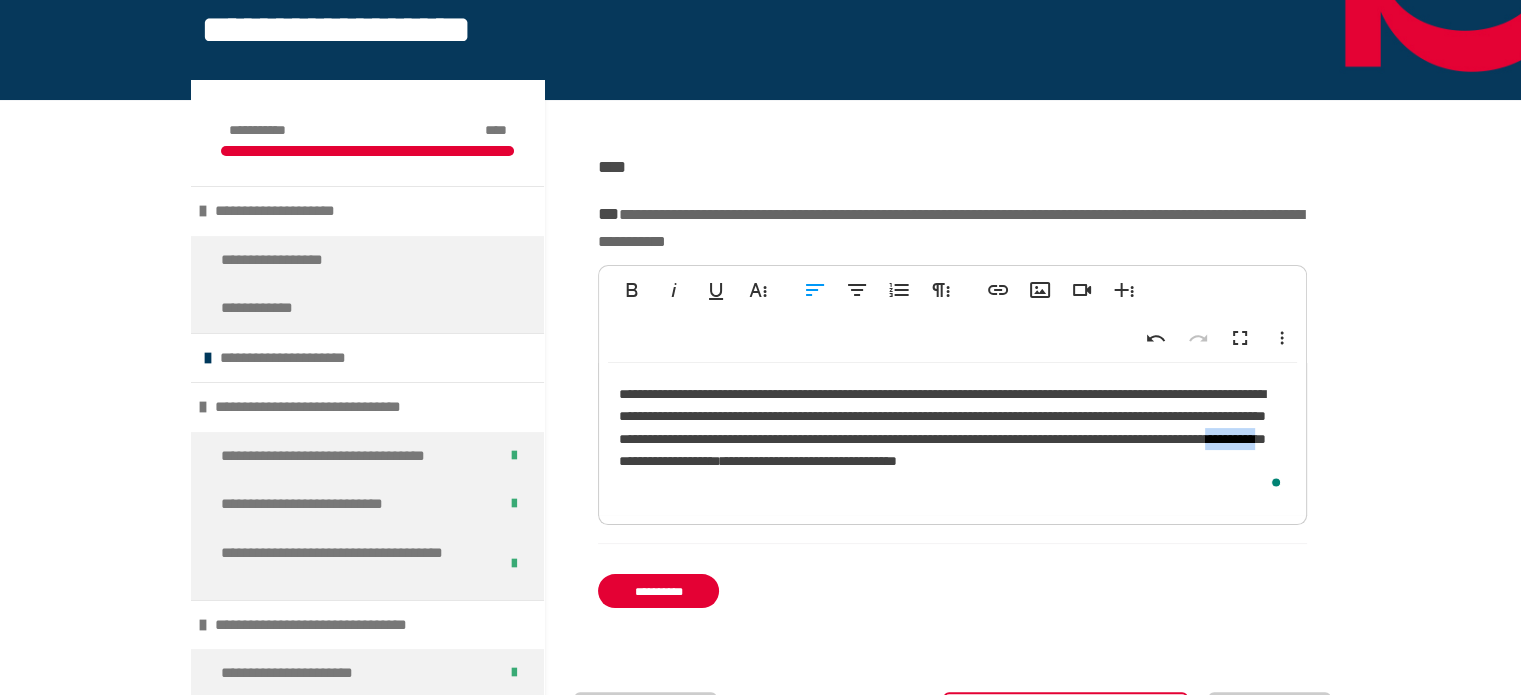 click on "**********" at bounding box center [952, 439] 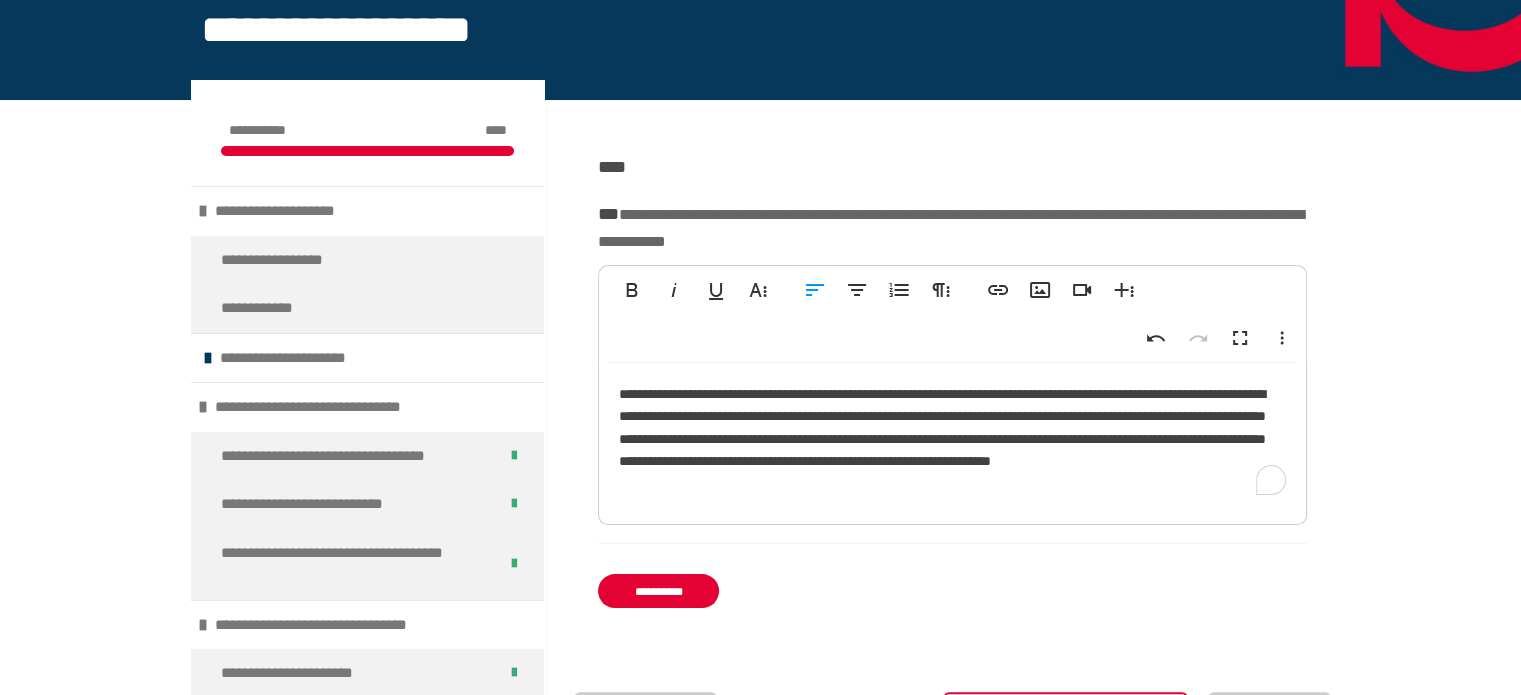 click on "**********" at bounding box center [952, 439] 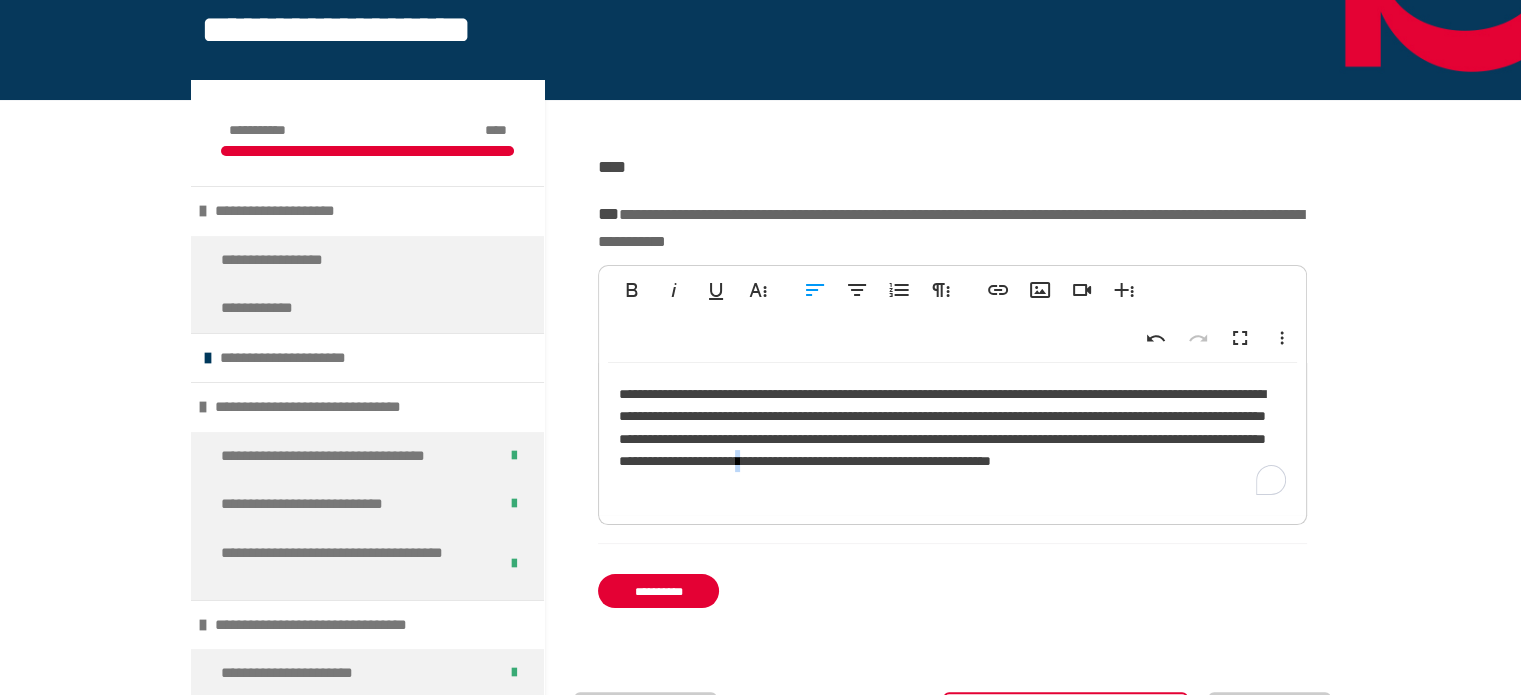 click on "**********" at bounding box center [952, 439] 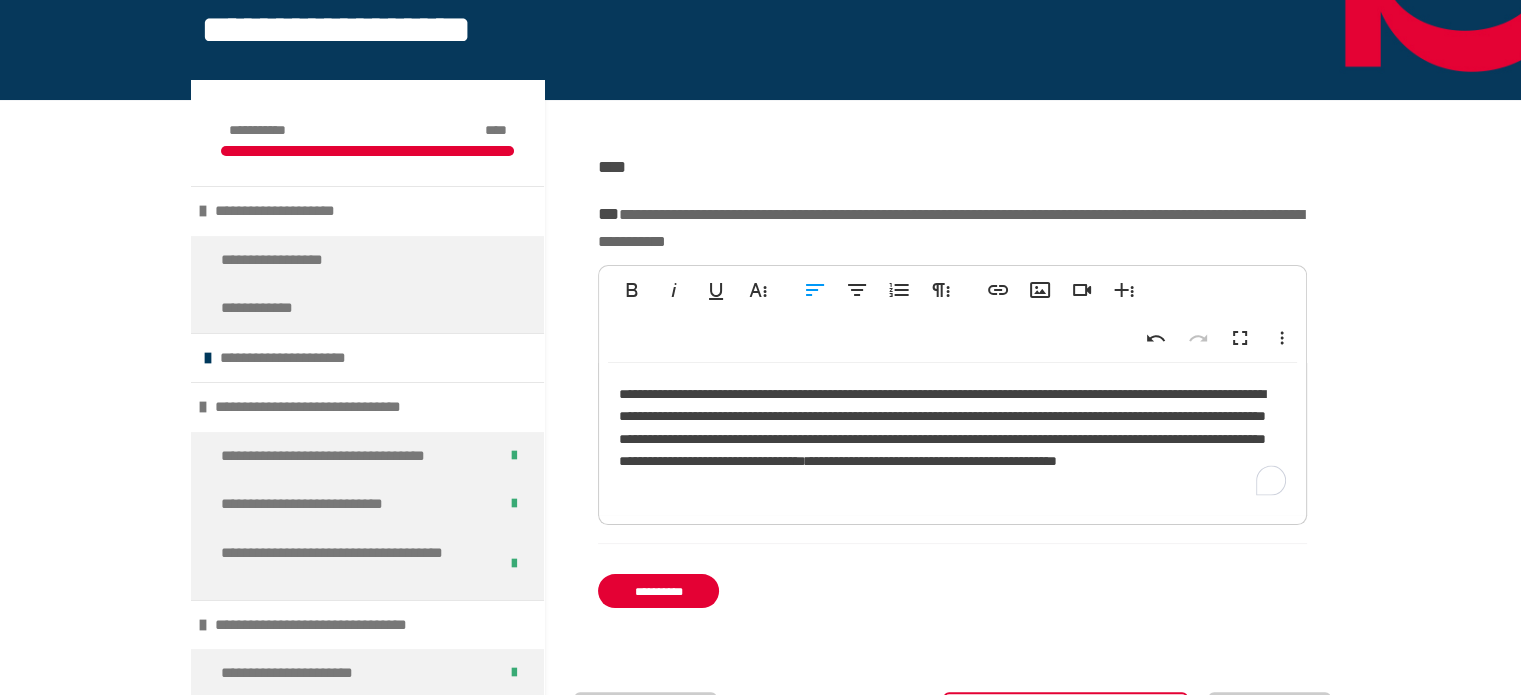 click on "**********" at bounding box center (952, 439) 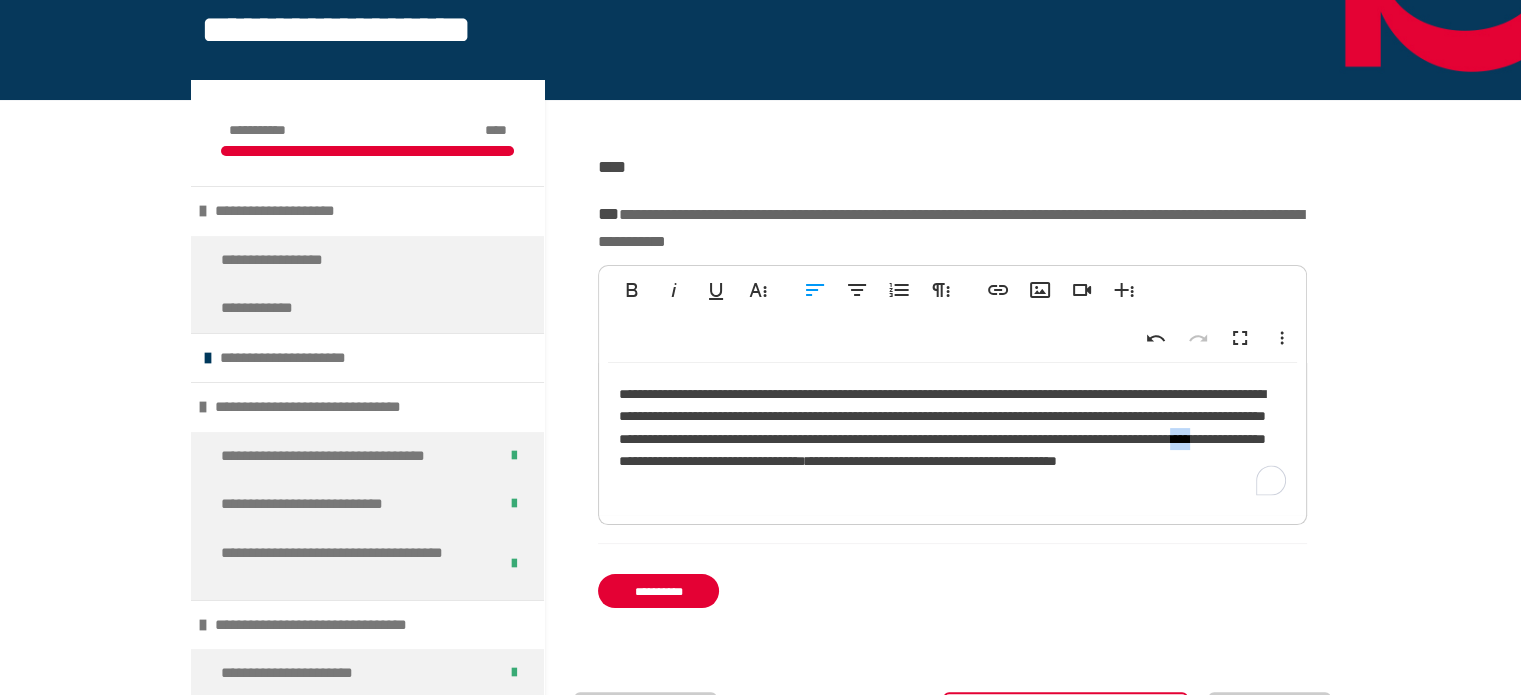 click on "**********" at bounding box center [952, 439] 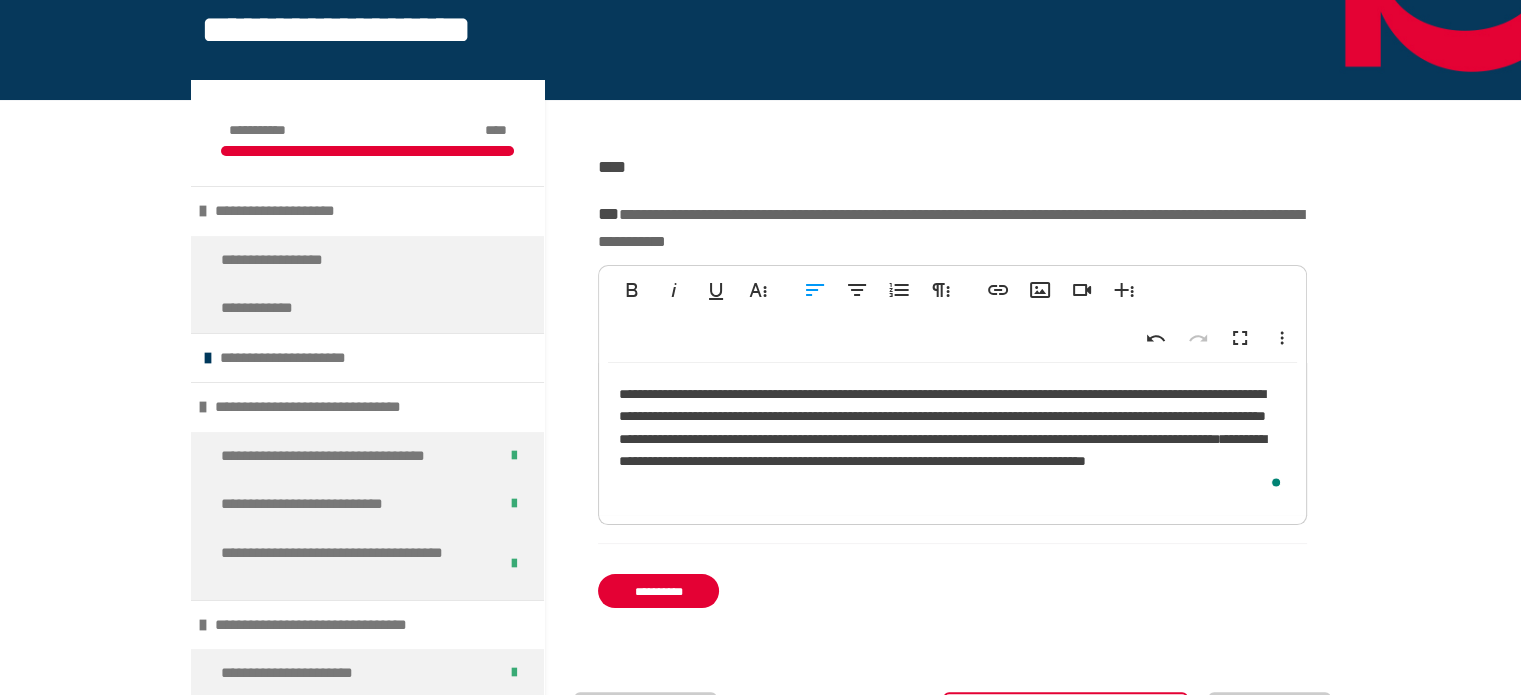 click on "**********" at bounding box center [952, 439] 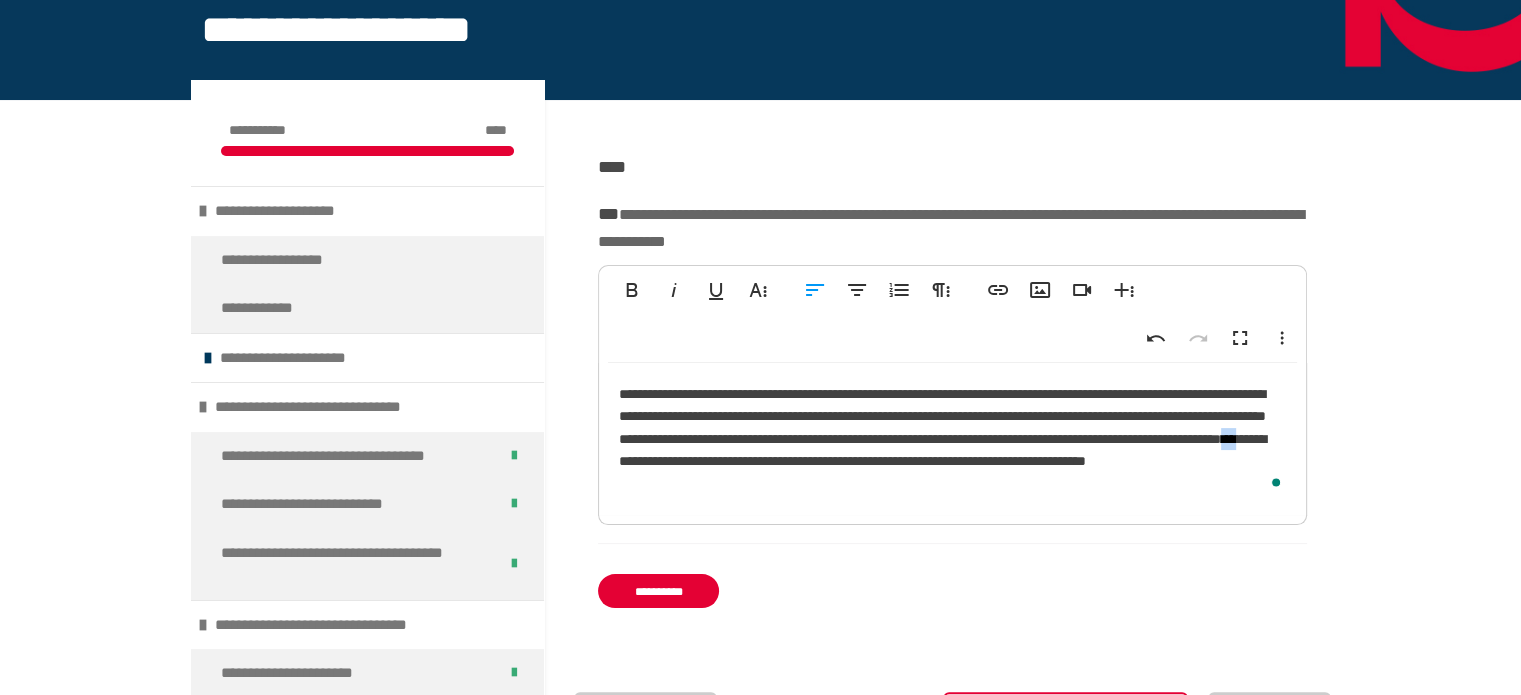 click on "**********" at bounding box center [952, 439] 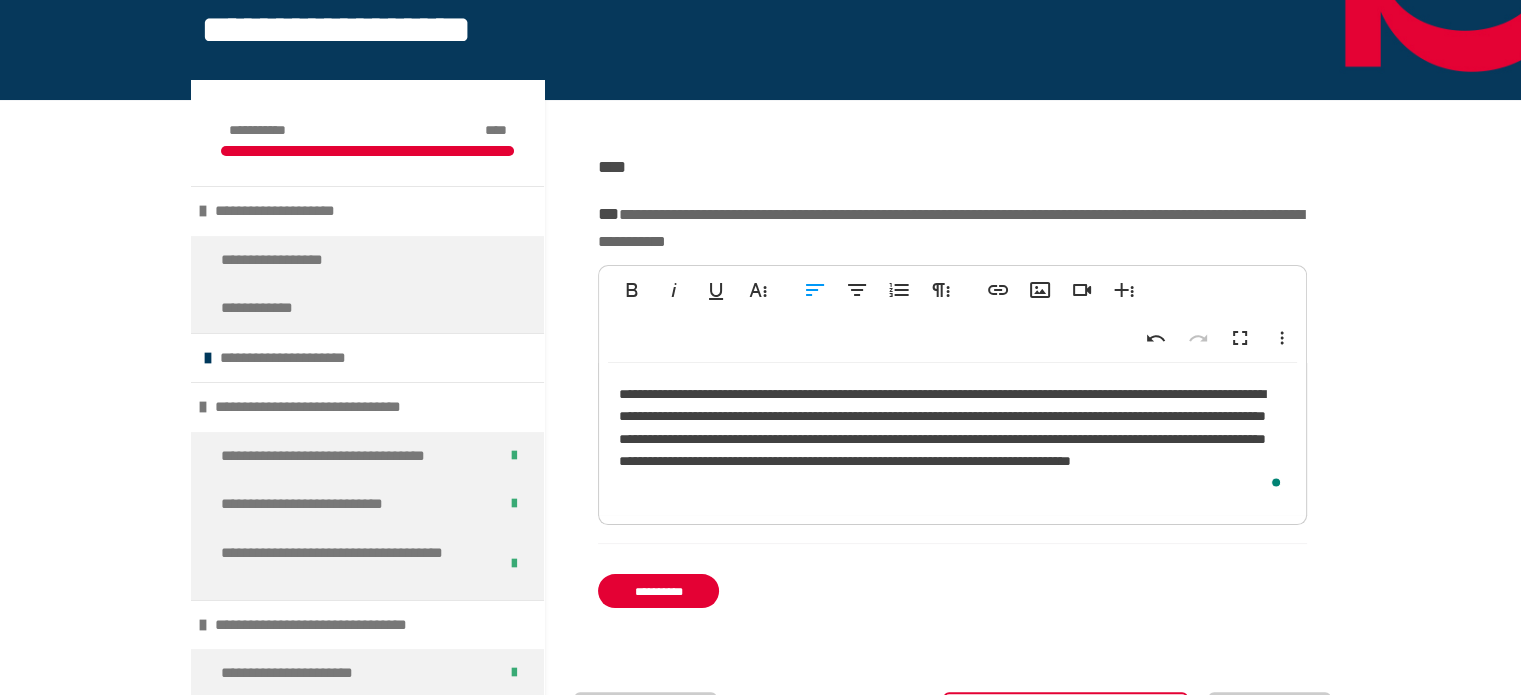 scroll, scrollTop: 274, scrollLeft: 0, axis: vertical 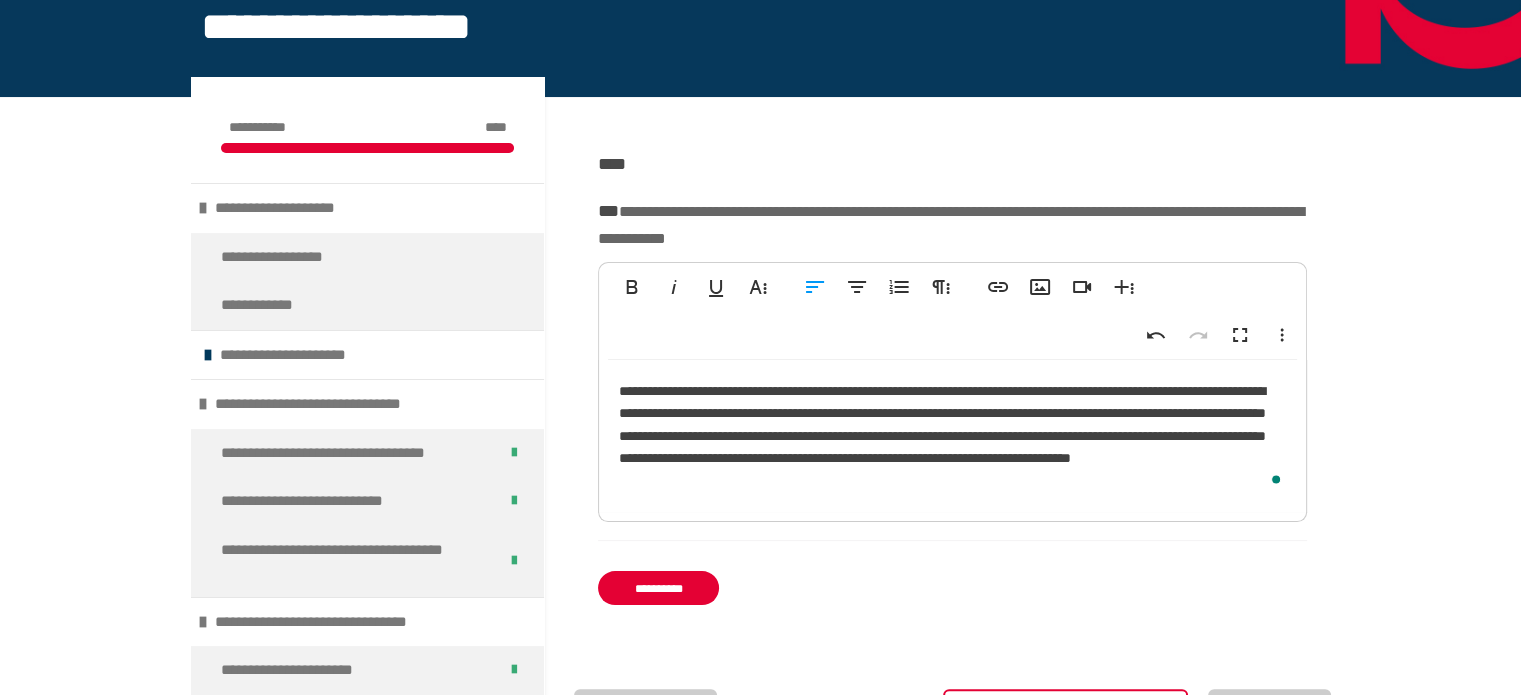 click on "**********" at bounding box center (952, 436) 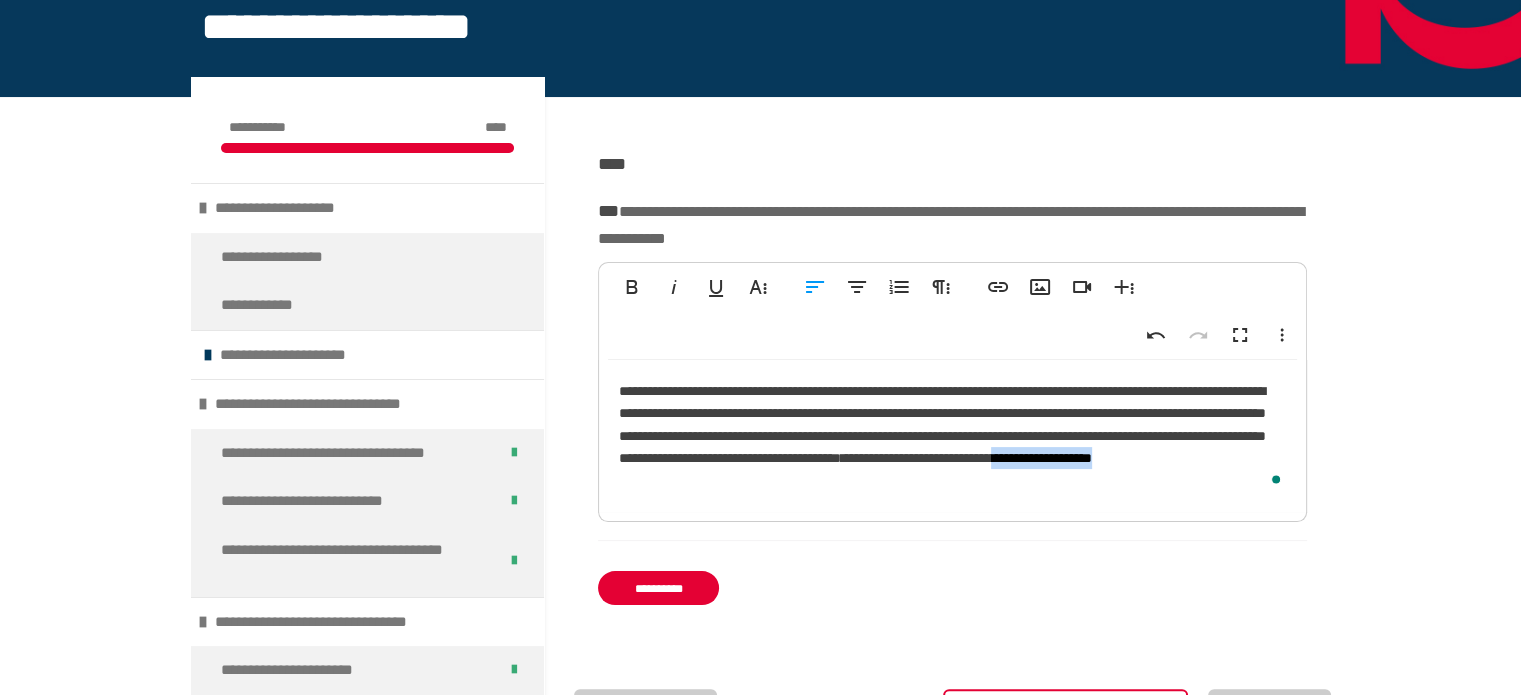 drag, startPoint x: 1016, startPoint y: 478, endPoint x: 1166, endPoint y: 483, distance: 150.08331 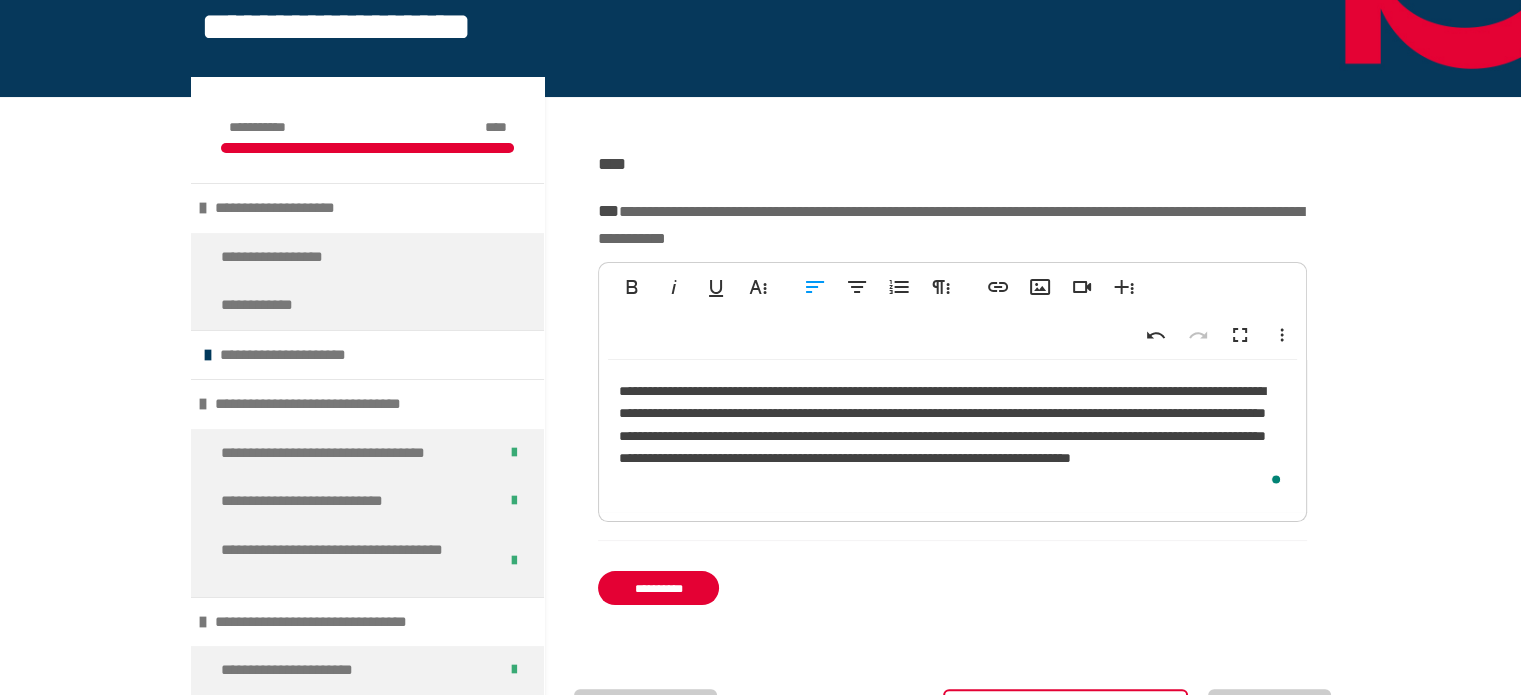 click on "**********" at bounding box center [659, 588] 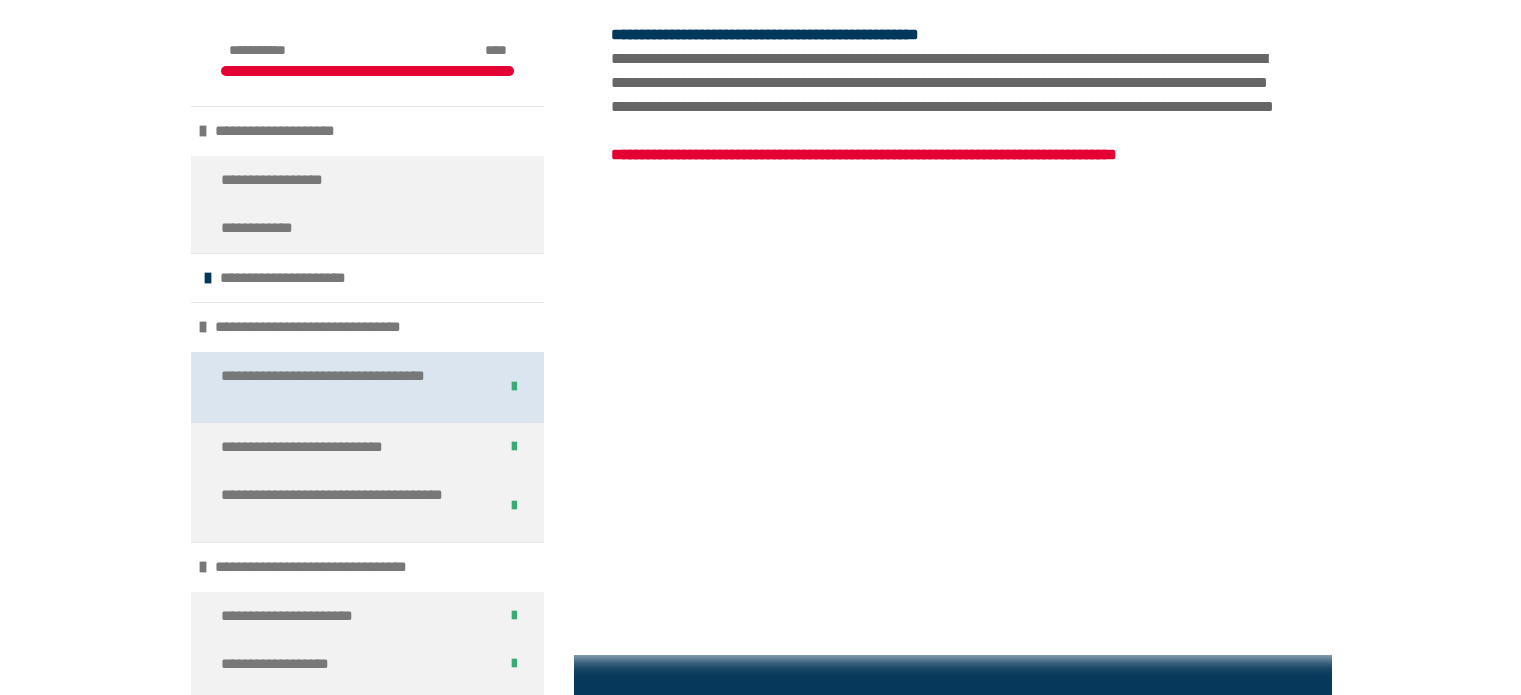 scroll, scrollTop: 1080, scrollLeft: 0, axis: vertical 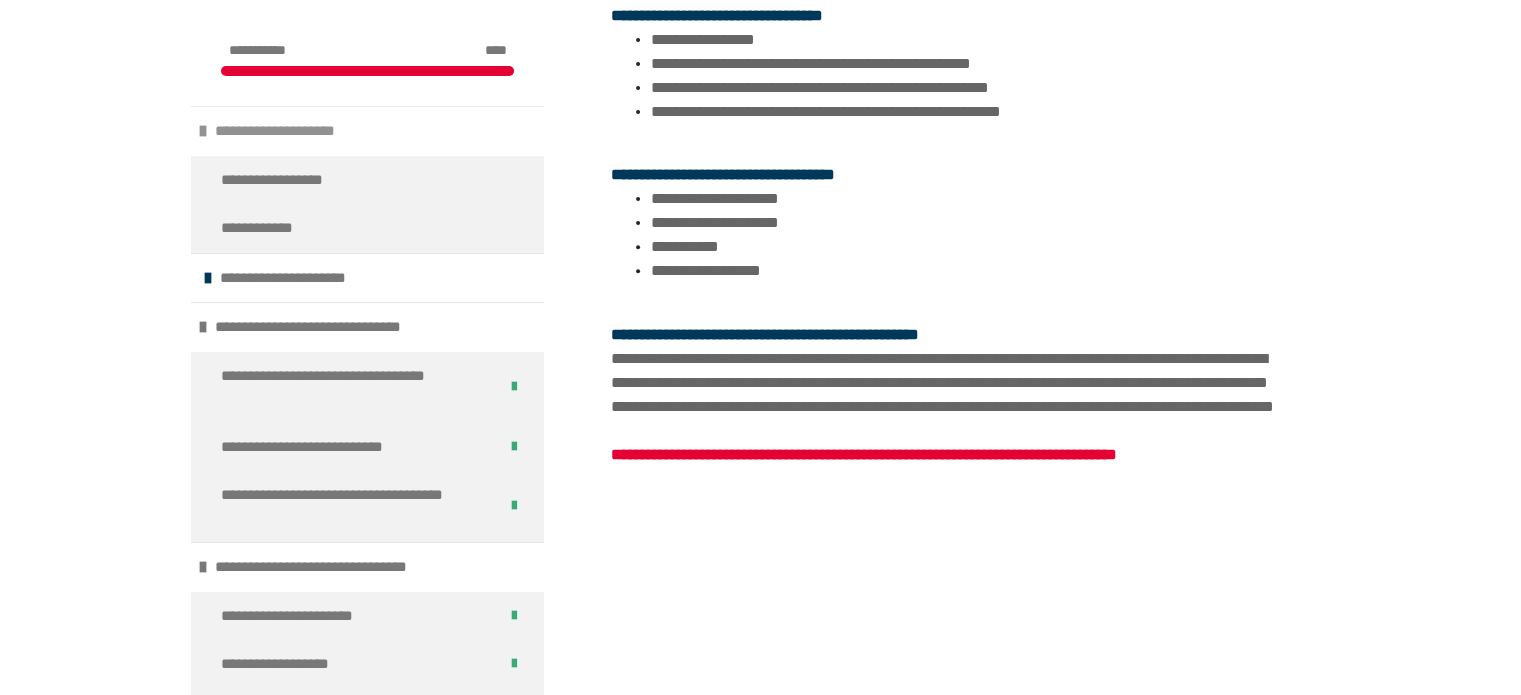click on "**********" at bounding box center (298, 131) 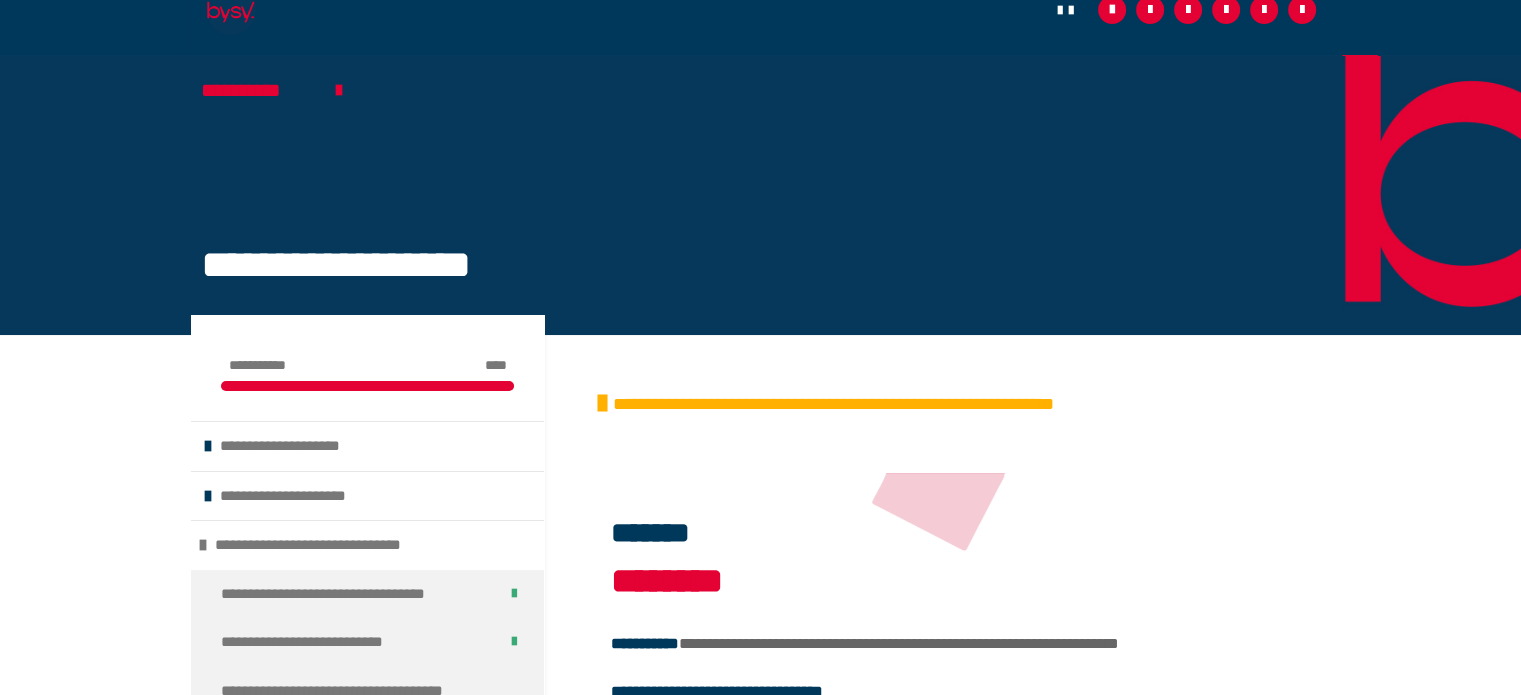scroll, scrollTop: 0, scrollLeft: 0, axis: both 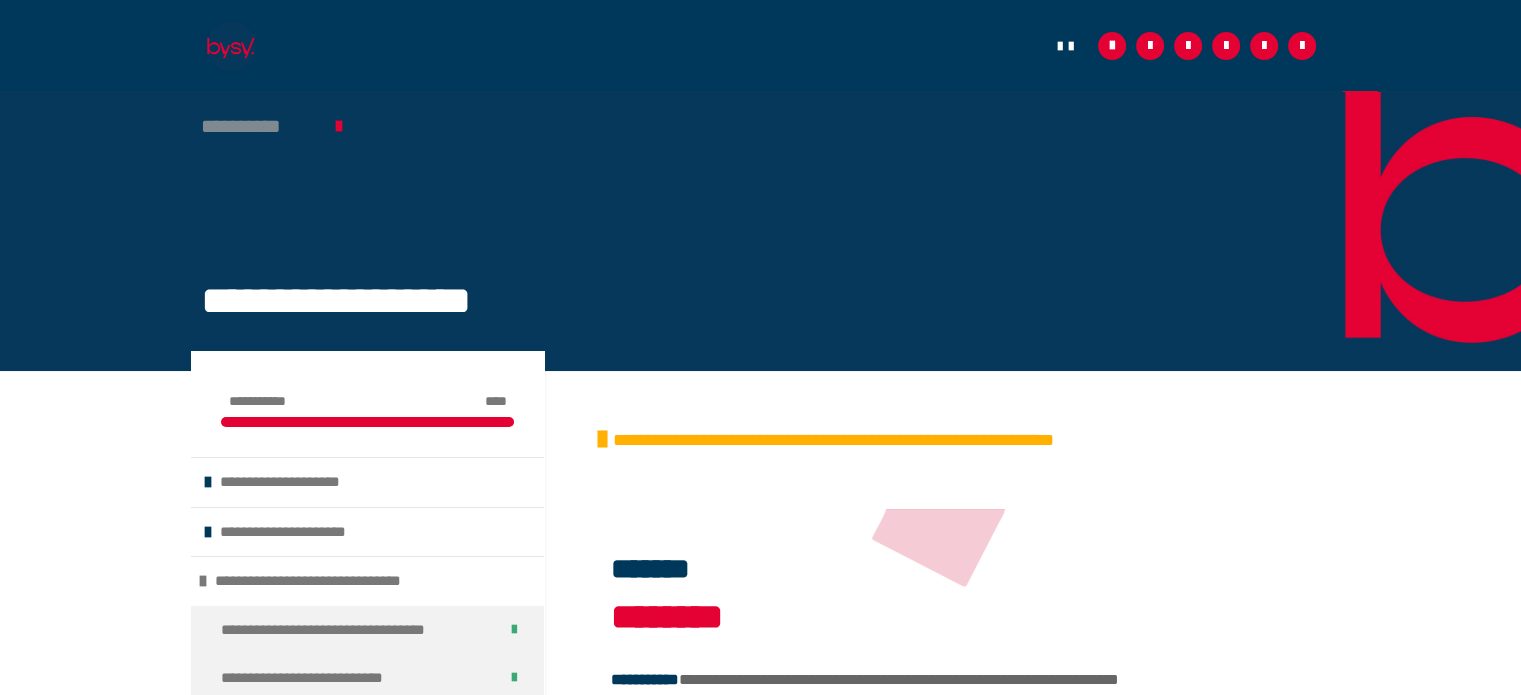 click on "**********" at bounding box center [258, 126] 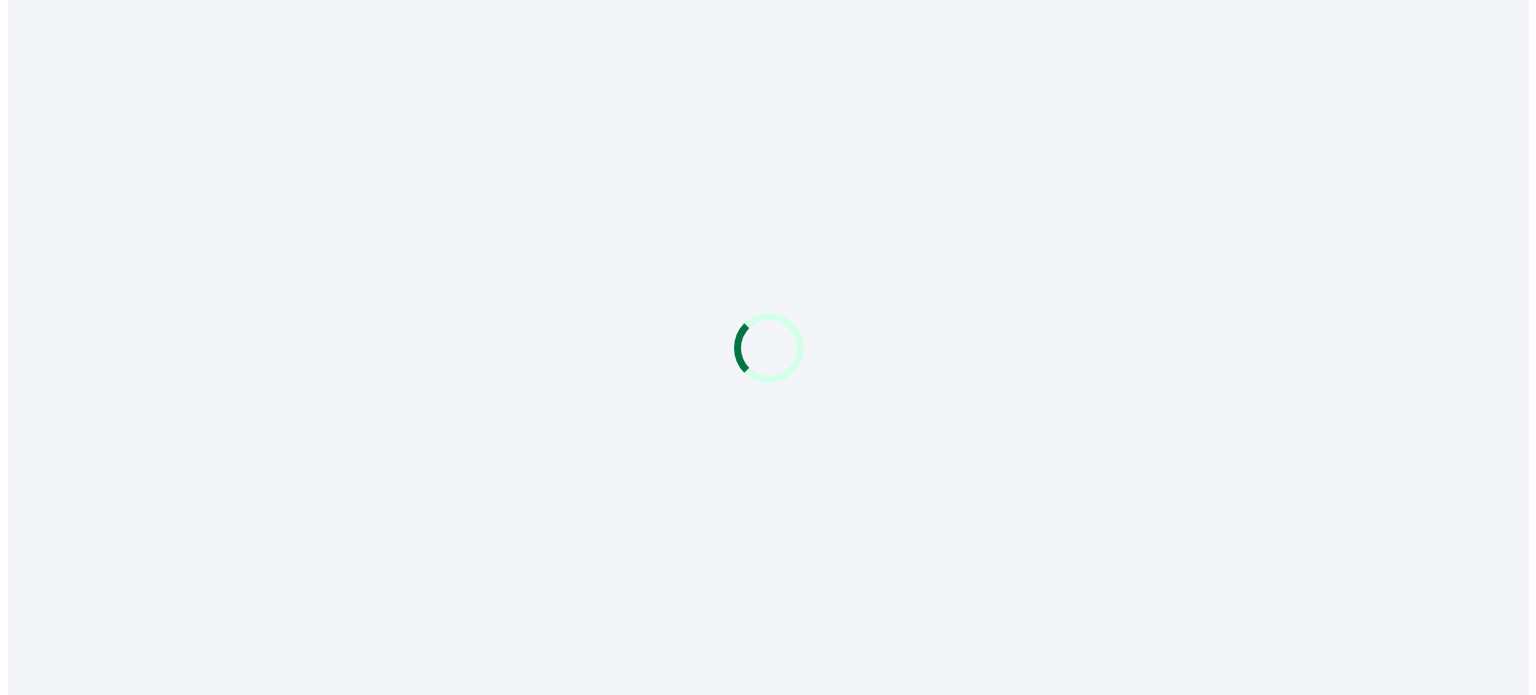 scroll, scrollTop: 0, scrollLeft: 0, axis: both 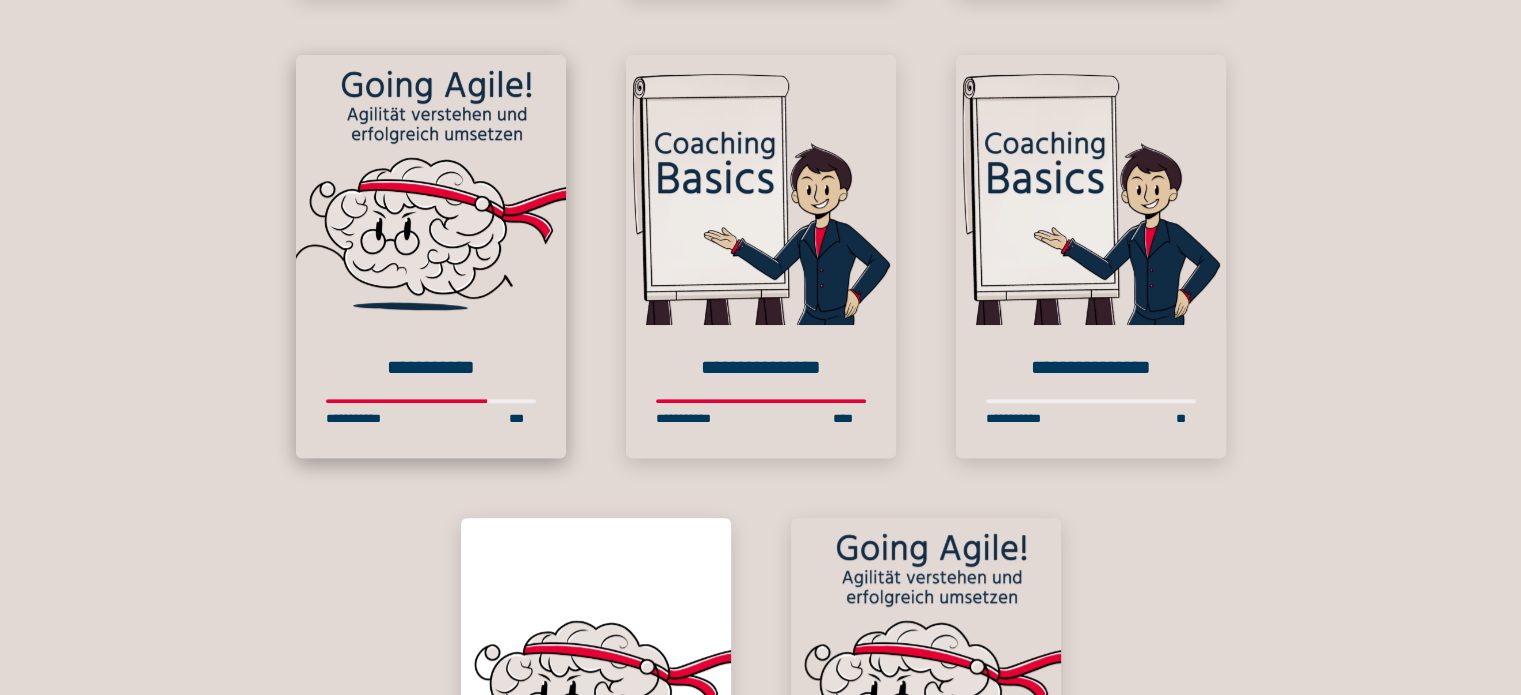 click at bounding box center (431, 190) 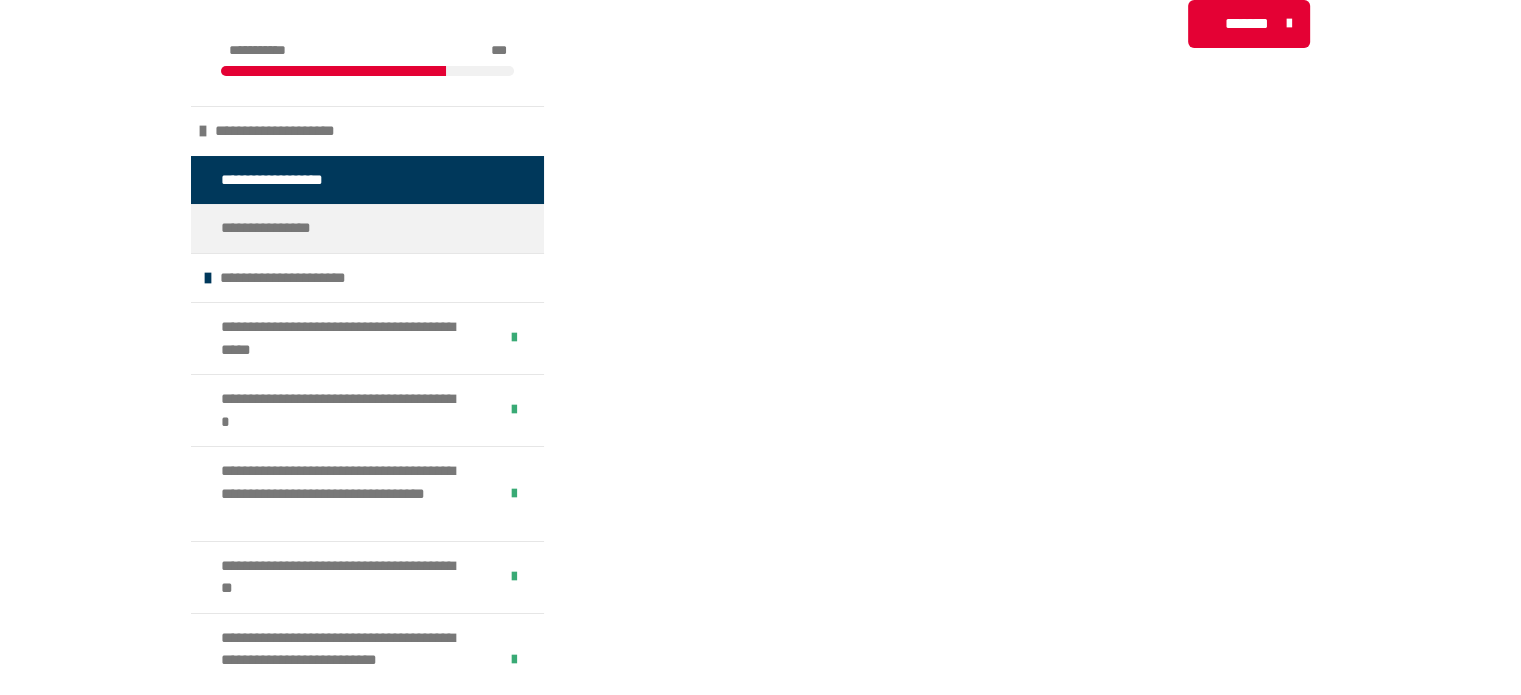 scroll, scrollTop: 786, scrollLeft: 0, axis: vertical 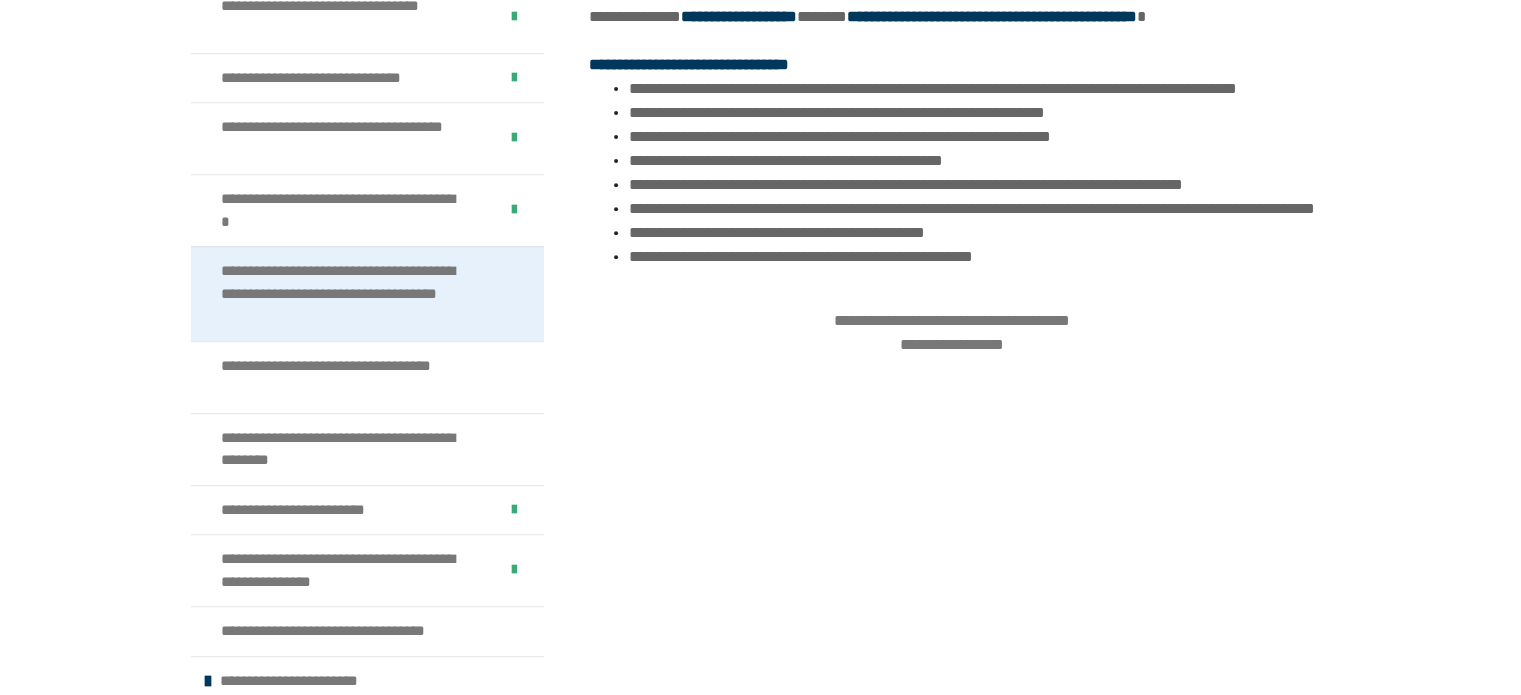 click on "**********" at bounding box center (352, 294) 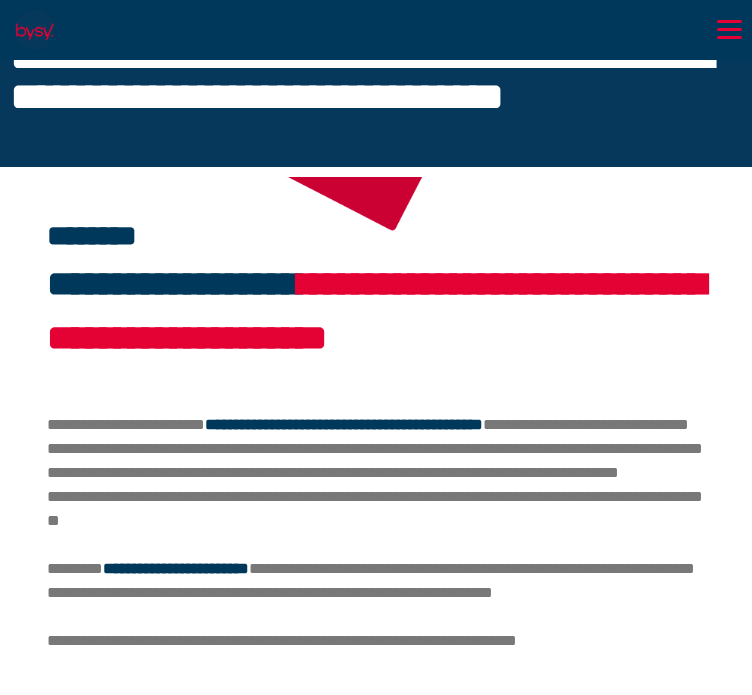 scroll, scrollTop: 68, scrollLeft: 0, axis: vertical 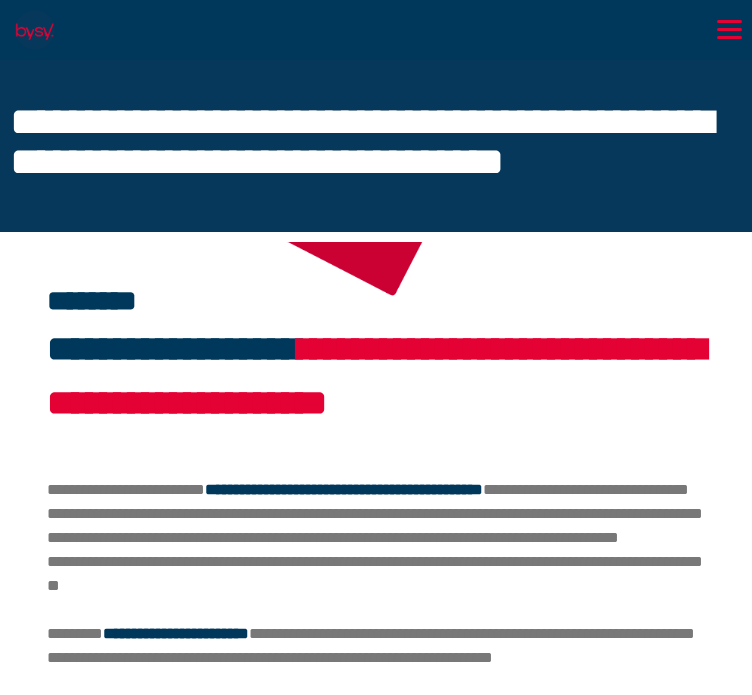 click on "**********" at bounding box center (376, 376) 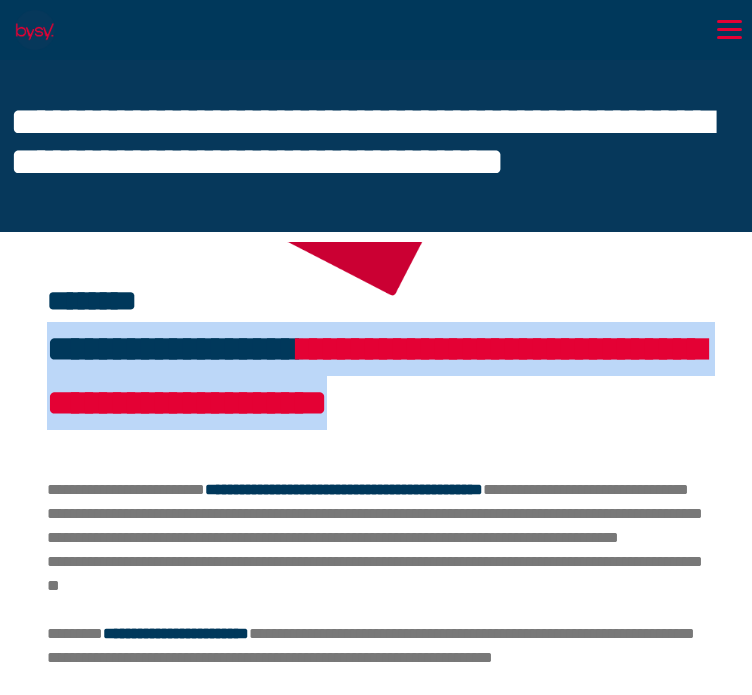 drag, startPoint x: 392, startPoint y: 463, endPoint x: 44, endPoint y: 329, distance: 372.9075 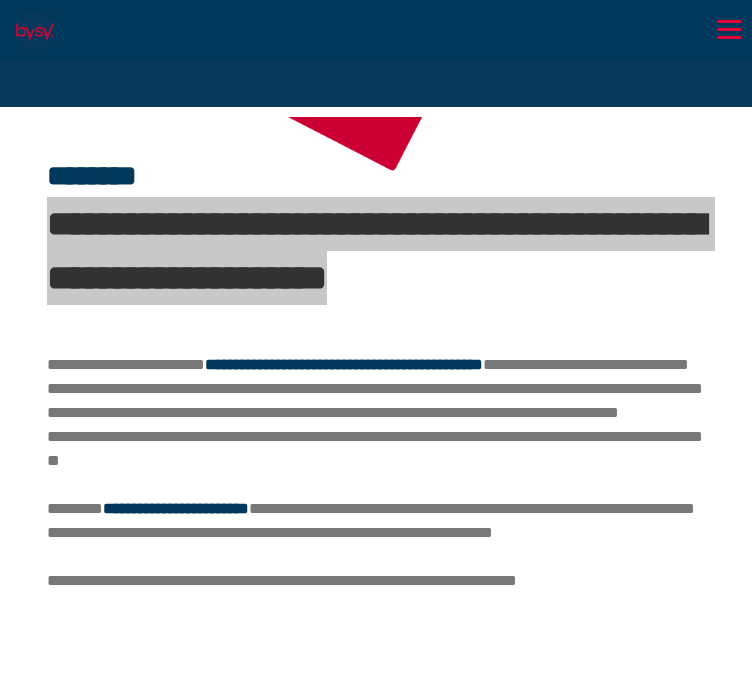 scroll, scrollTop: 297, scrollLeft: 0, axis: vertical 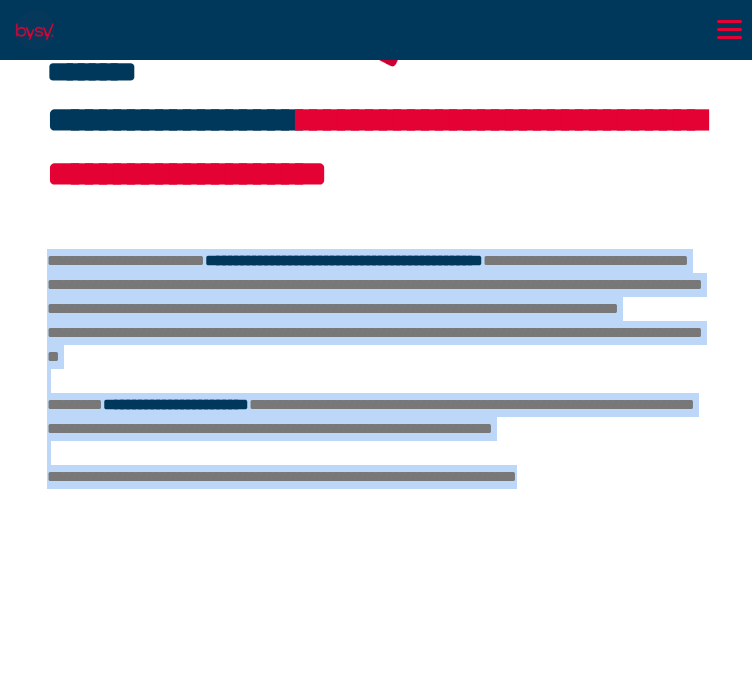 drag, startPoint x: 685, startPoint y: 601, endPoint x: 45, endPoint y: 316, distance: 700.58905 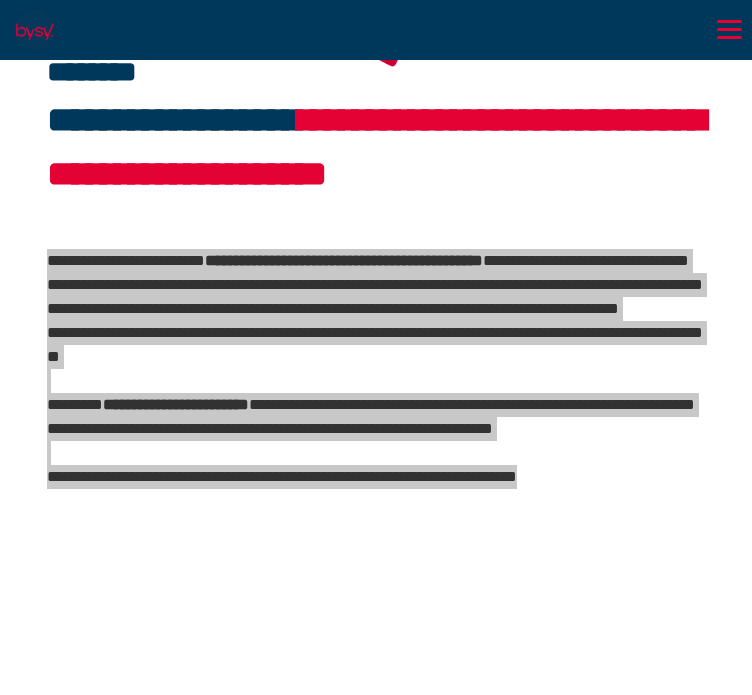 scroll, scrollTop: 292, scrollLeft: 0, axis: vertical 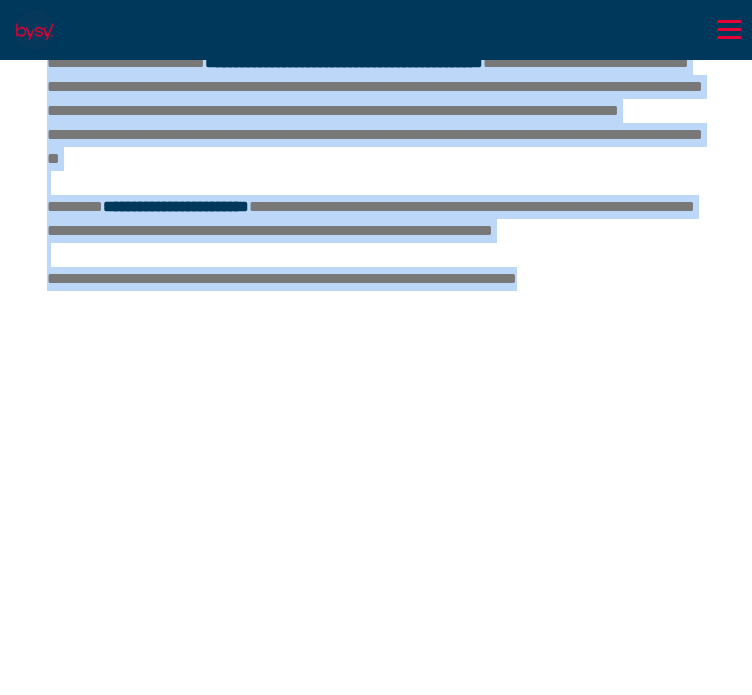 click on "**********" at bounding box center (376, 243) 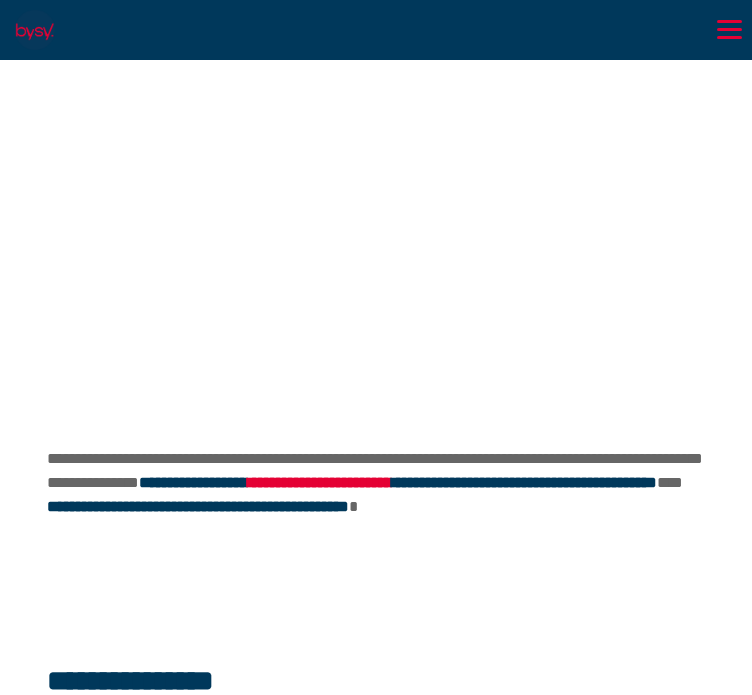 scroll, scrollTop: 1168, scrollLeft: 0, axis: vertical 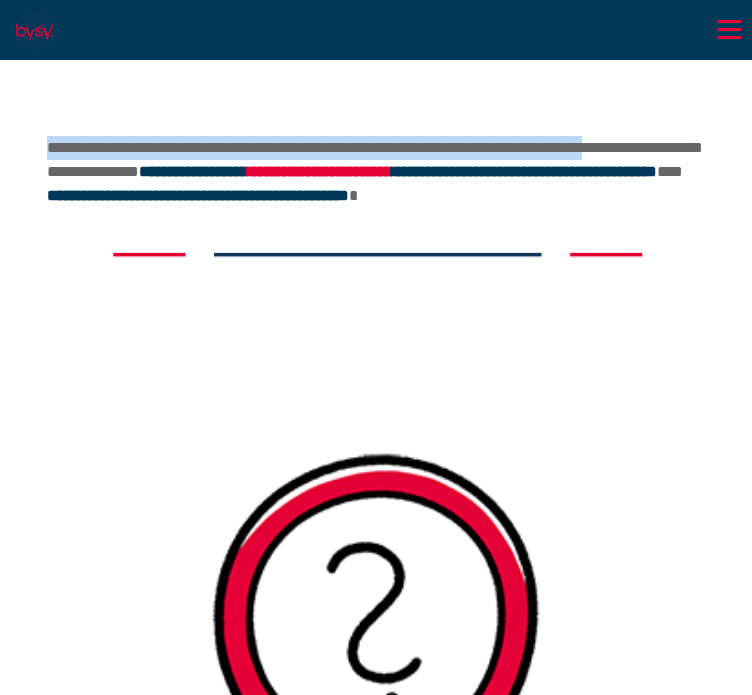 drag, startPoint x: 41, startPoint y: 267, endPoint x: 192, endPoint y: 291, distance: 152.89539 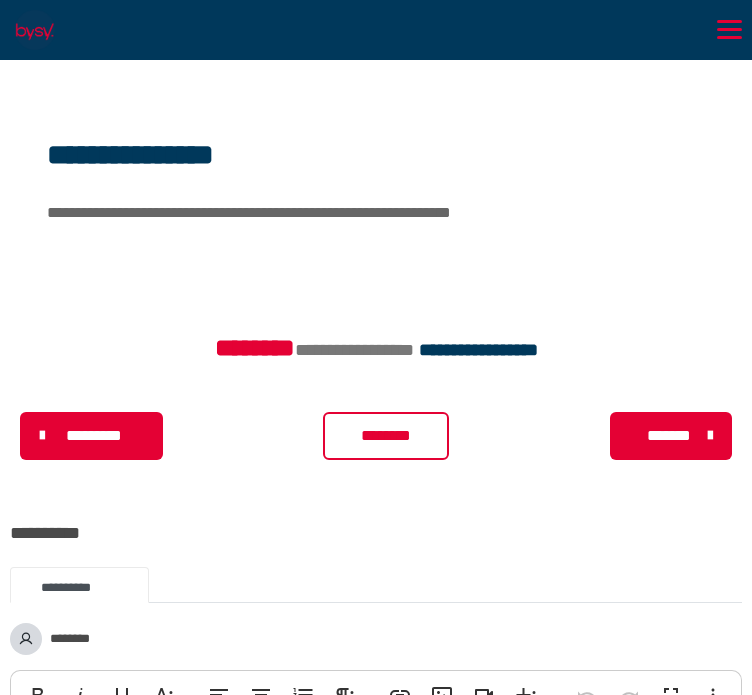 scroll, scrollTop: 2113, scrollLeft: 0, axis: vertical 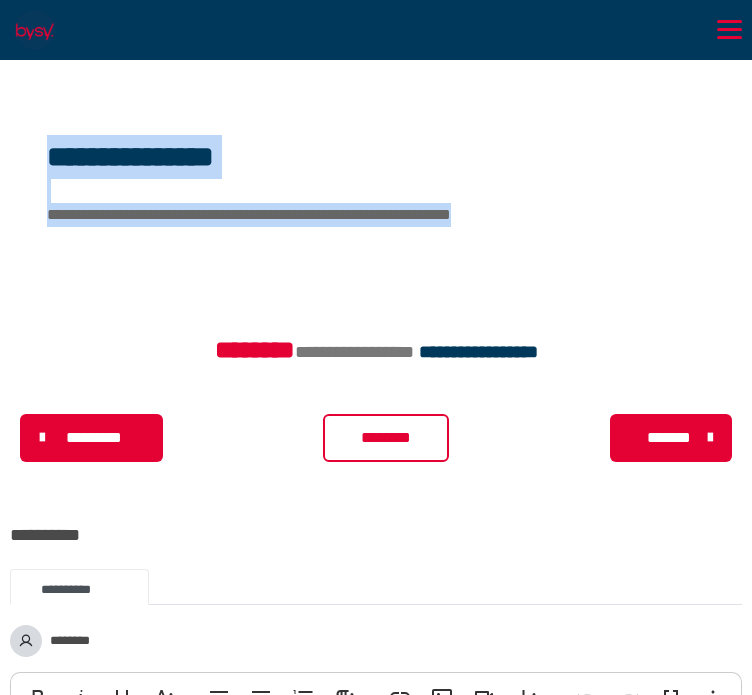 drag, startPoint x: 46, startPoint y: 309, endPoint x: 627, endPoint y: 367, distance: 583.8878 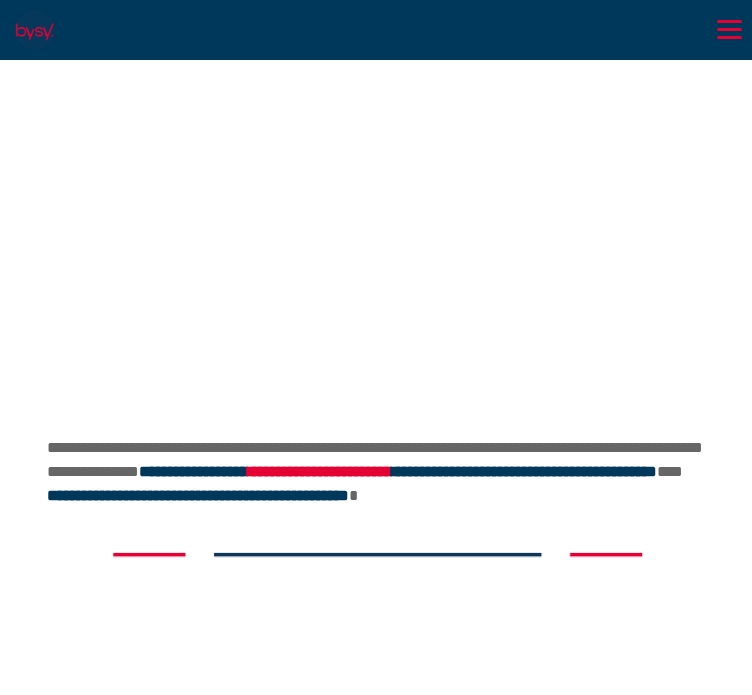 scroll, scrollTop: 816, scrollLeft: 0, axis: vertical 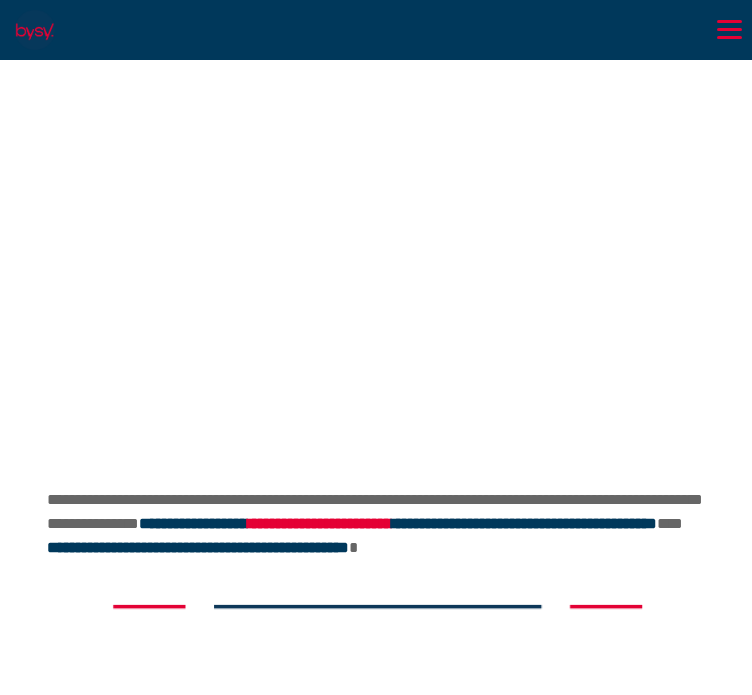 click at bounding box center [376, 244] 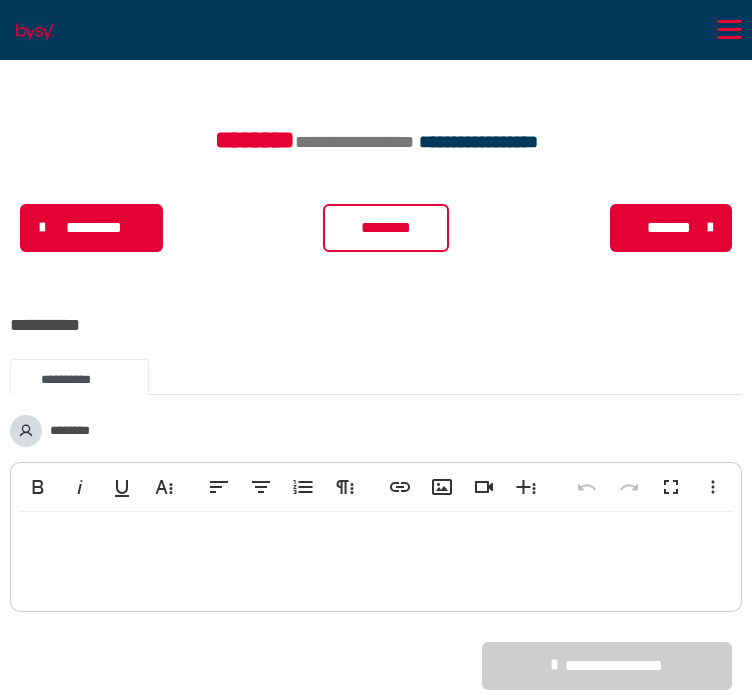 scroll, scrollTop: 2324, scrollLeft: 0, axis: vertical 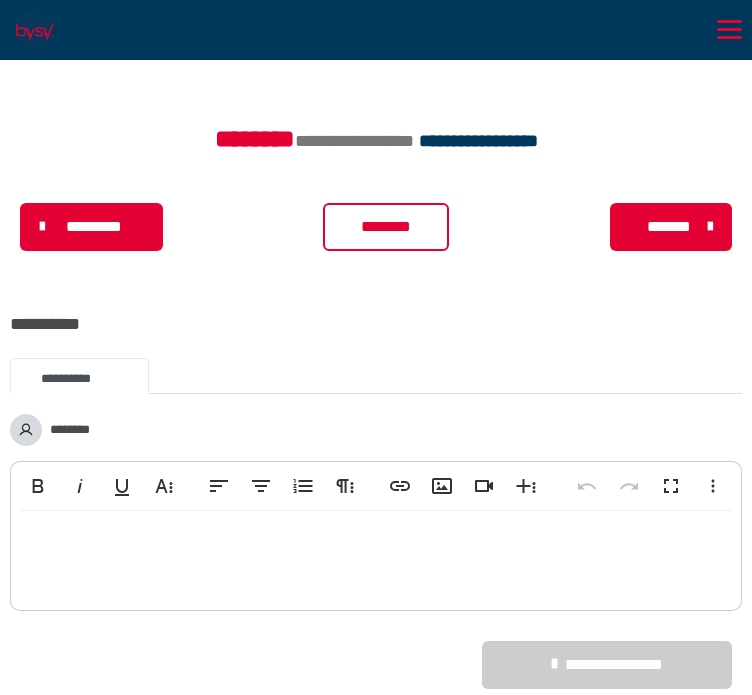 click on "********" at bounding box center (386, 227) 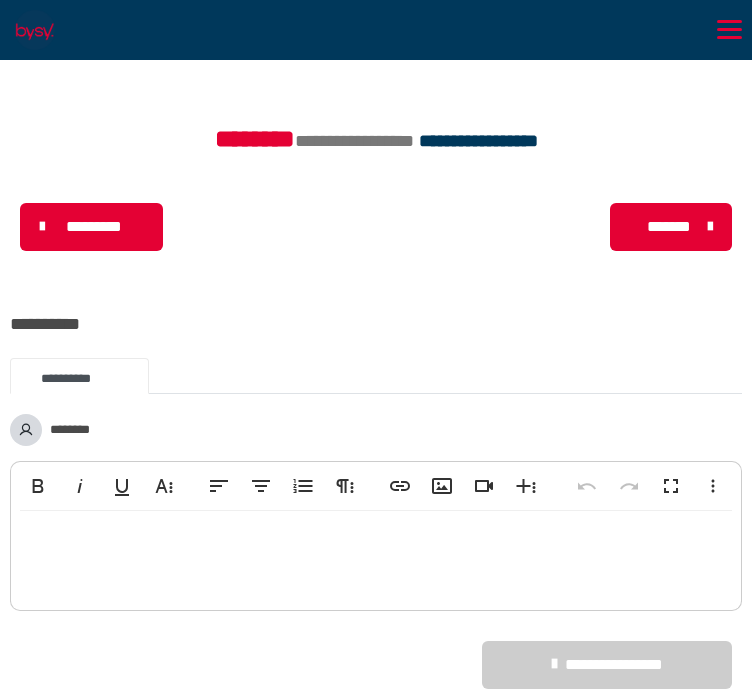 scroll, scrollTop: 2340, scrollLeft: 0, axis: vertical 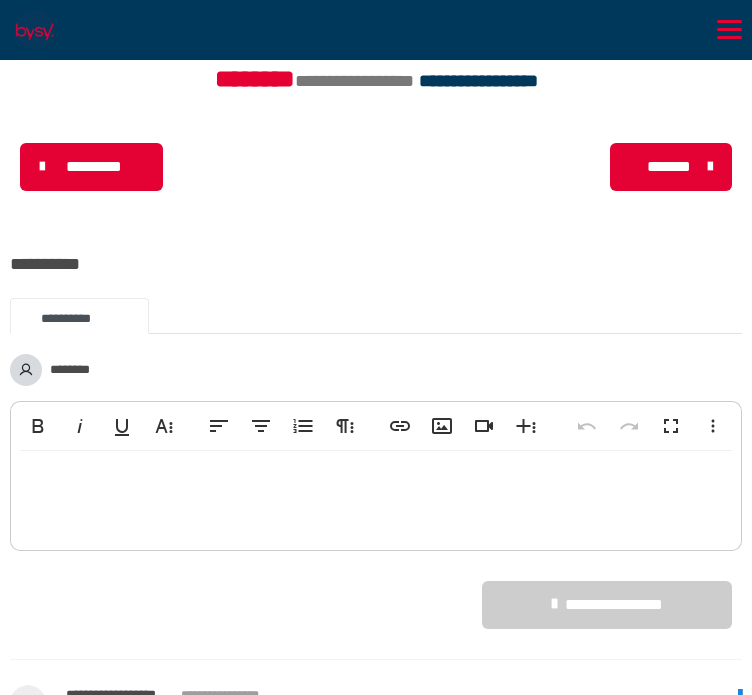 click on "*******" at bounding box center (669, 167) 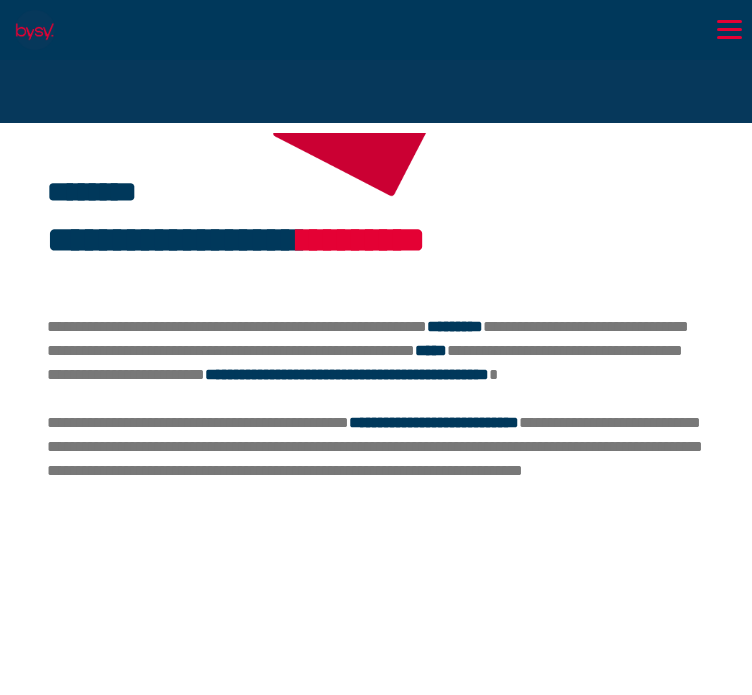 scroll, scrollTop: 86, scrollLeft: 0, axis: vertical 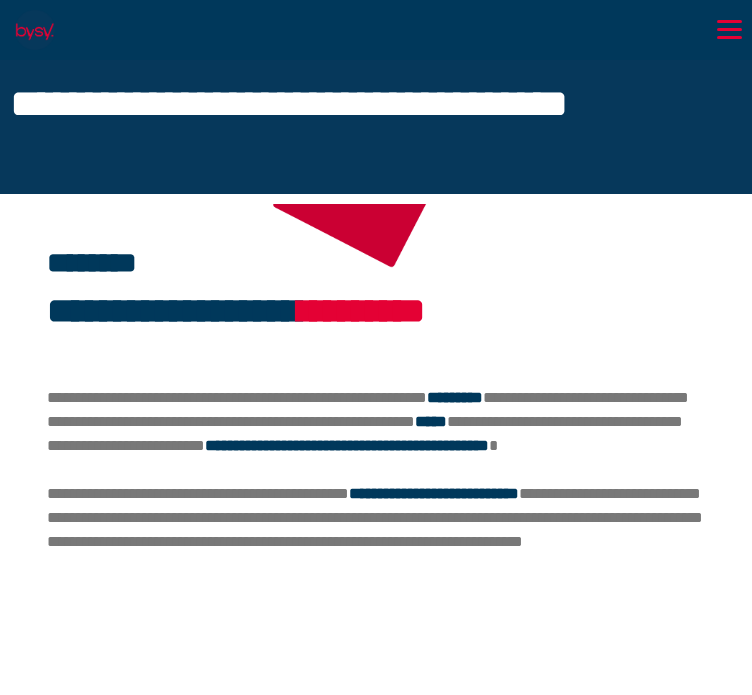 click on "**********" at bounding box center (376, 470) 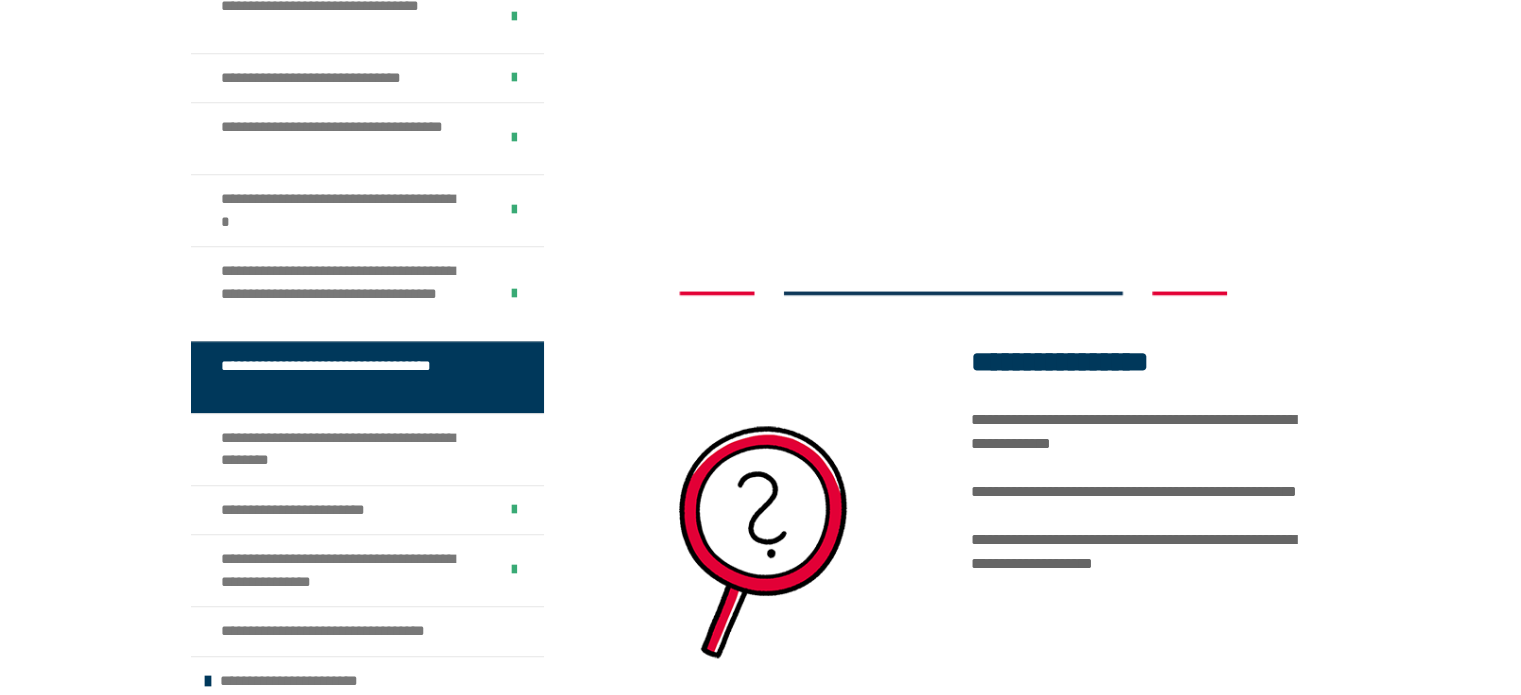 scroll, scrollTop: 989, scrollLeft: 0, axis: vertical 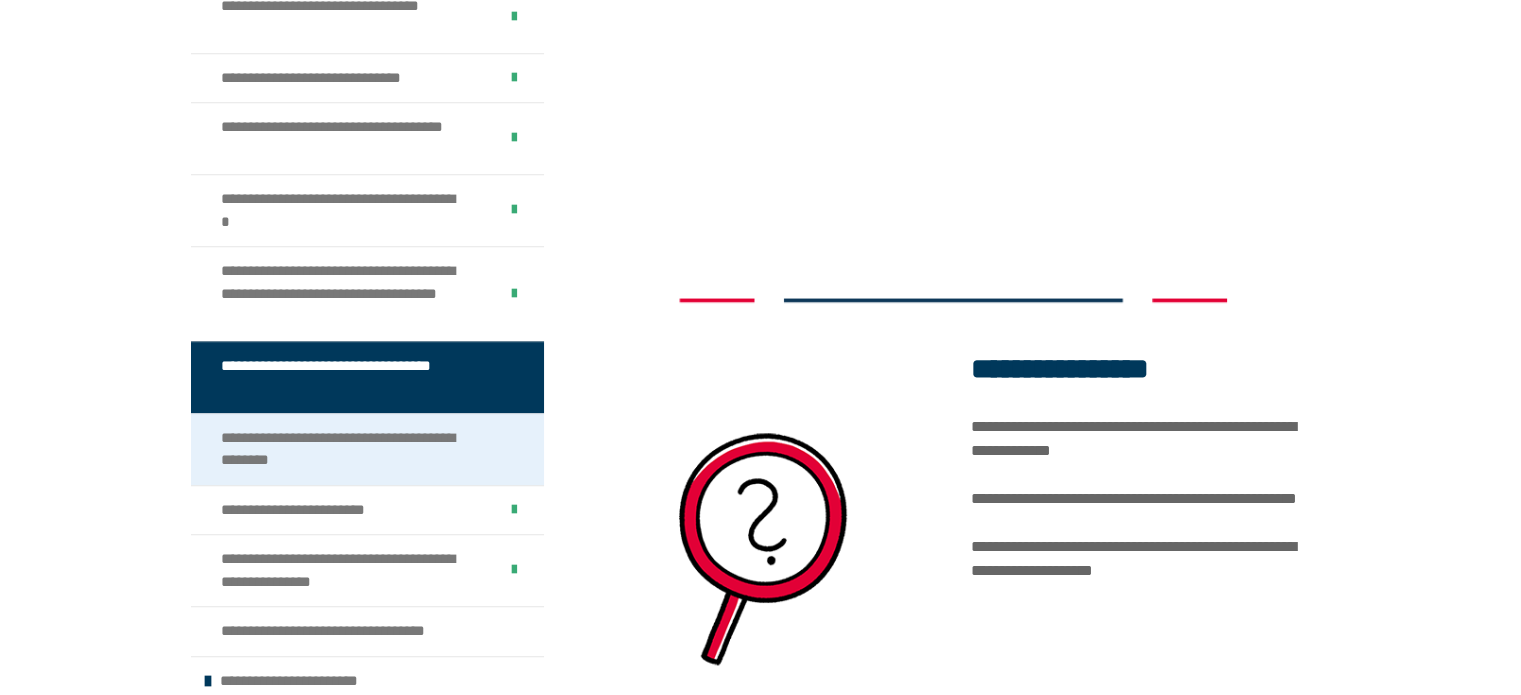 click on "**********" at bounding box center (352, 449) 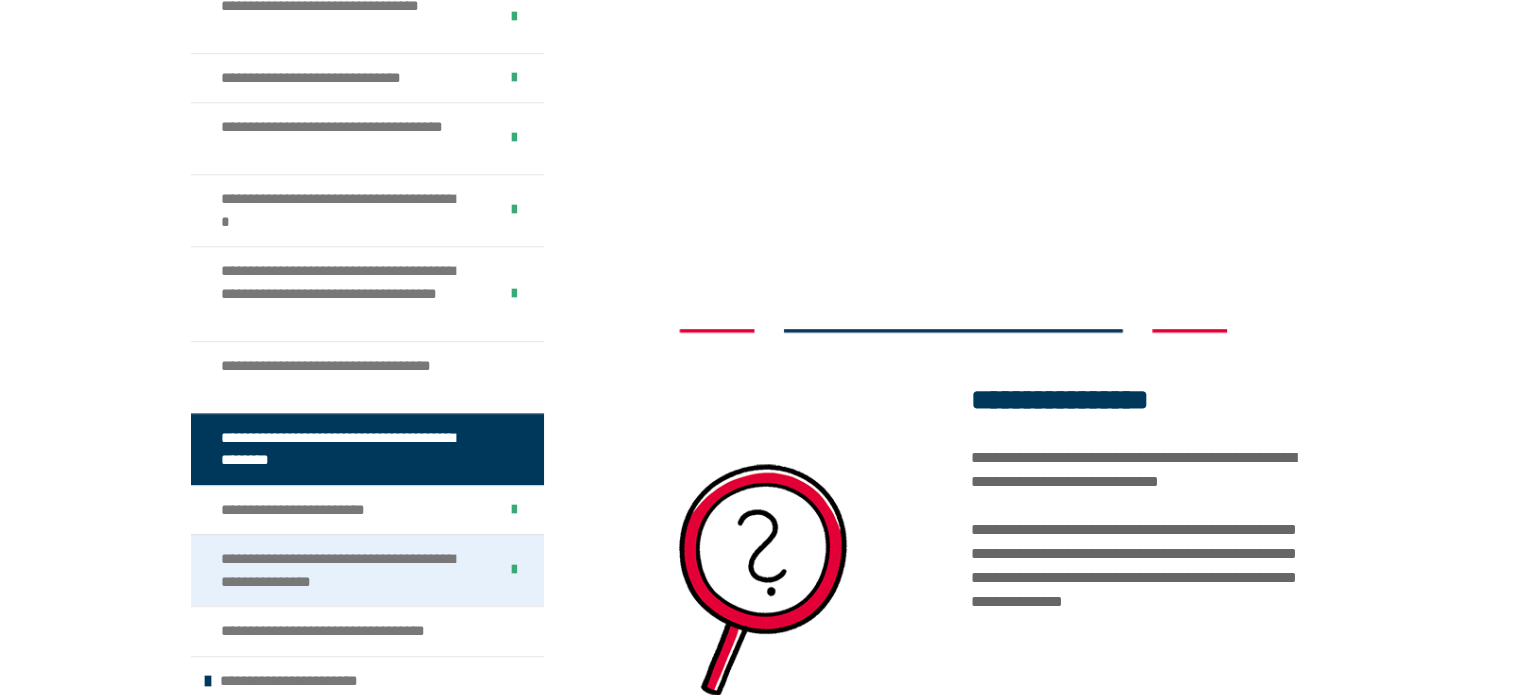 scroll, scrollTop: 1304, scrollLeft: 0, axis: vertical 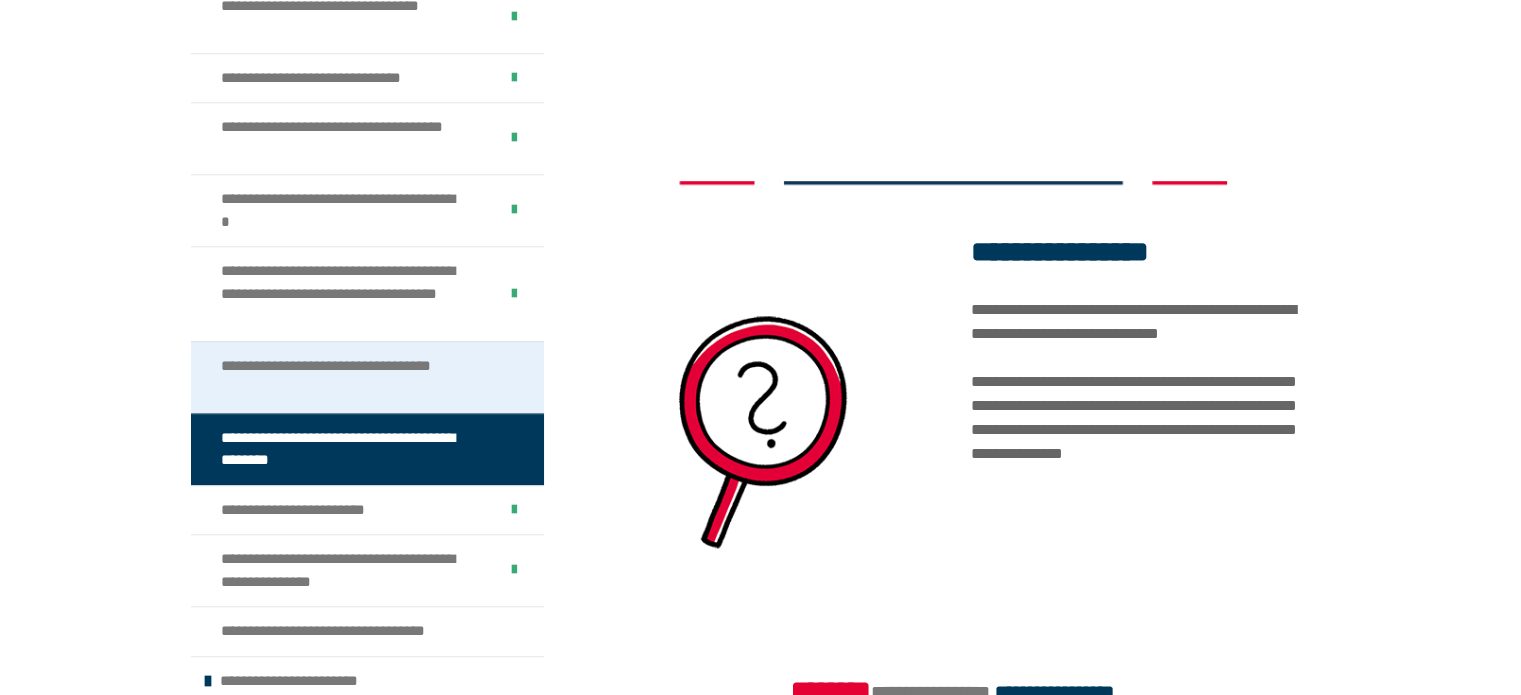 click on "**********" at bounding box center (352, 377) 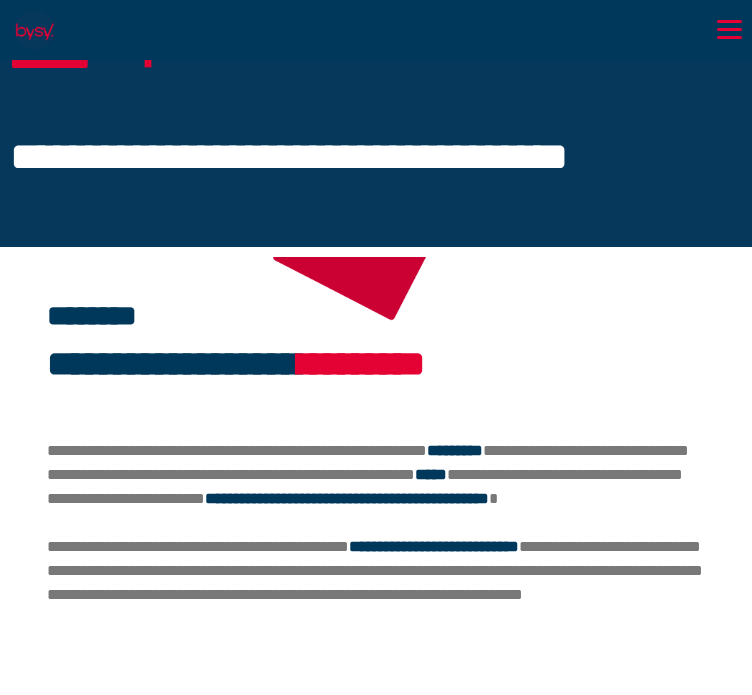 scroll, scrollTop: 16, scrollLeft: 0, axis: vertical 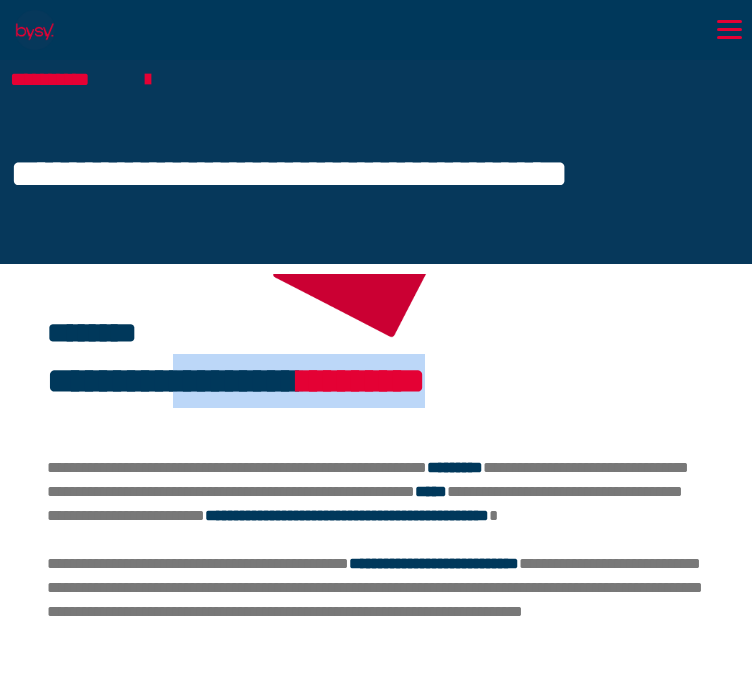 drag, startPoint x: 628, startPoint y: 379, endPoint x: 229, endPoint y: 383, distance: 399.02005 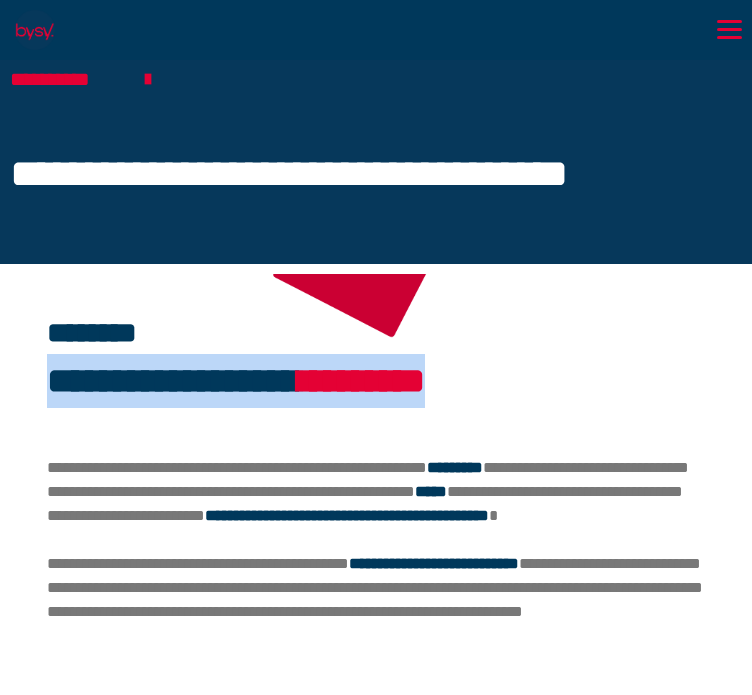drag, startPoint x: 51, startPoint y: 379, endPoint x: 668, endPoint y: 398, distance: 617.2925 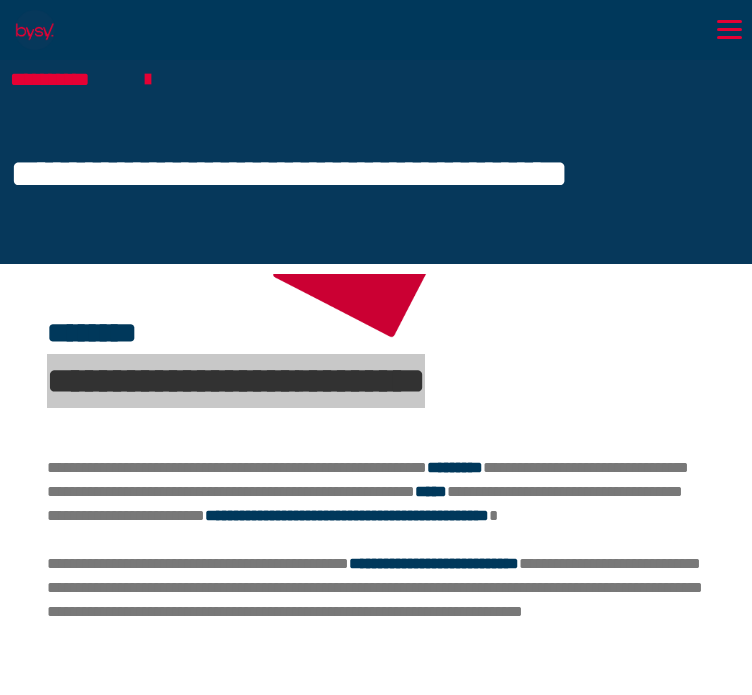 scroll, scrollTop: 153, scrollLeft: 0, axis: vertical 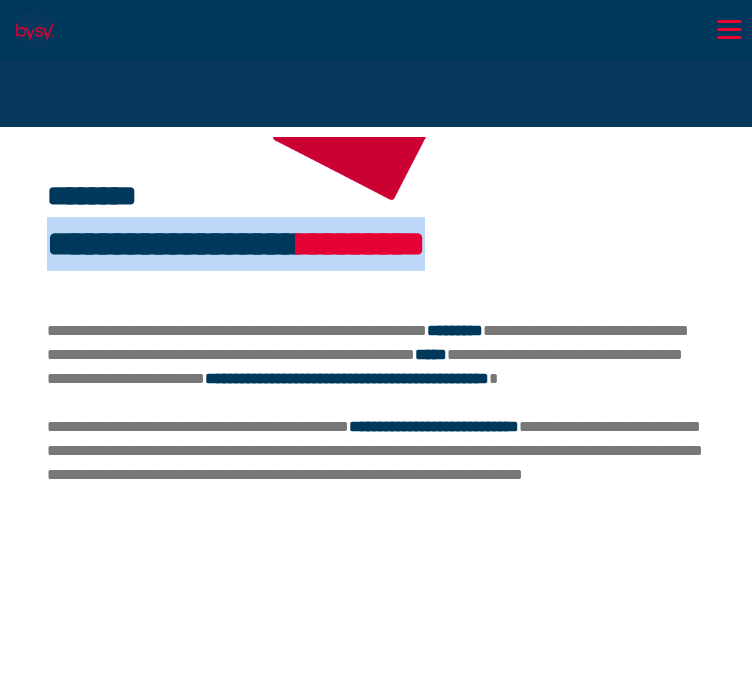 click on "**********" at bounding box center [347, 378] 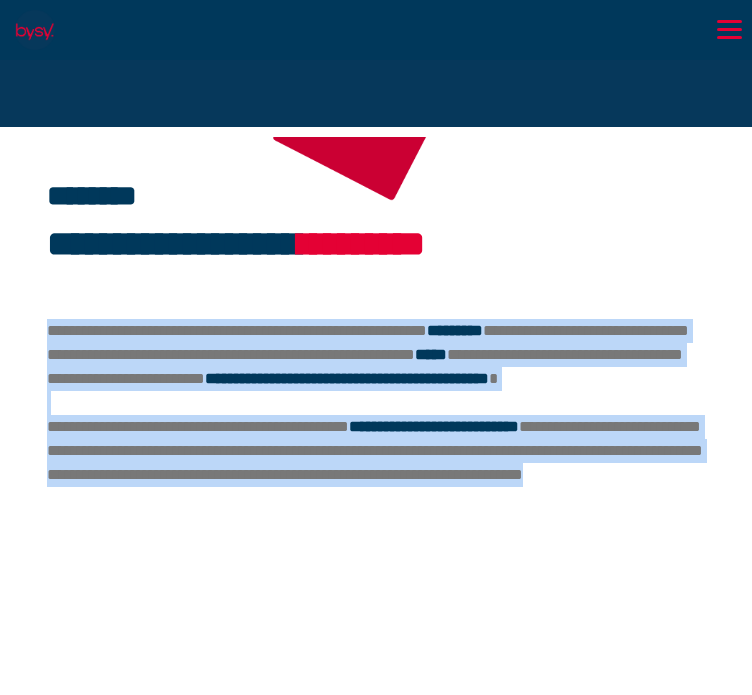 drag, startPoint x: 50, startPoint y: 328, endPoint x: 653, endPoint y: 549, distance: 642.2227 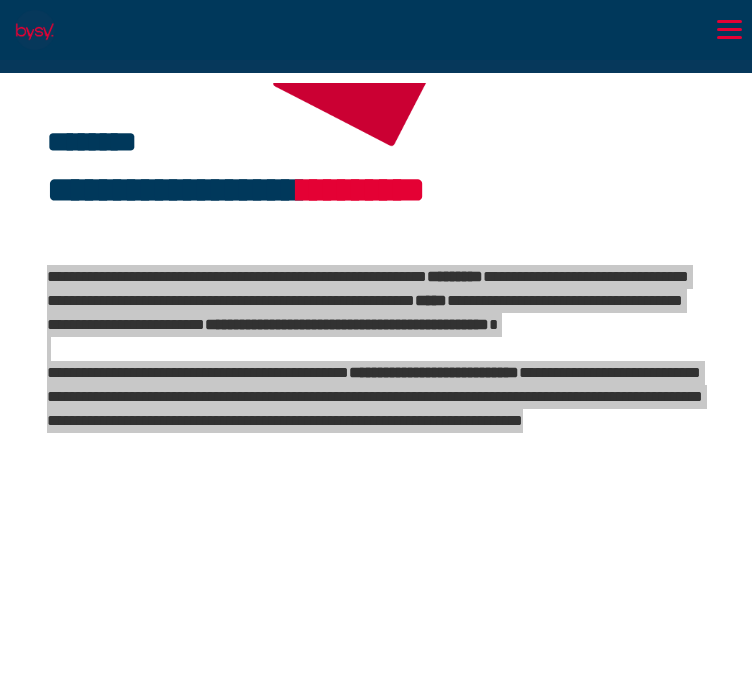 scroll, scrollTop: 208, scrollLeft: 0, axis: vertical 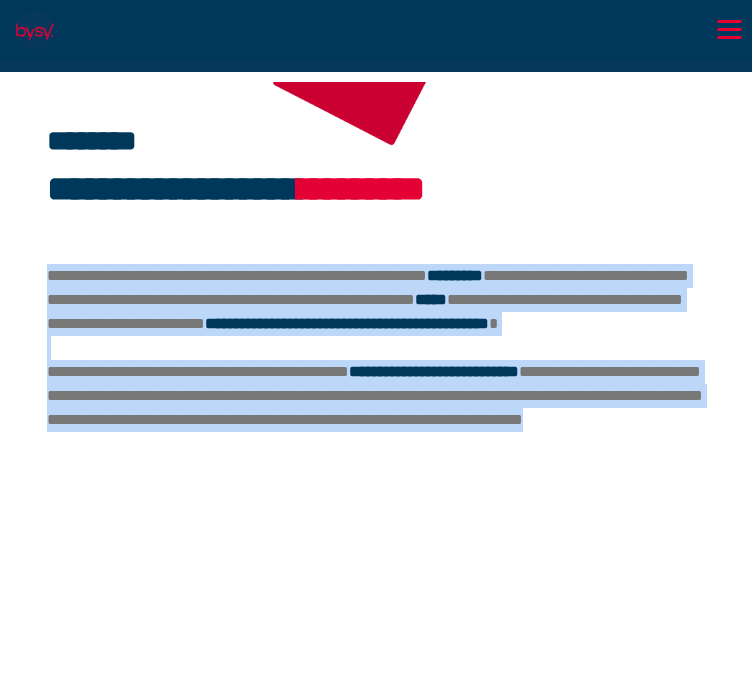 click on "**********" at bounding box center (375, 395) 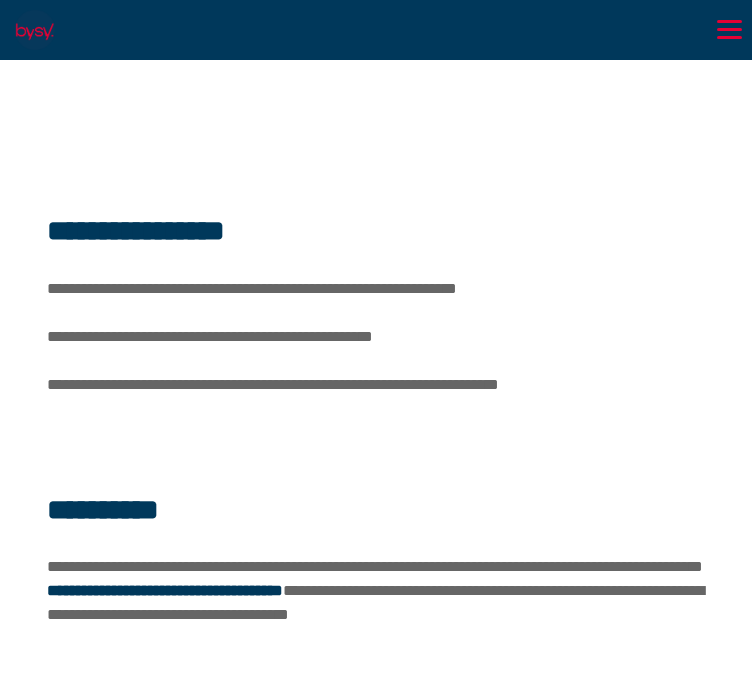 scroll, scrollTop: 1788, scrollLeft: 0, axis: vertical 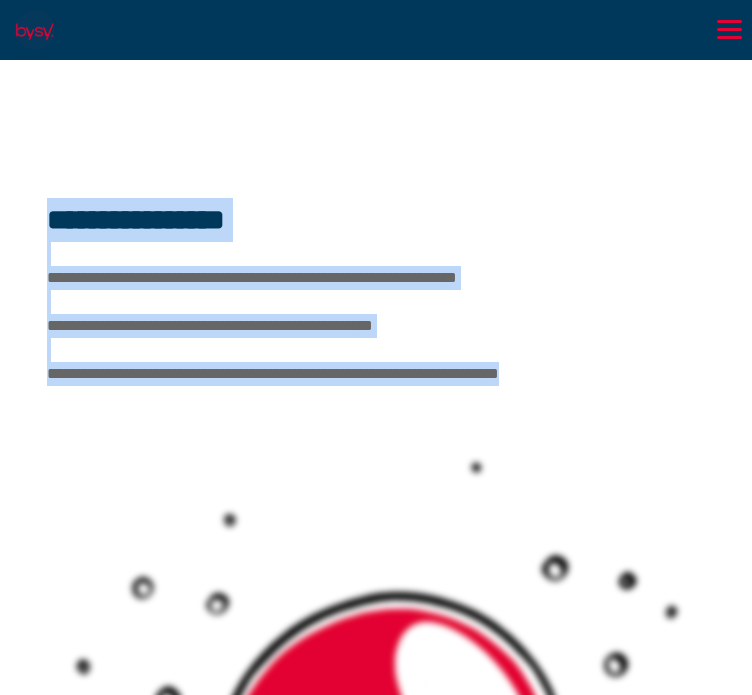 drag, startPoint x: 30, startPoint y: 306, endPoint x: 157, endPoint y: 483, distance: 217.84857 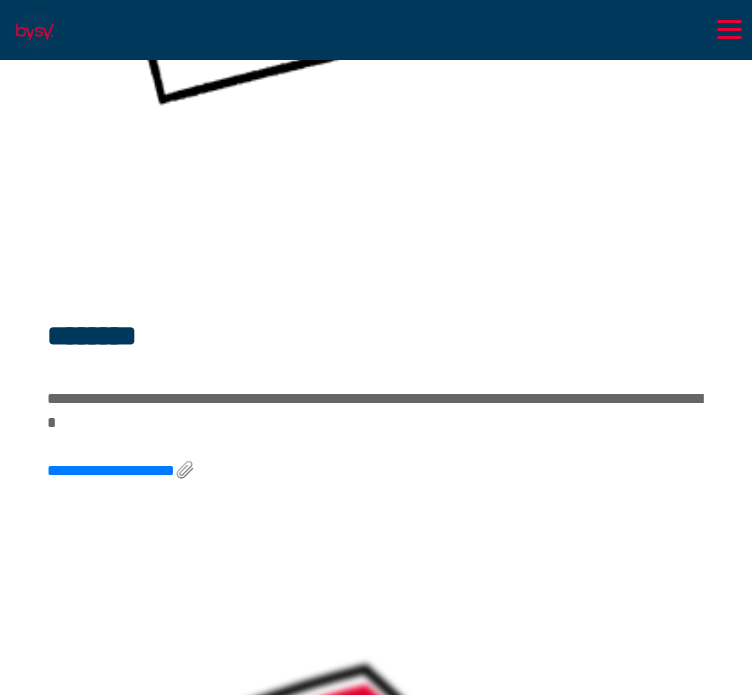 scroll, scrollTop: 3668, scrollLeft: 0, axis: vertical 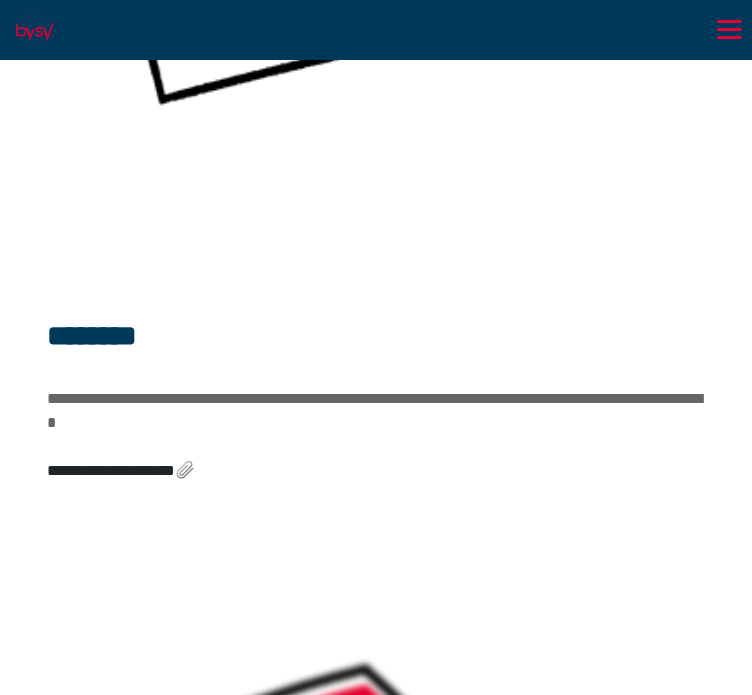 click on "**********" at bounding box center (121, 470) 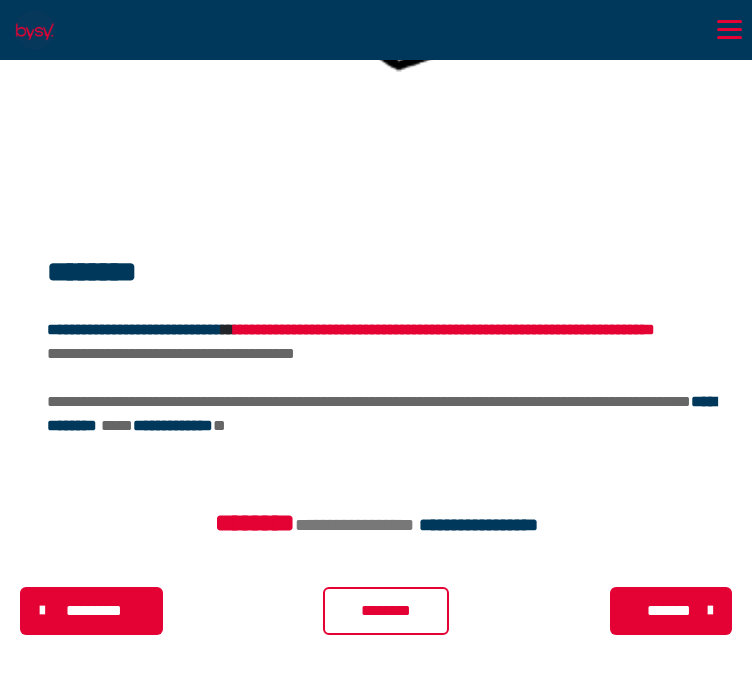 scroll, scrollTop: 4861, scrollLeft: 0, axis: vertical 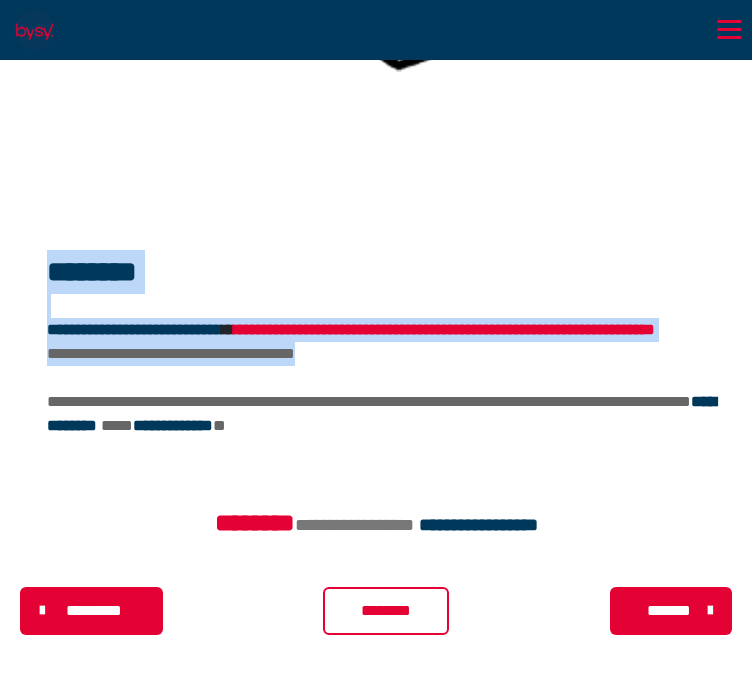 drag, startPoint x: 393, startPoint y: 385, endPoint x: 49, endPoint y: 270, distance: 362.71338 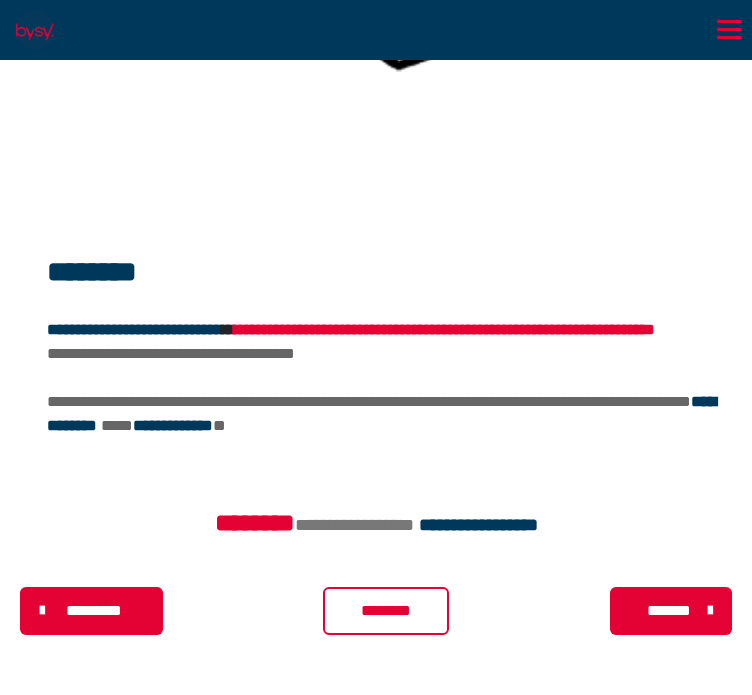 click on "********" at bounding box center (386, 611) 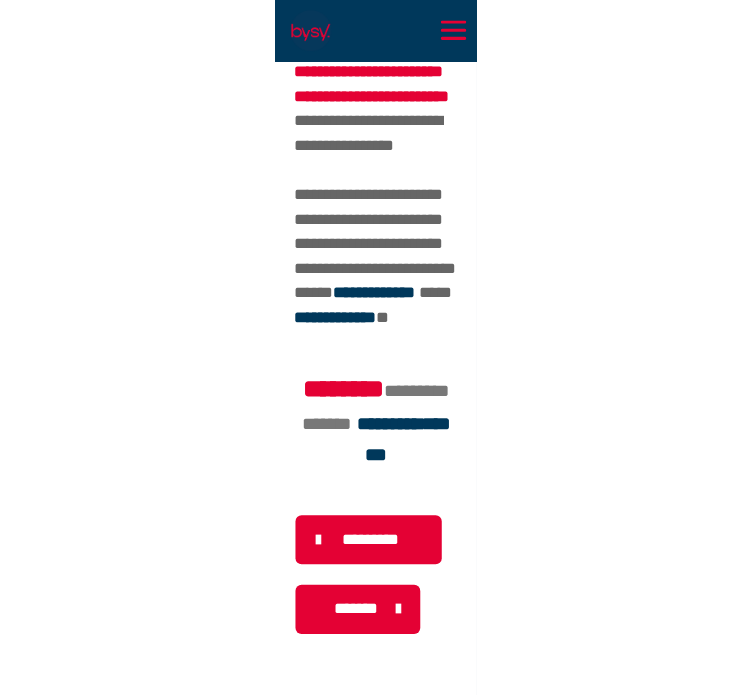 scroll, scrollTop: 4889, scrollLeft: 0, axis: vertical 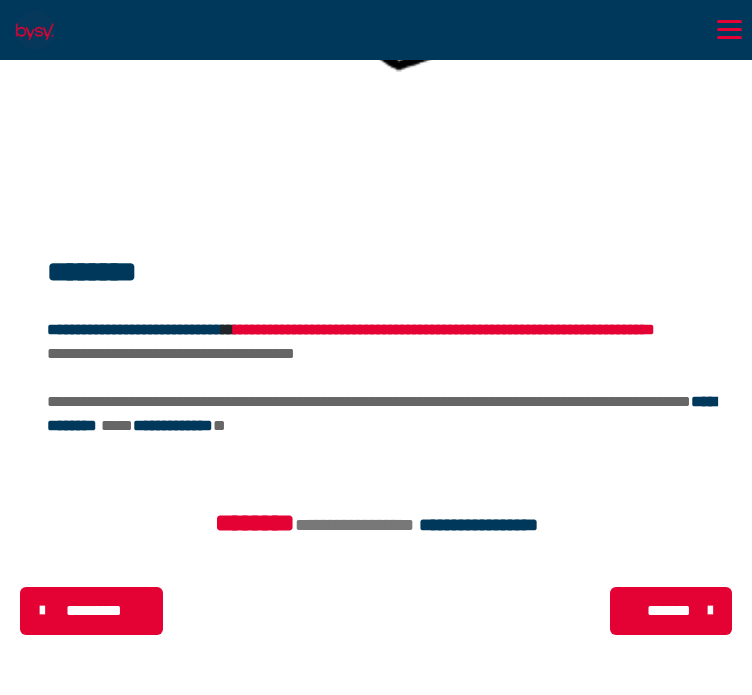 click on "*******" at bounding box center [669, 611] 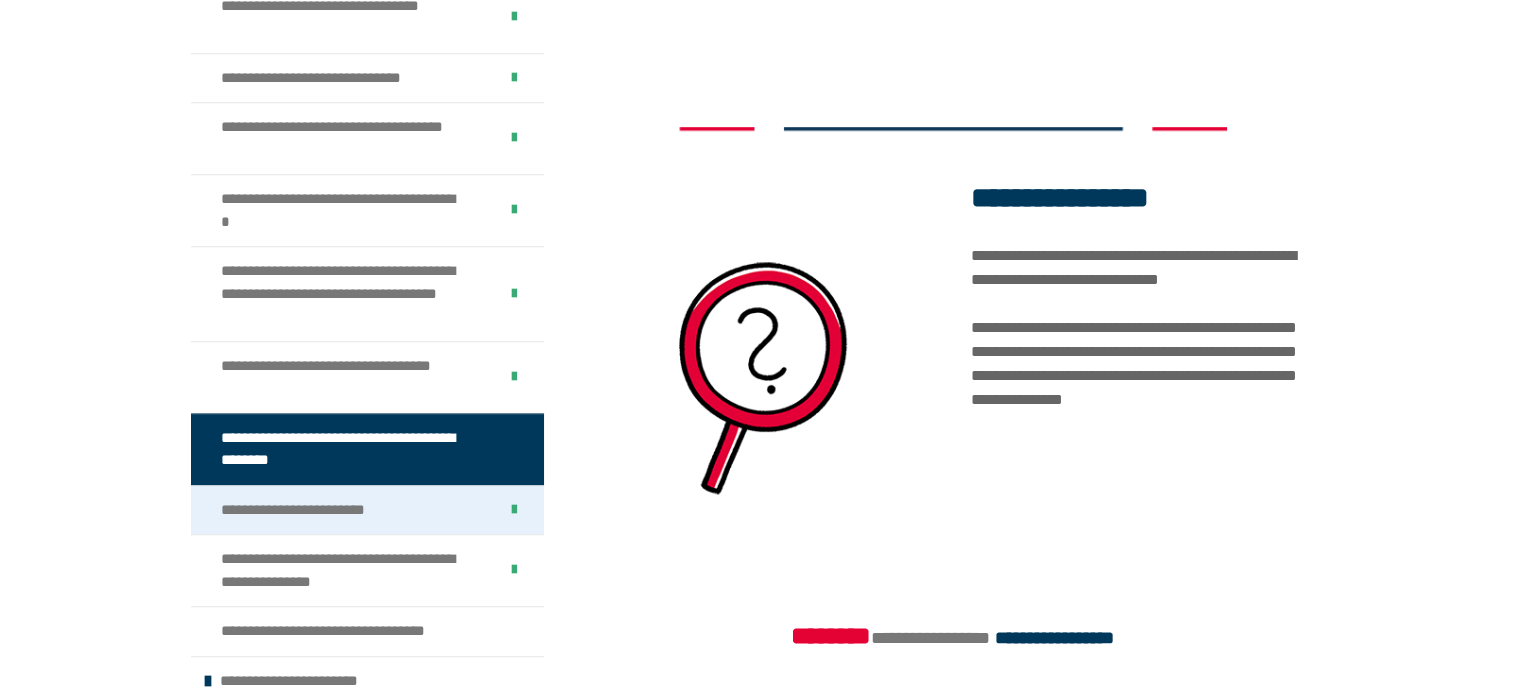 scroll, scrollTop: 1359, scrollLeft: 0, axis: vertical 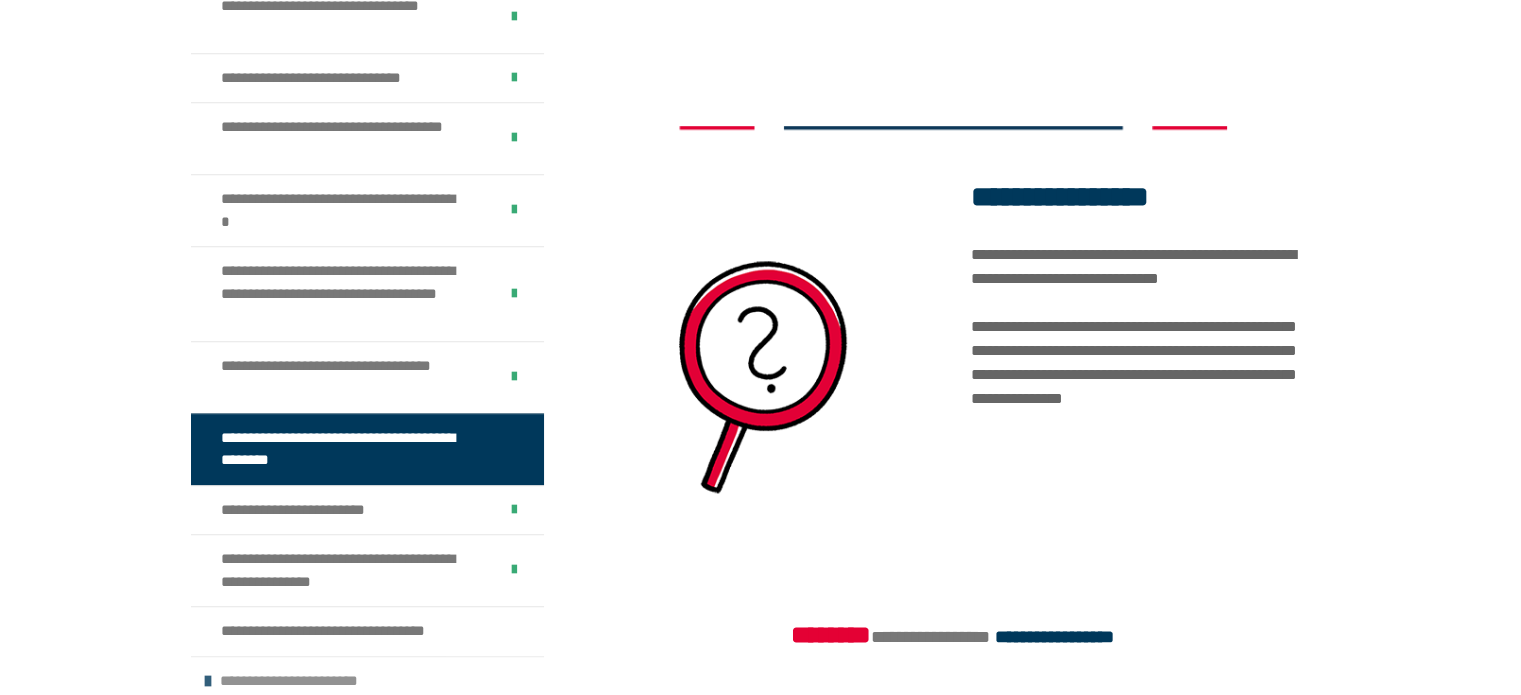 click on "**********" at bounding box center [367, 681] 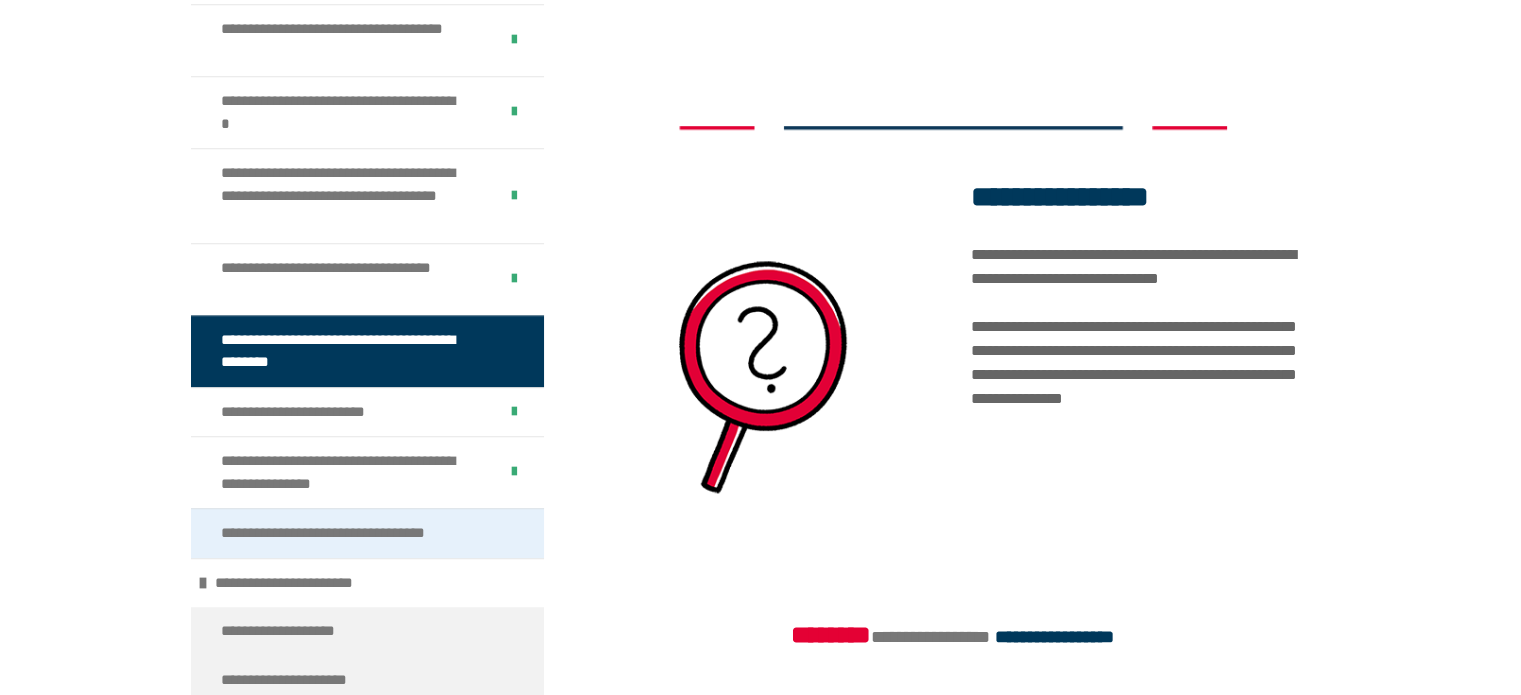 scroll, scrollTop: 1062, scrollLeft: 0, axis: vertical 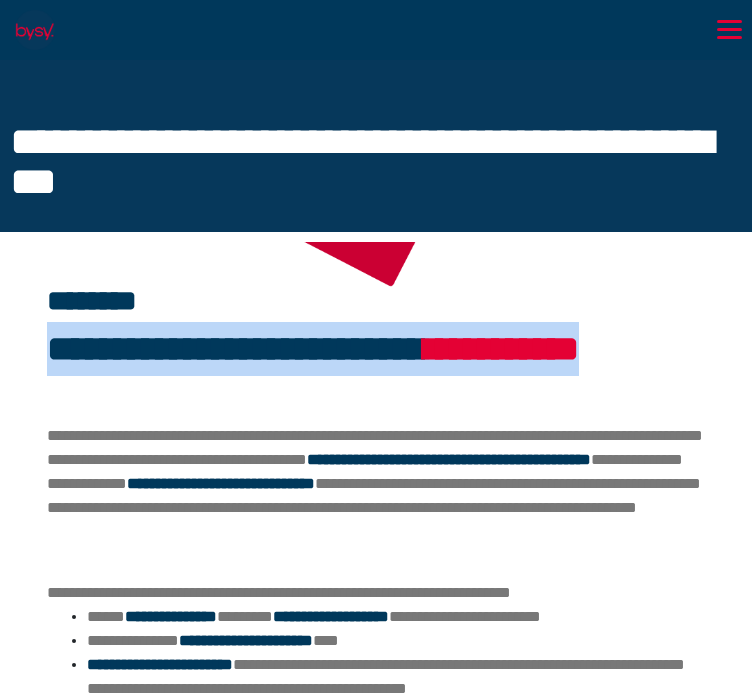 drag, startPoint x: 47, startPoint y: 343, endPoint x: 615, endPoint y: 390, distance: 569.9412 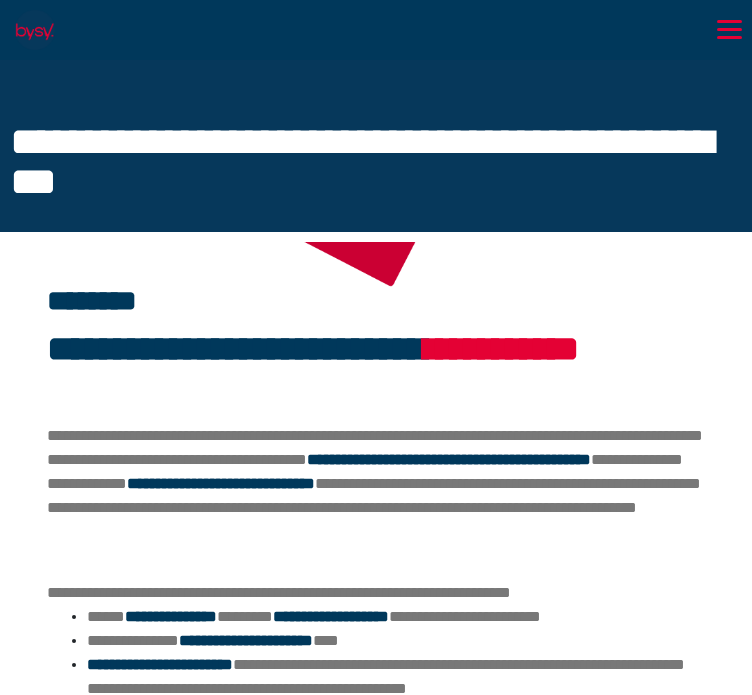 scroll, scrollTop: 228, scrollLeft: 0, axis: vertical 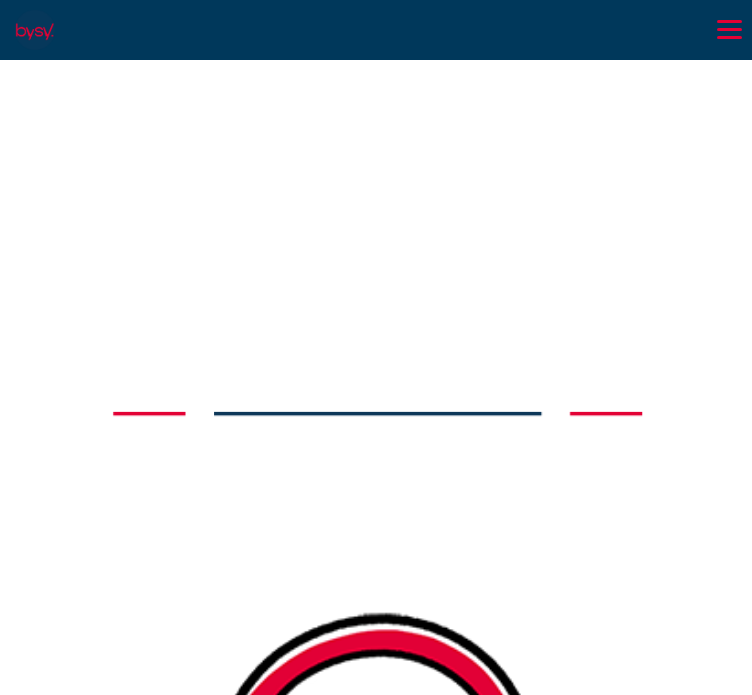 drag, startPoint x: 41, startPoint y: 299, endPoint x: 451, endPoint y: 95, distance: 457.9476 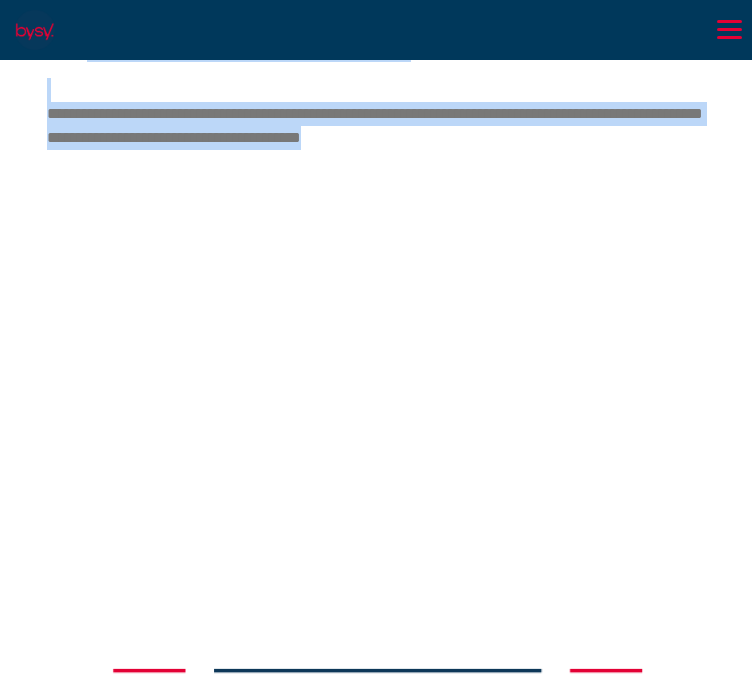 copy on "**********" 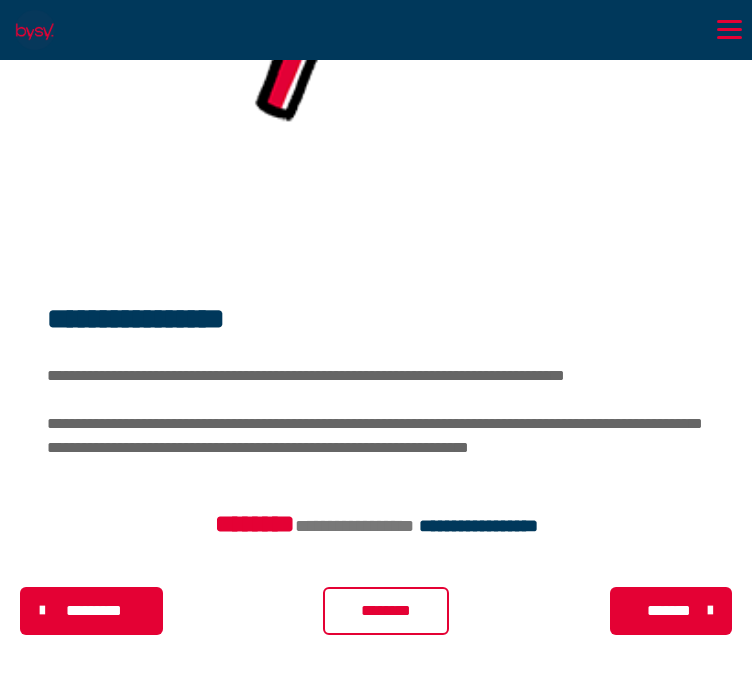 scroll, scrollTop: 2108, scrollLeft: 0, axis: vertical 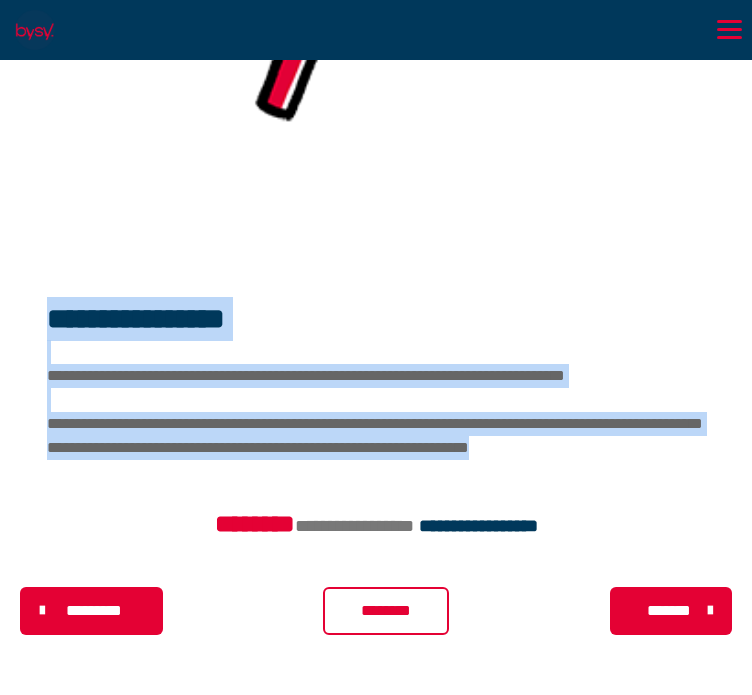 drag, startPoint x: 54, startPoint y: 276, endPoint x: 376, endPoint y: 471, distance: 376.44257 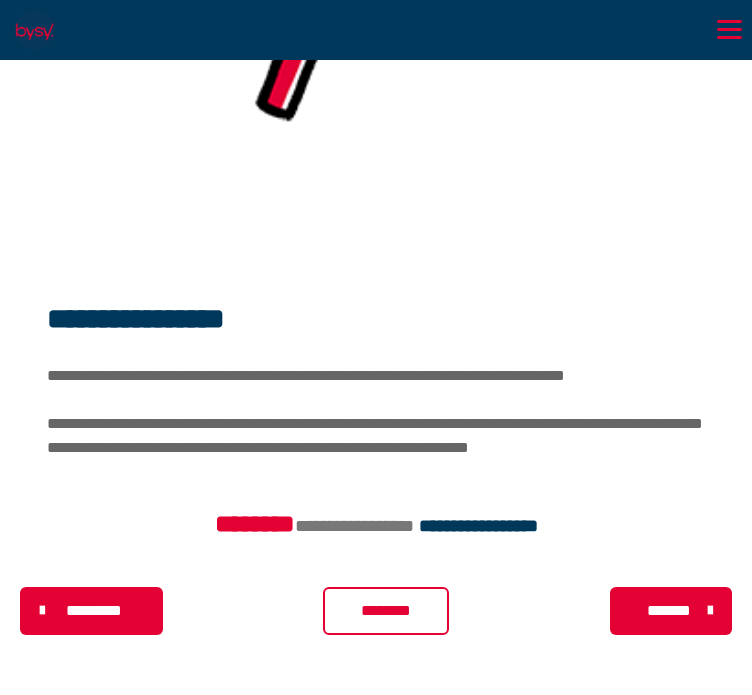 click on "**********" at bounding box center (376, 516) 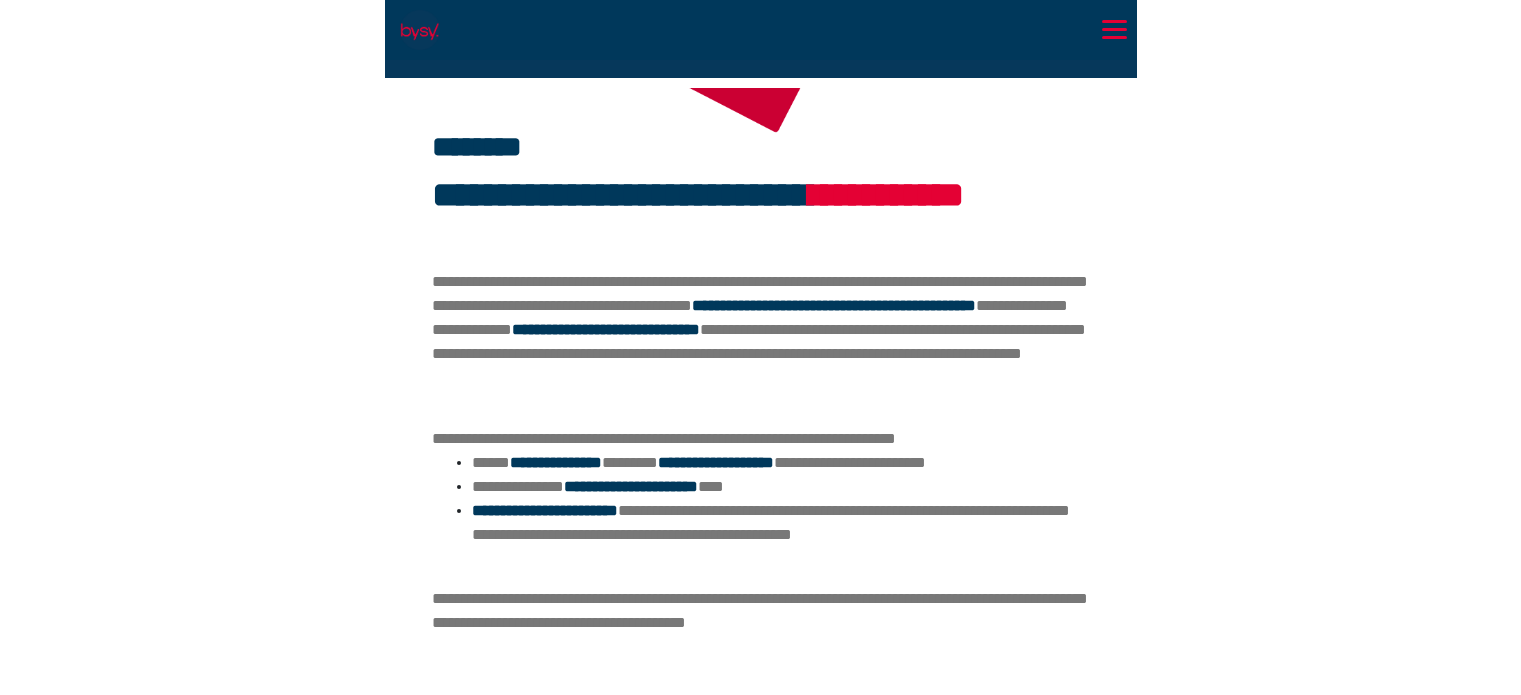 scroll, scrollTop: 0, scrollLeft: 0, axis: both 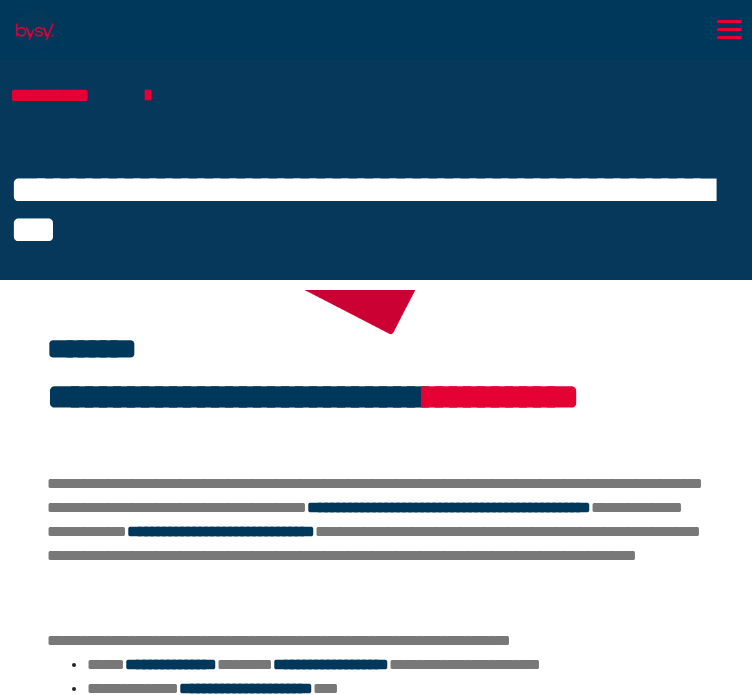 click at bounding box center [148, 95] 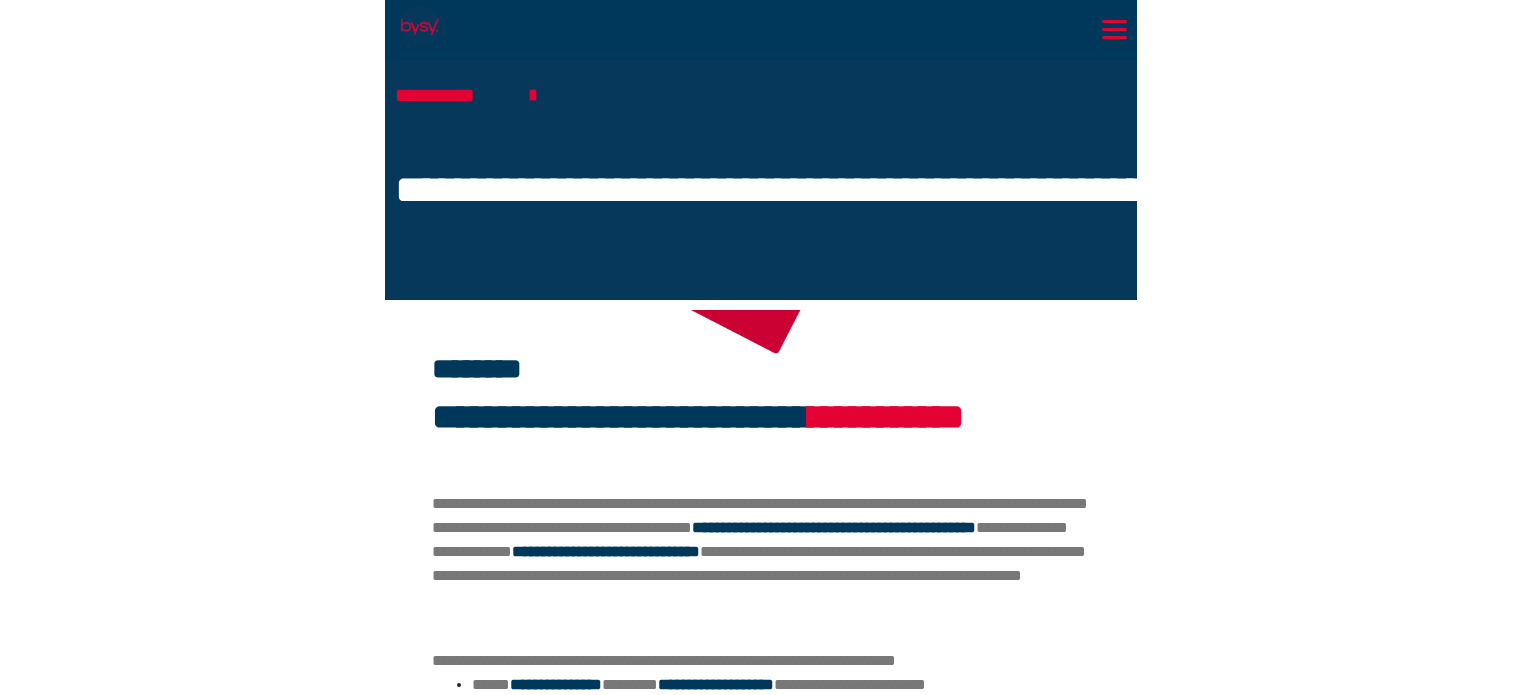 scroll, scrollTop: 0, scrollLeft: 0, axis: both 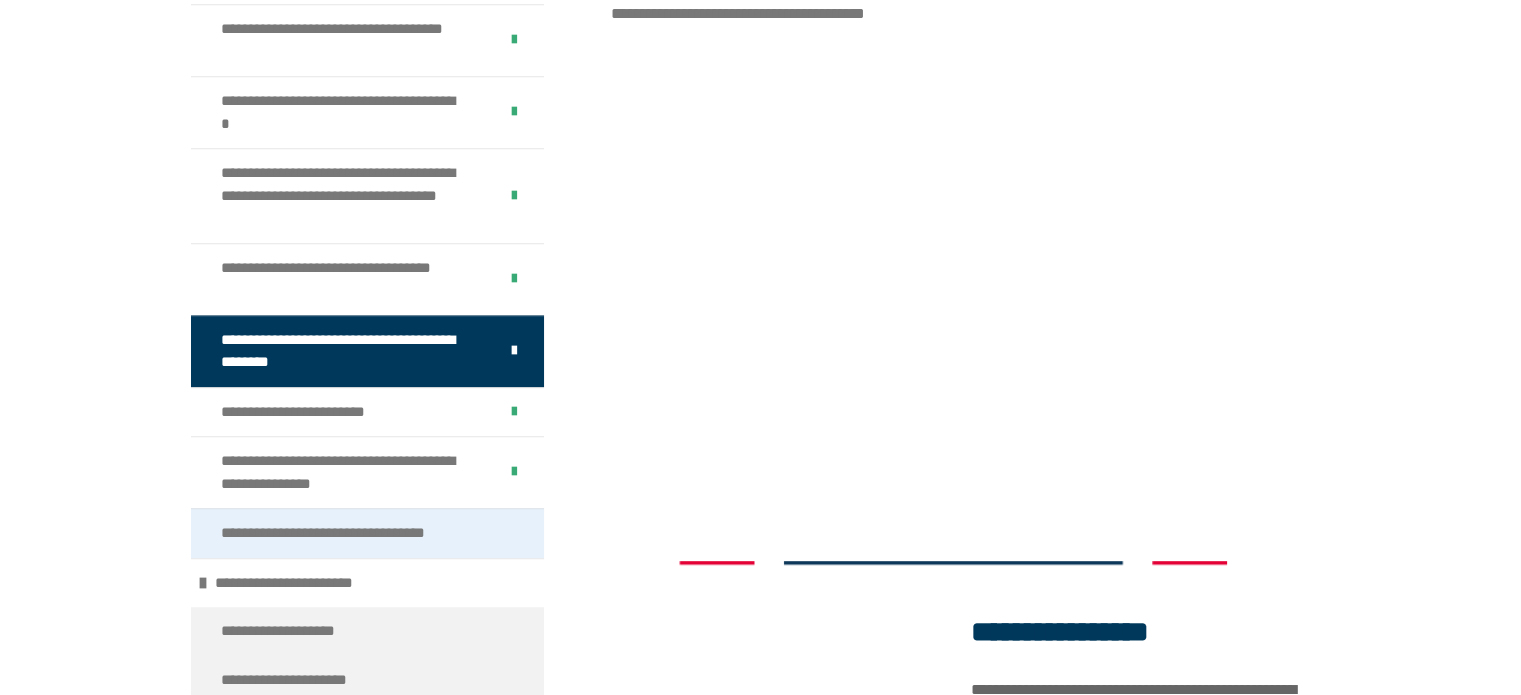 click on "**********" at bounding box center [349, 533] 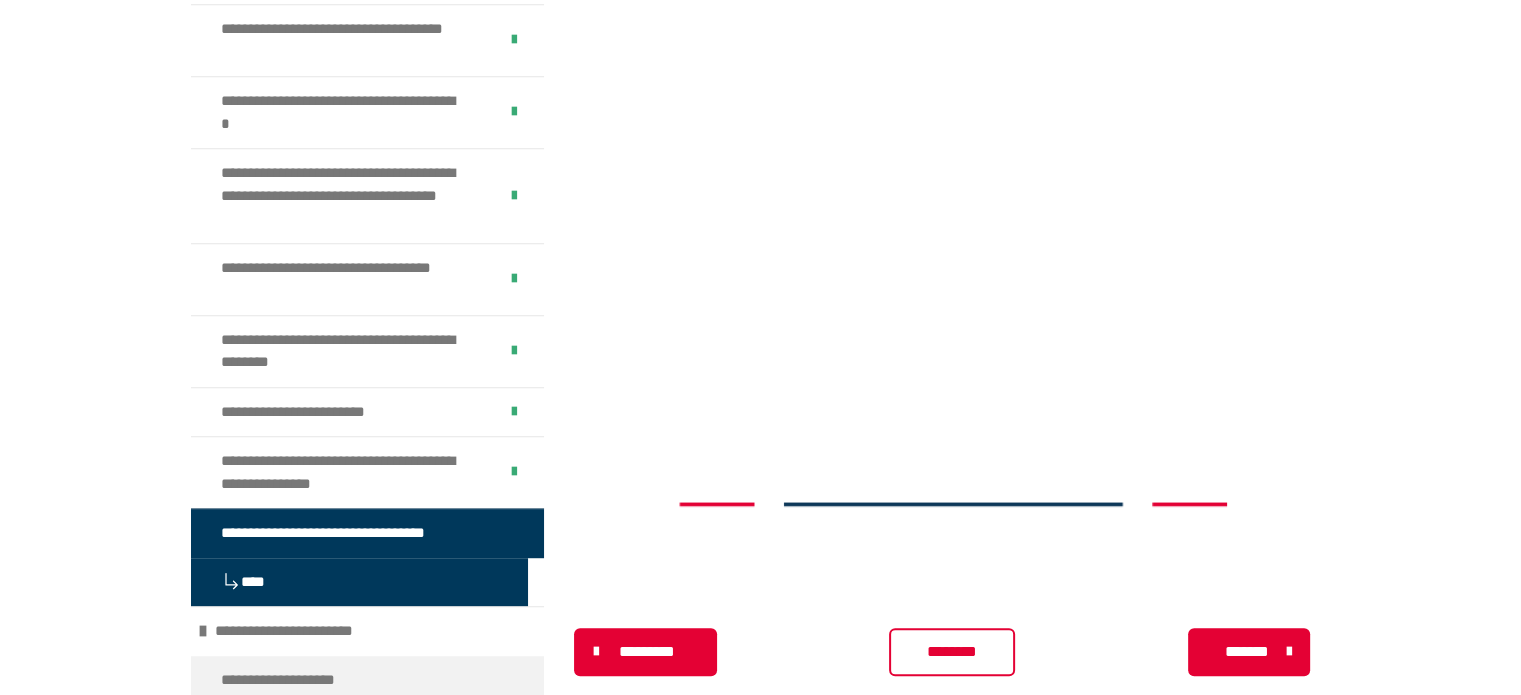 scroll, scrollTop: 870, scrollLeft: 0, axis: vertical 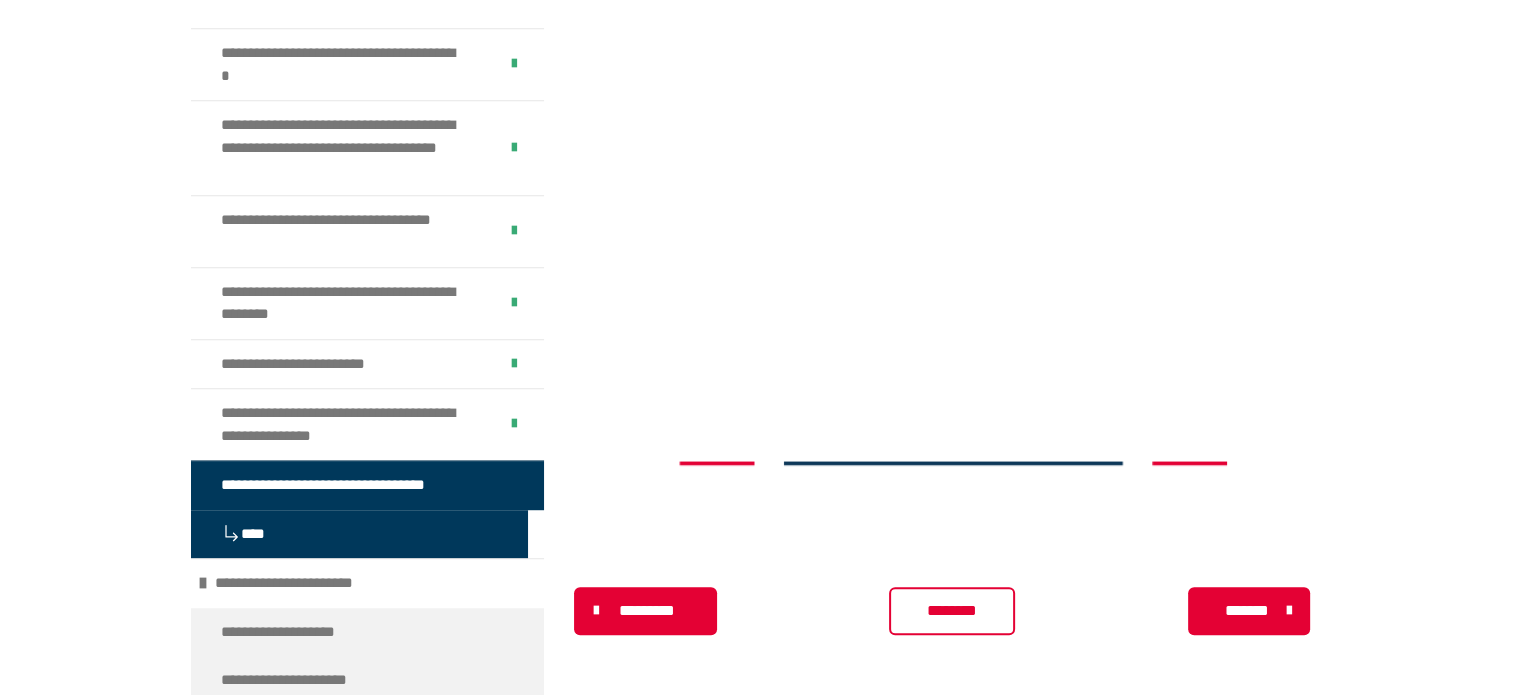 click on "********" at bounding box center [952, 611] 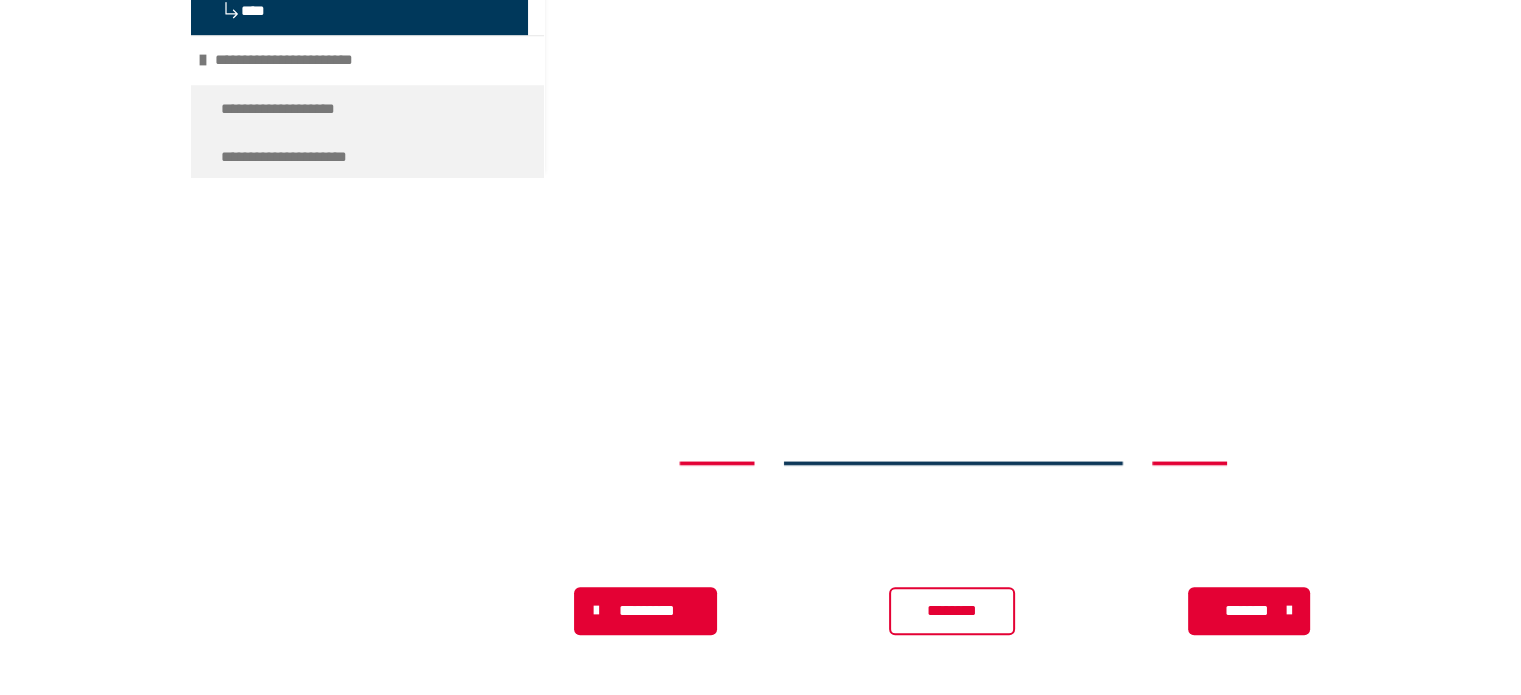 scroll, scrollTop: 0, scrollLeft: 0, axis: both 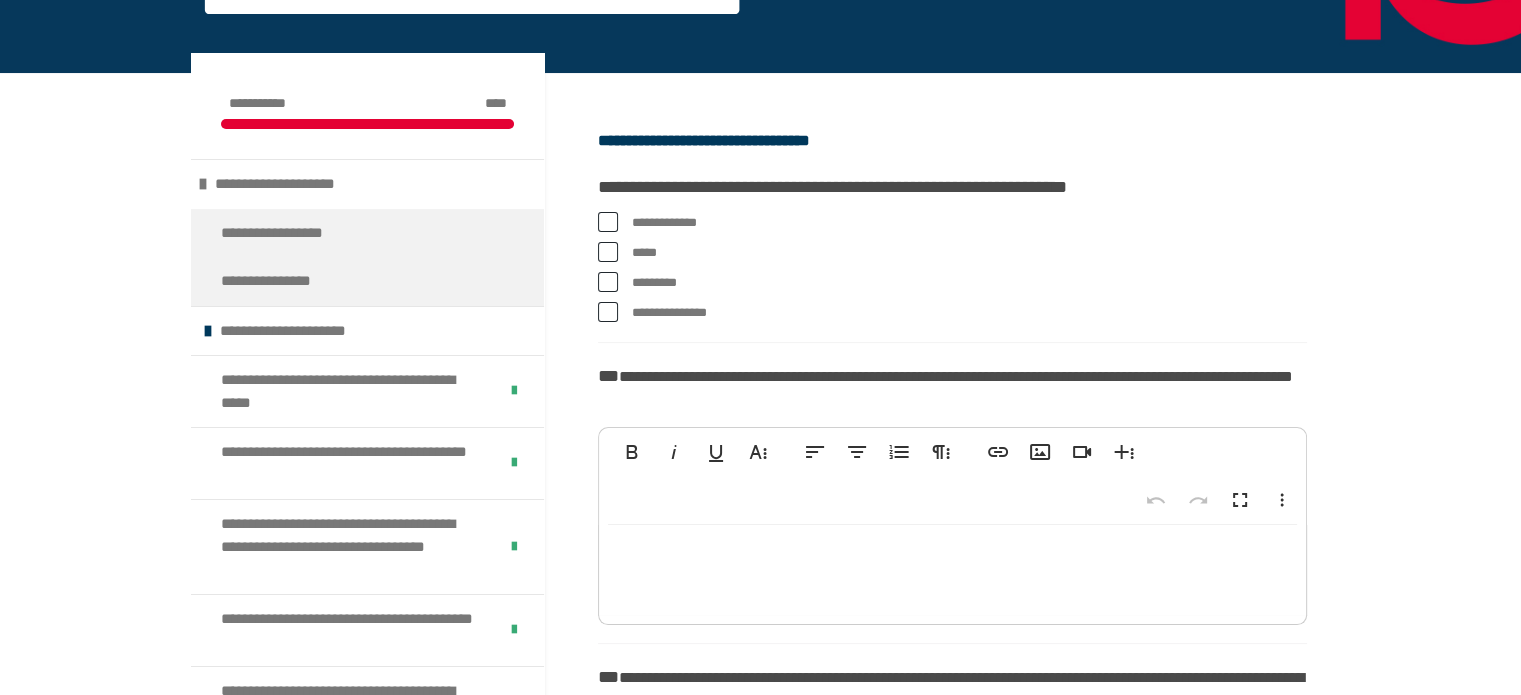 click on "*****" at bounding box center [969, 253] 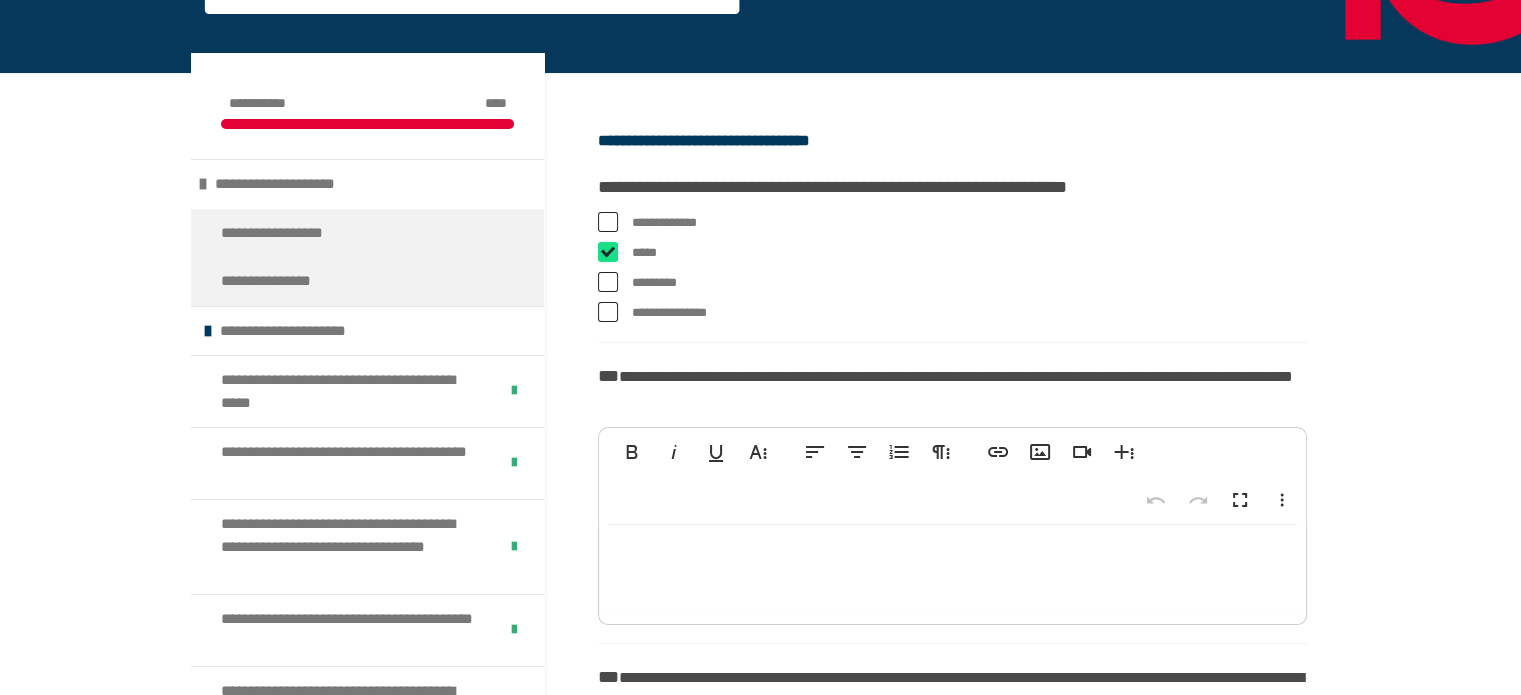 checkbox on "****" 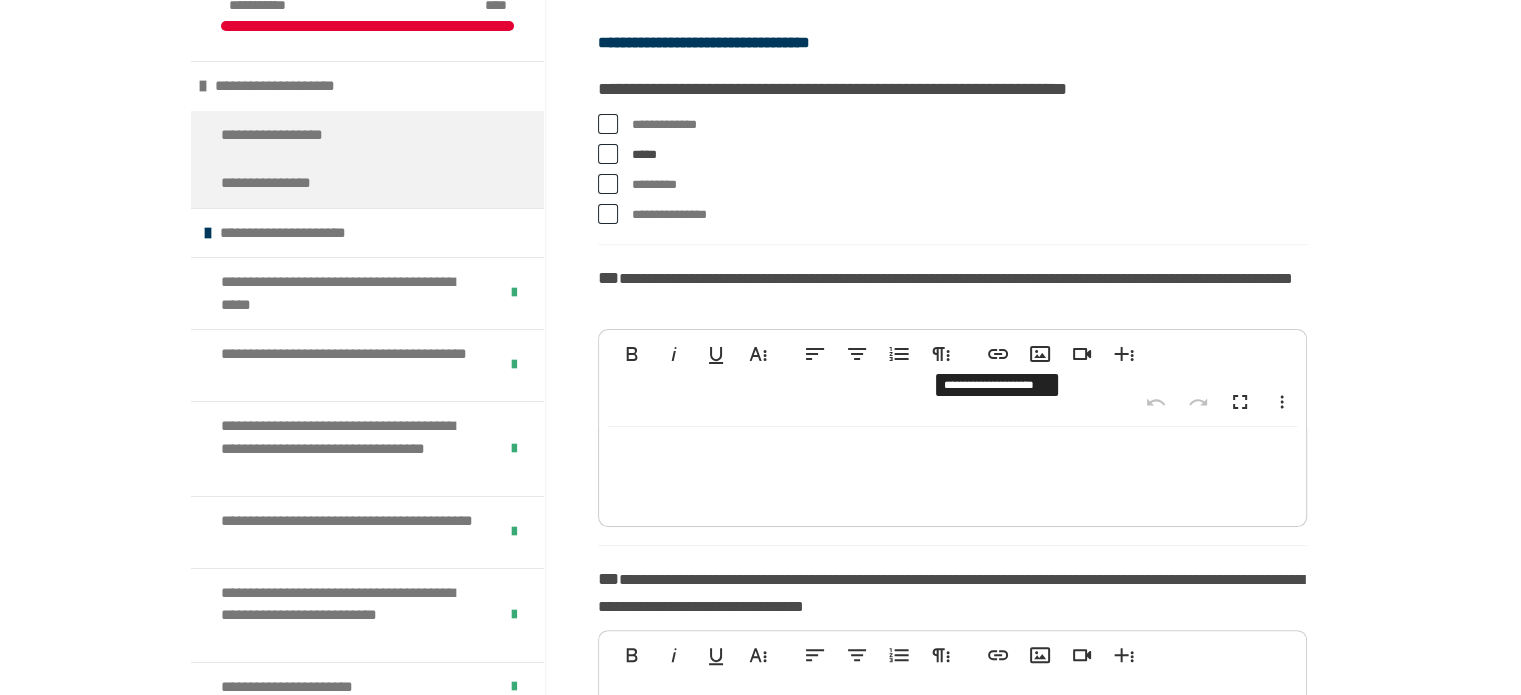 scroll, scrollTop: 304, scrollLeft: 0, axis: vertical 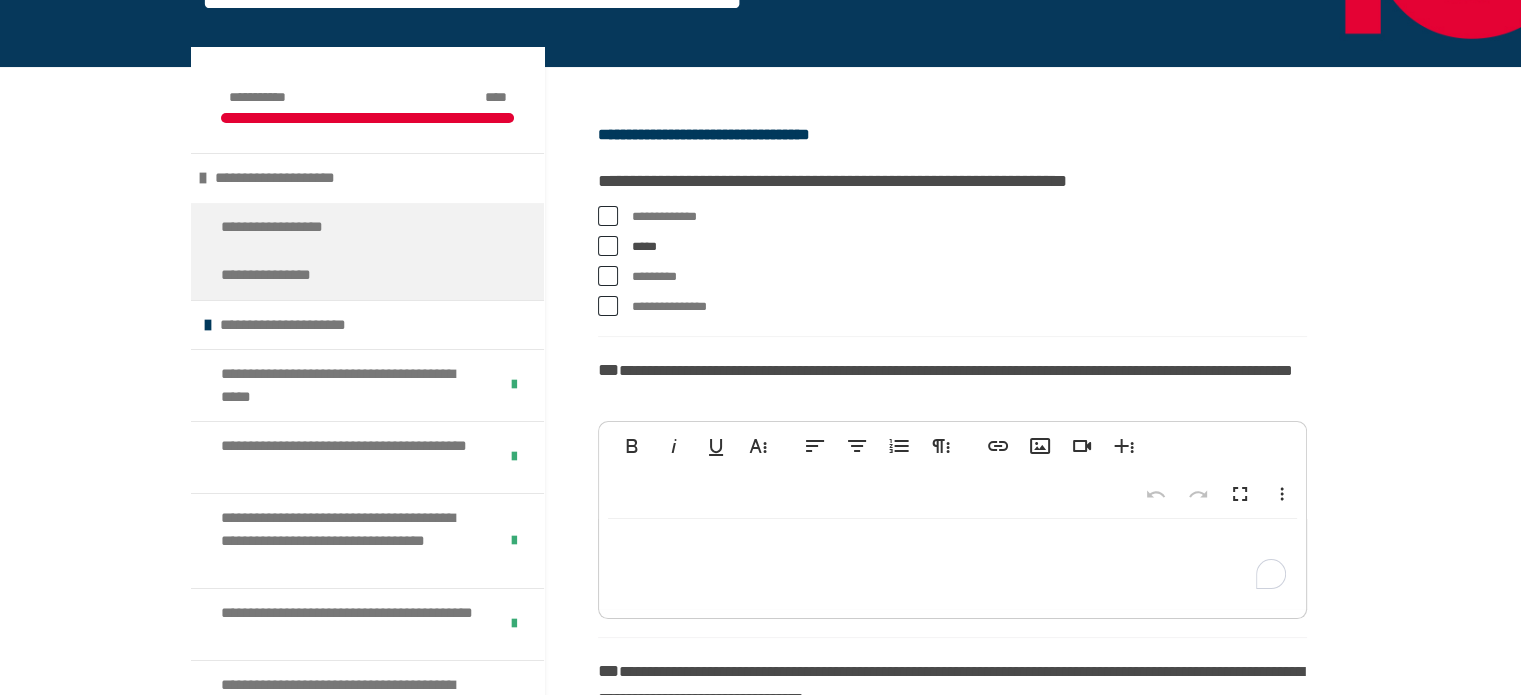 click at bounding box center (952, 564) 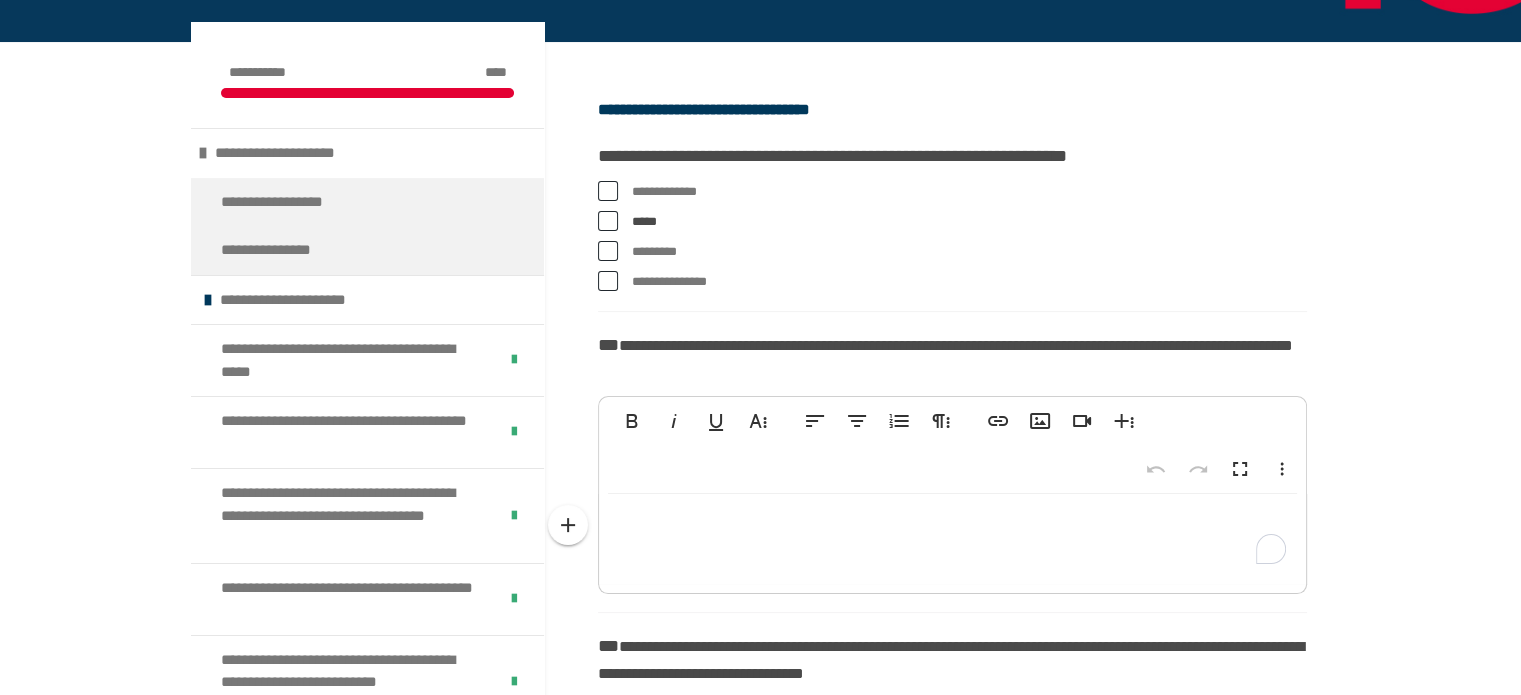 scroll, scrollTop: 331, scrollLeft: 0, axis: vertical 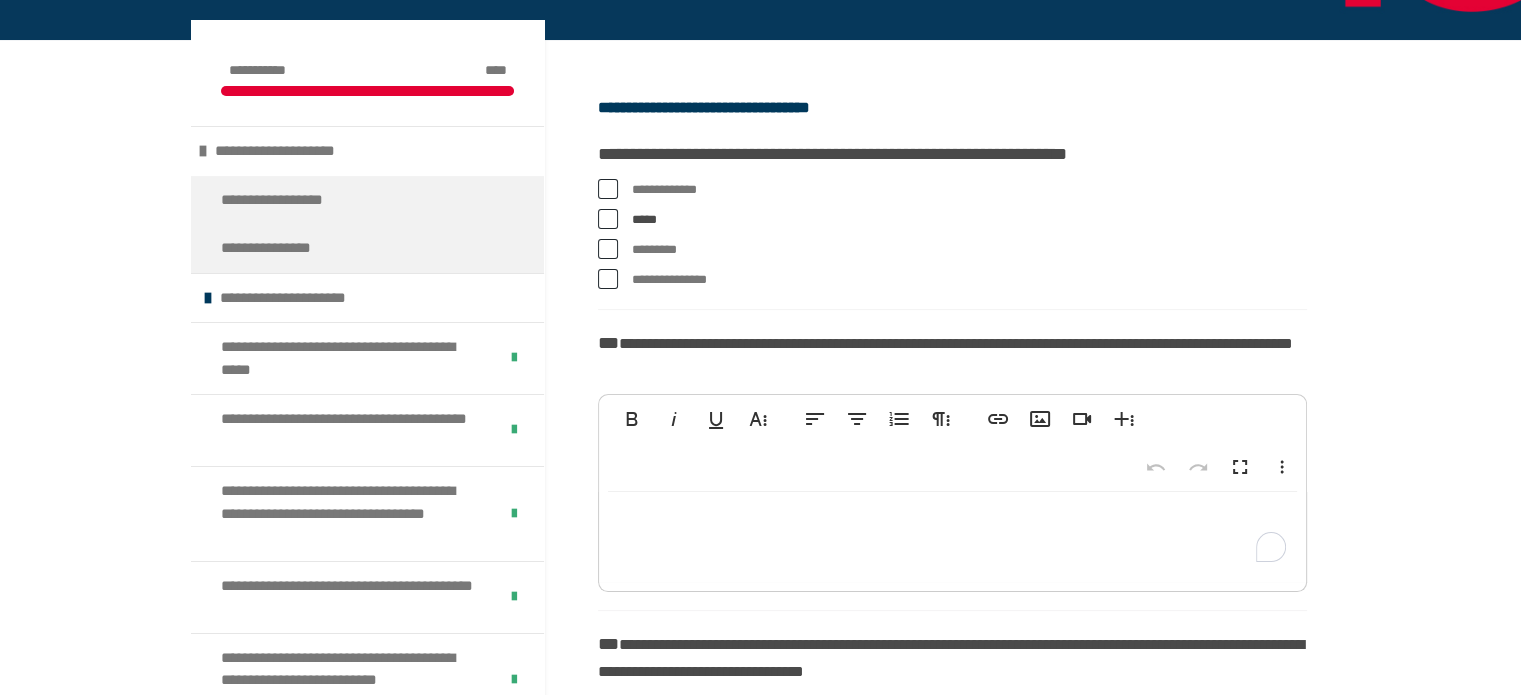 click on "**********" at bounding box center (704, 107) 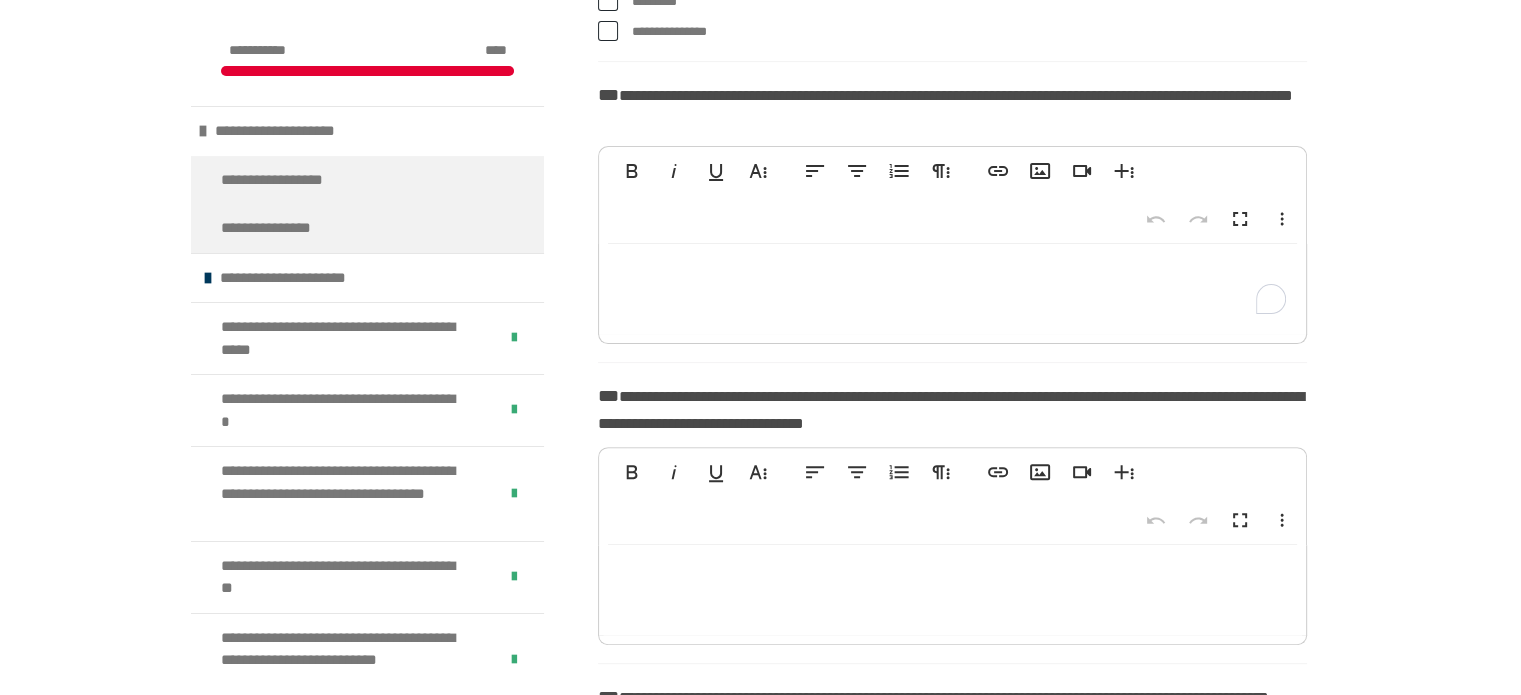 scroll, scrollTop: 595, scrollLeft: 0, axis: vertical 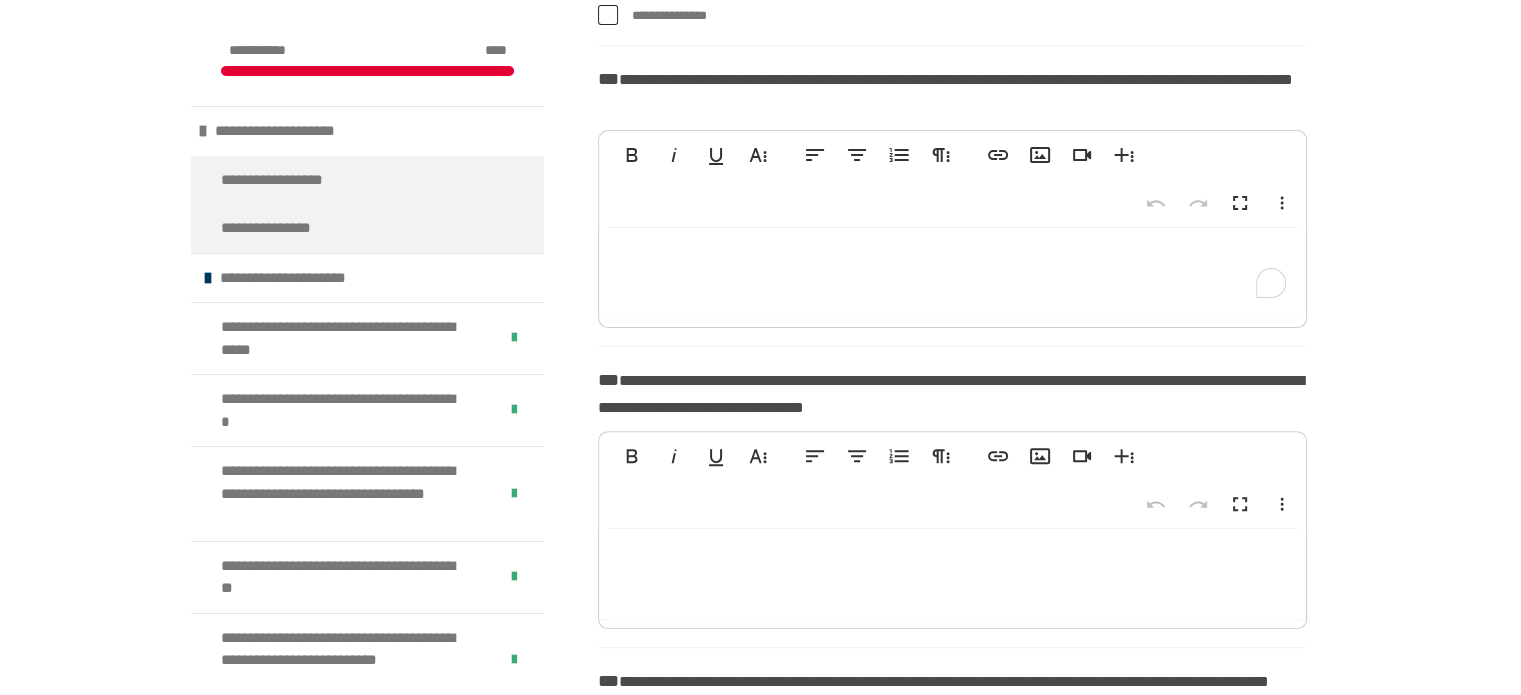 click at bounding box center (952, 528) 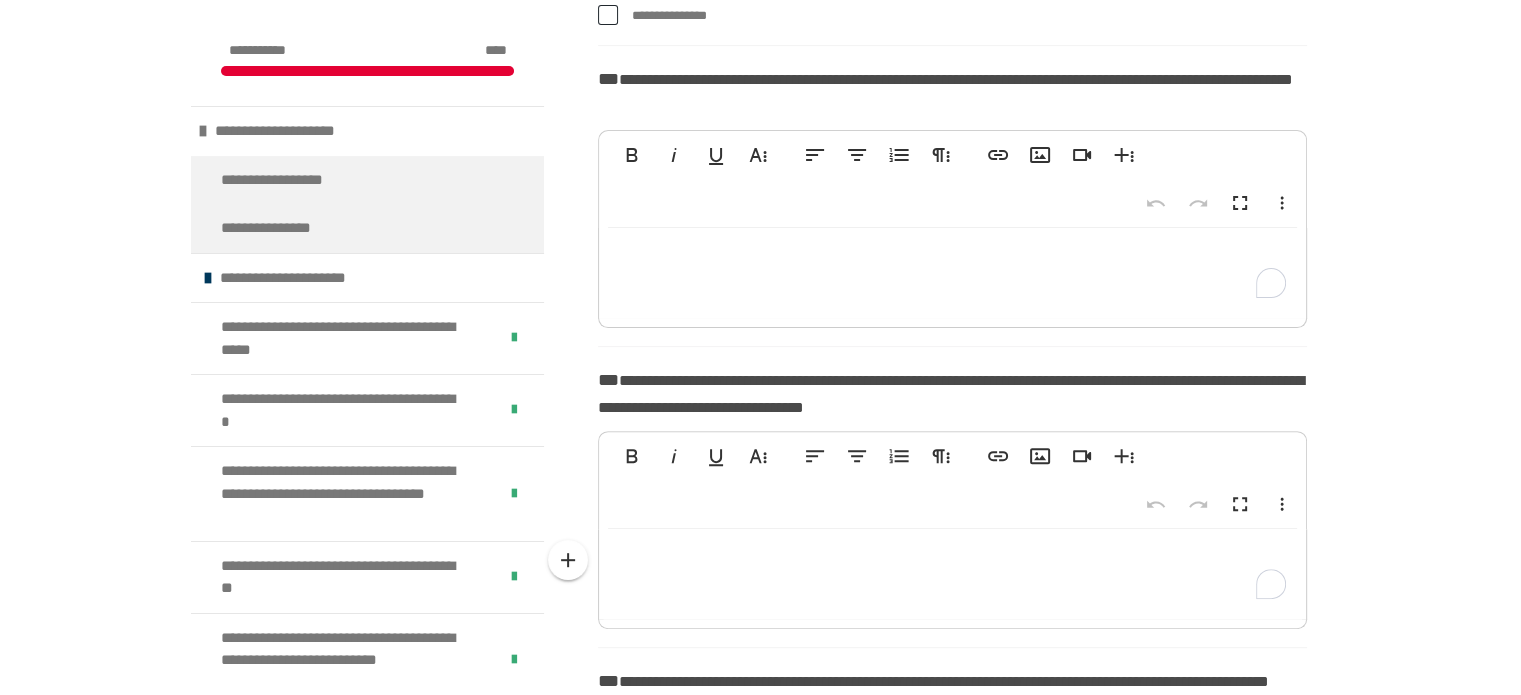 type 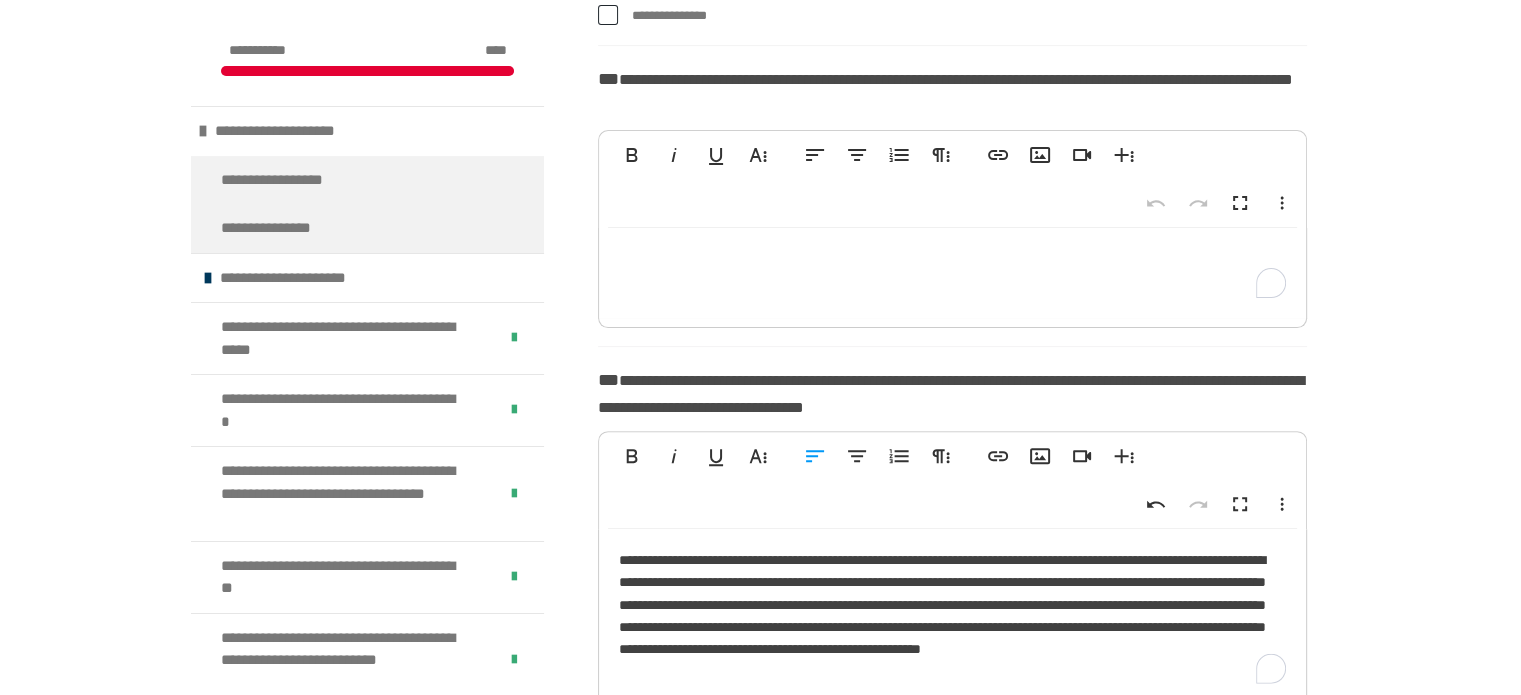 click on "**********" at bounding box center [952, 616] 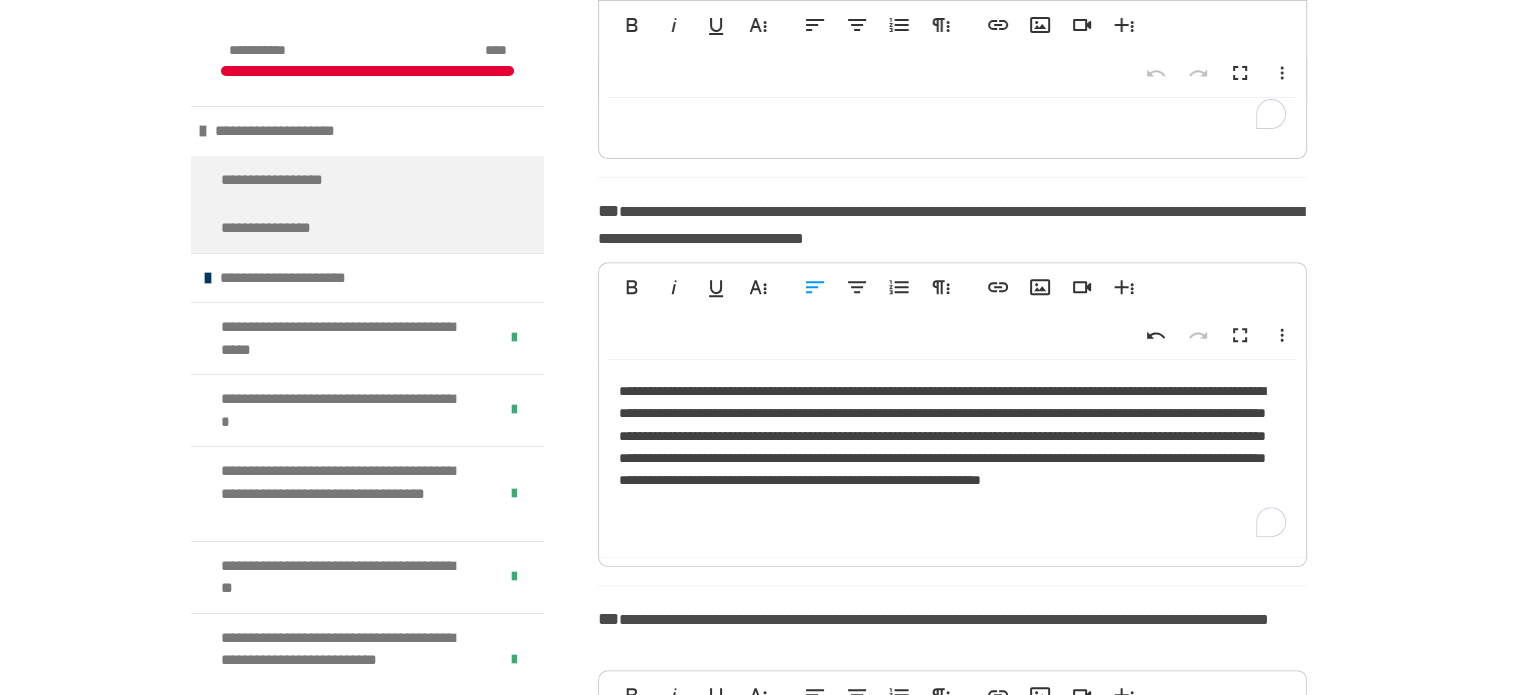 scroll, scrollTop: 768, scrollLeft: 0, axis: vertical 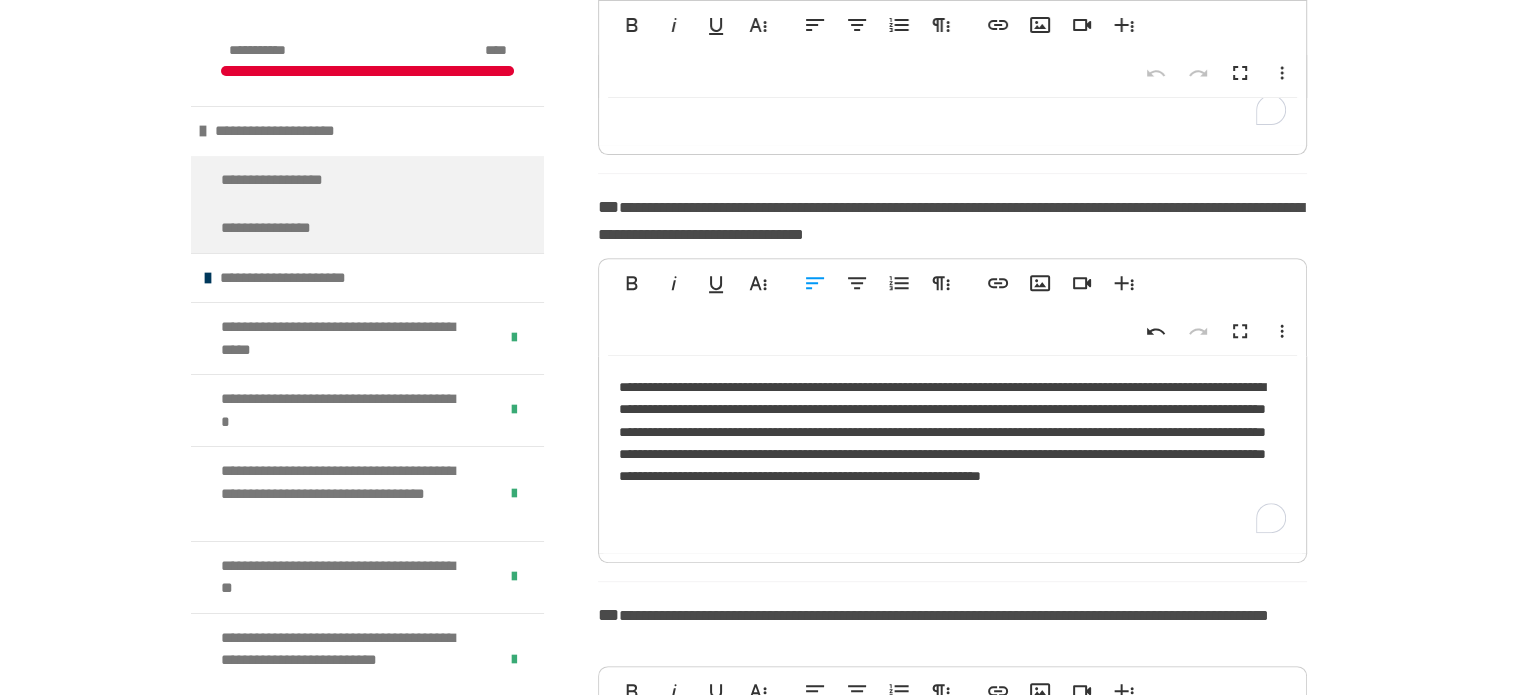 click on "**********" at bounding box center [952, 454] 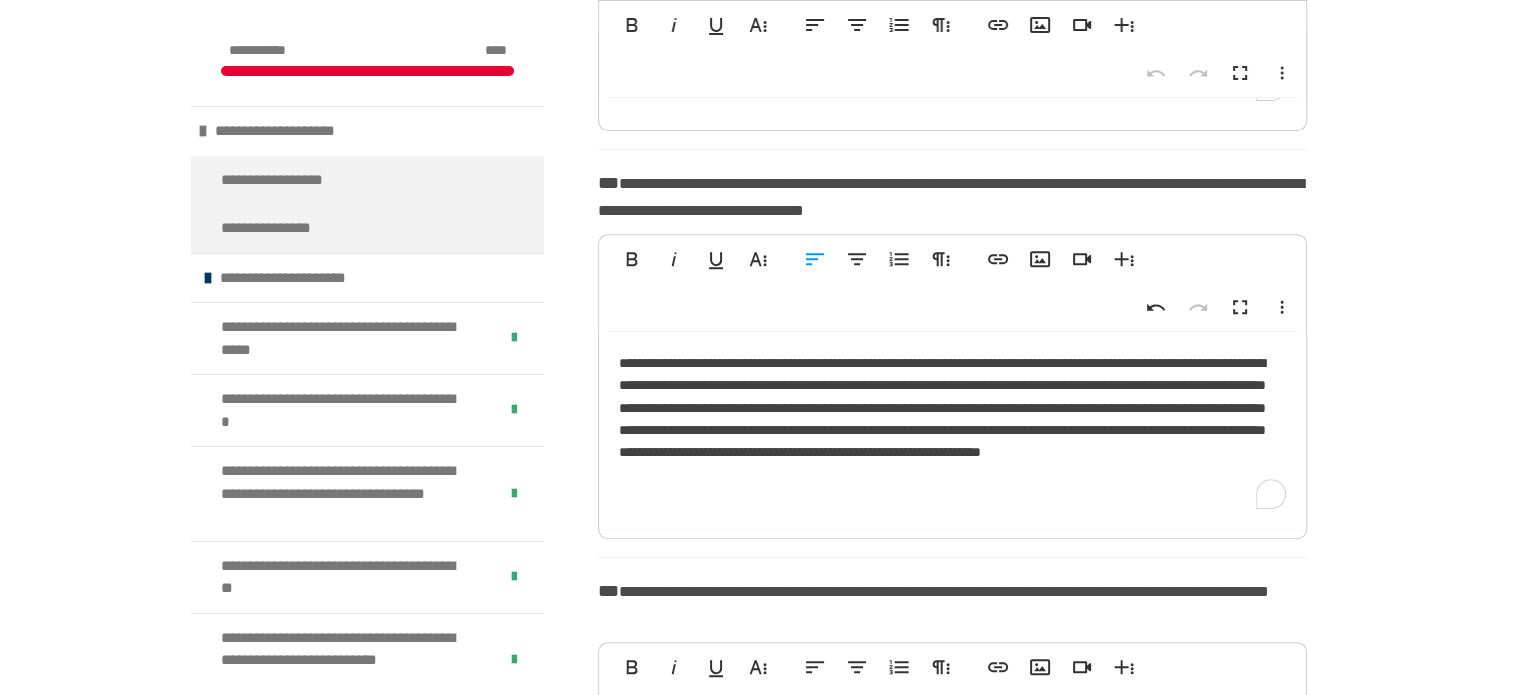 scroll, scrollTop: 808, scrollLeft: 0, axis: vertical 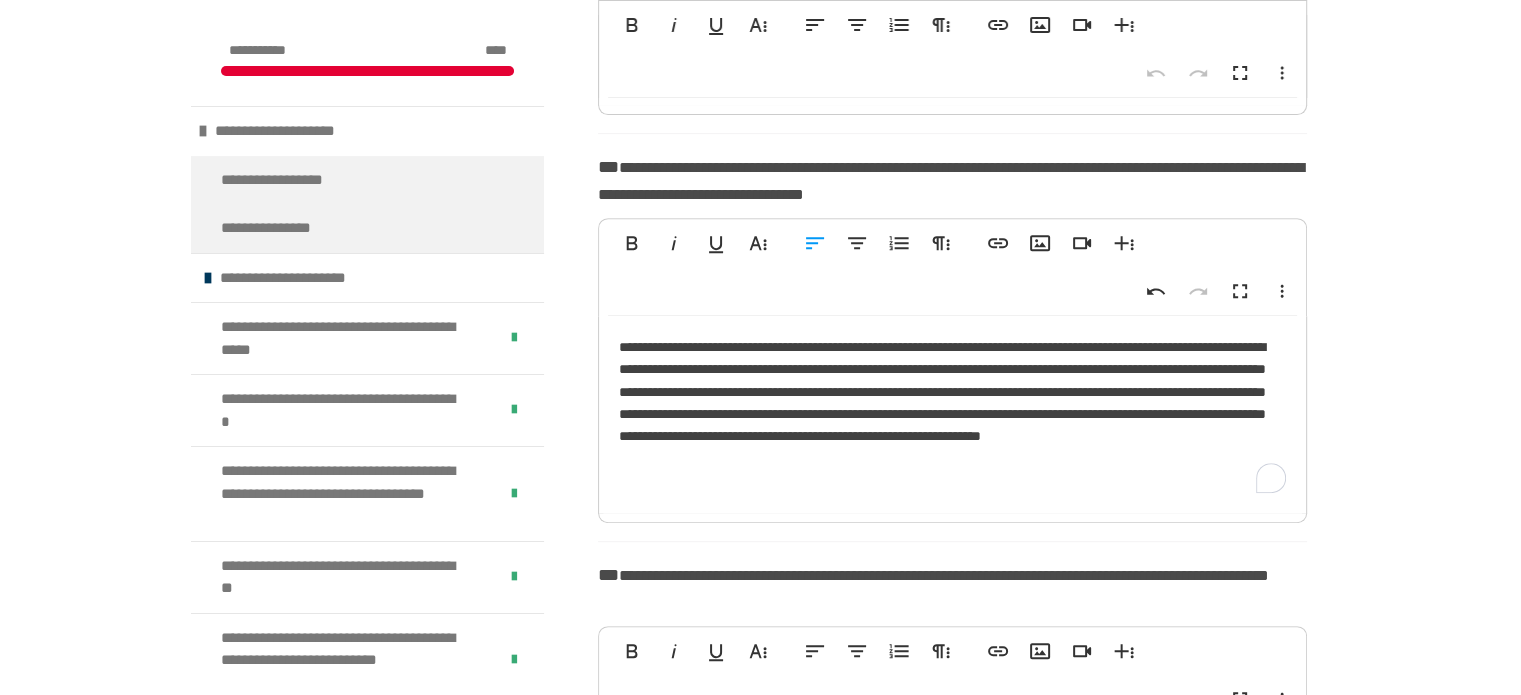 click at bounding box center (952, 518) 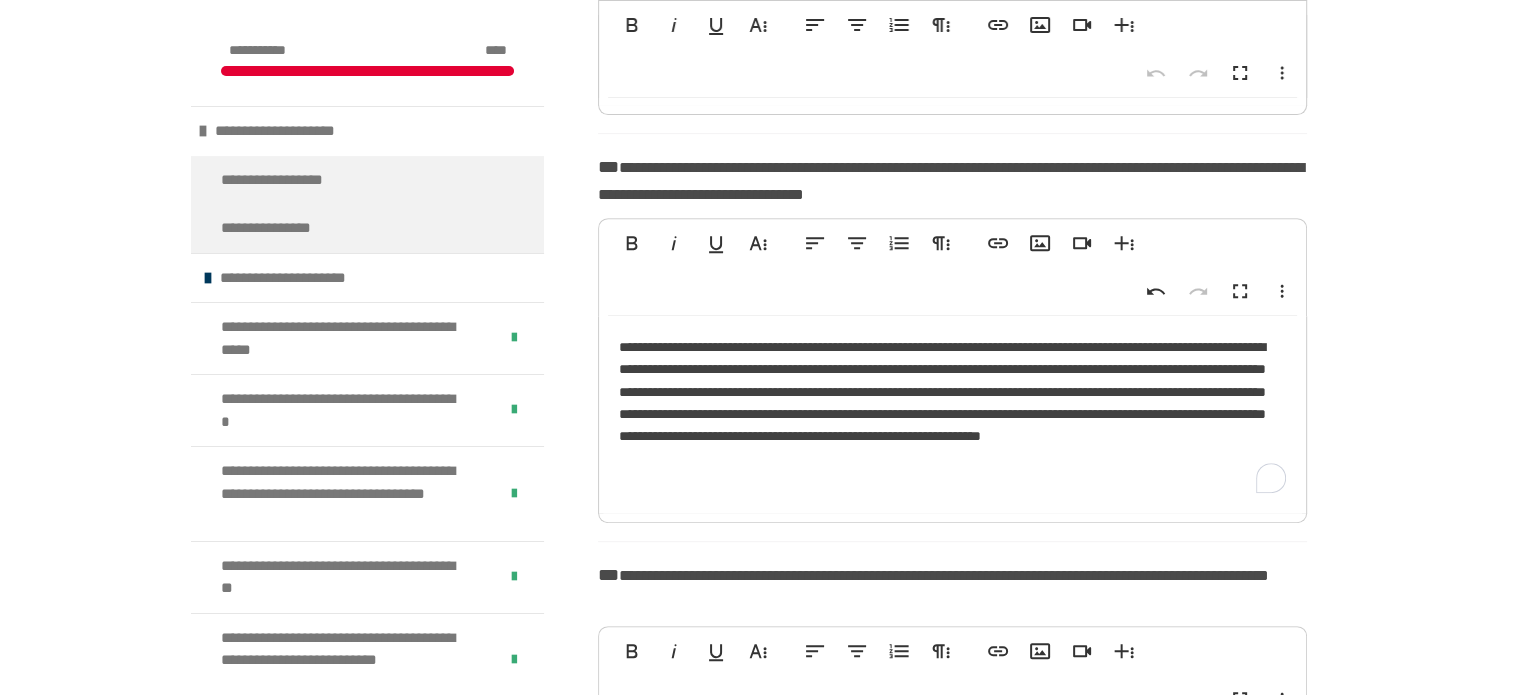 click on "**********" at bounding box center (952, 414) 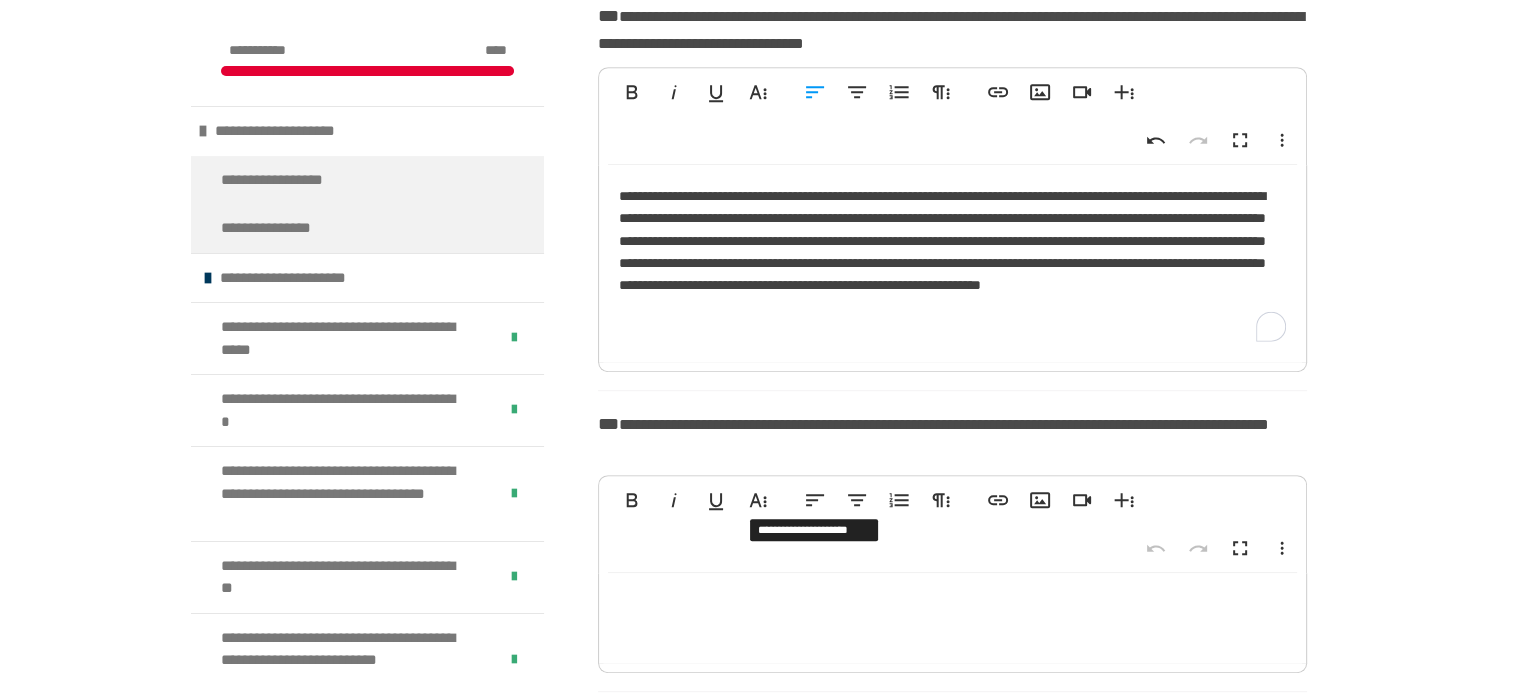 scroll, scrollTop: 976, scrollLeft: 0, axis: vertical 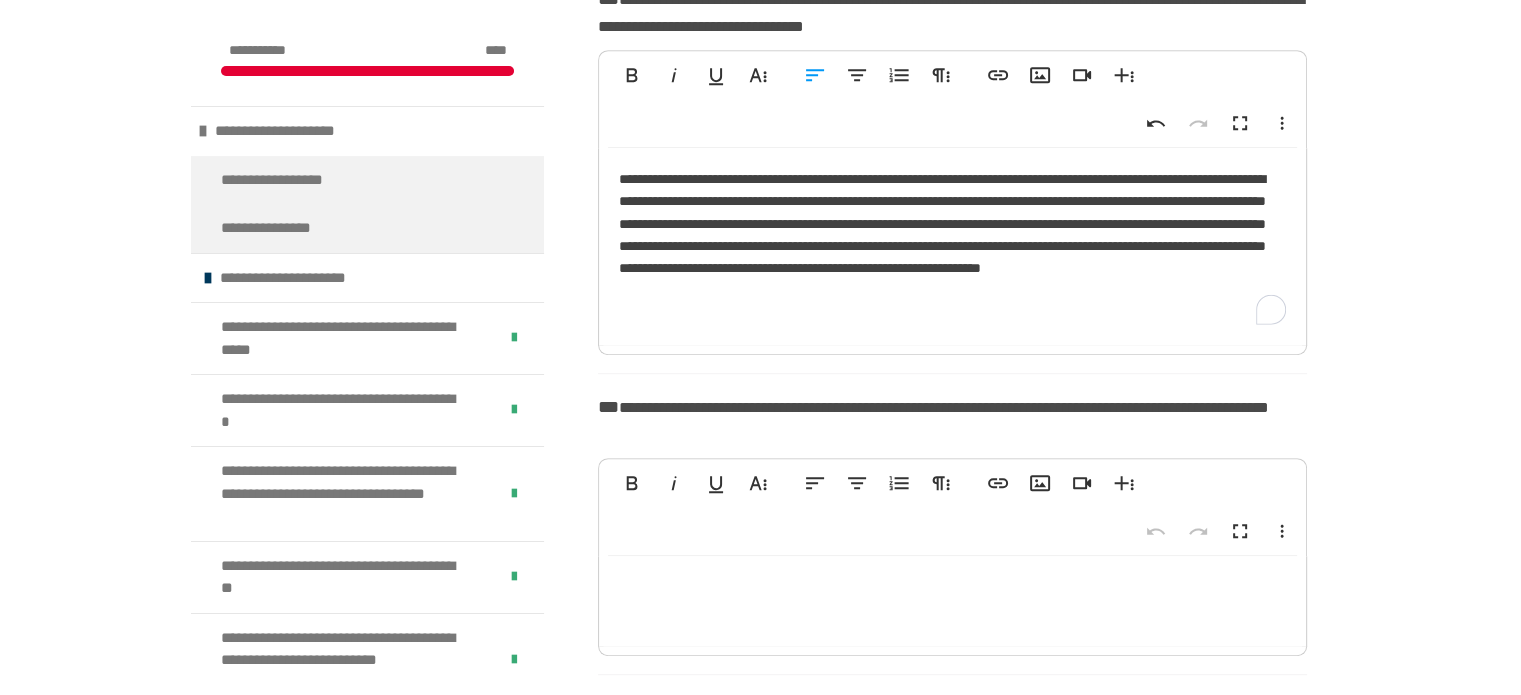 click at bounding box center [952, 601] 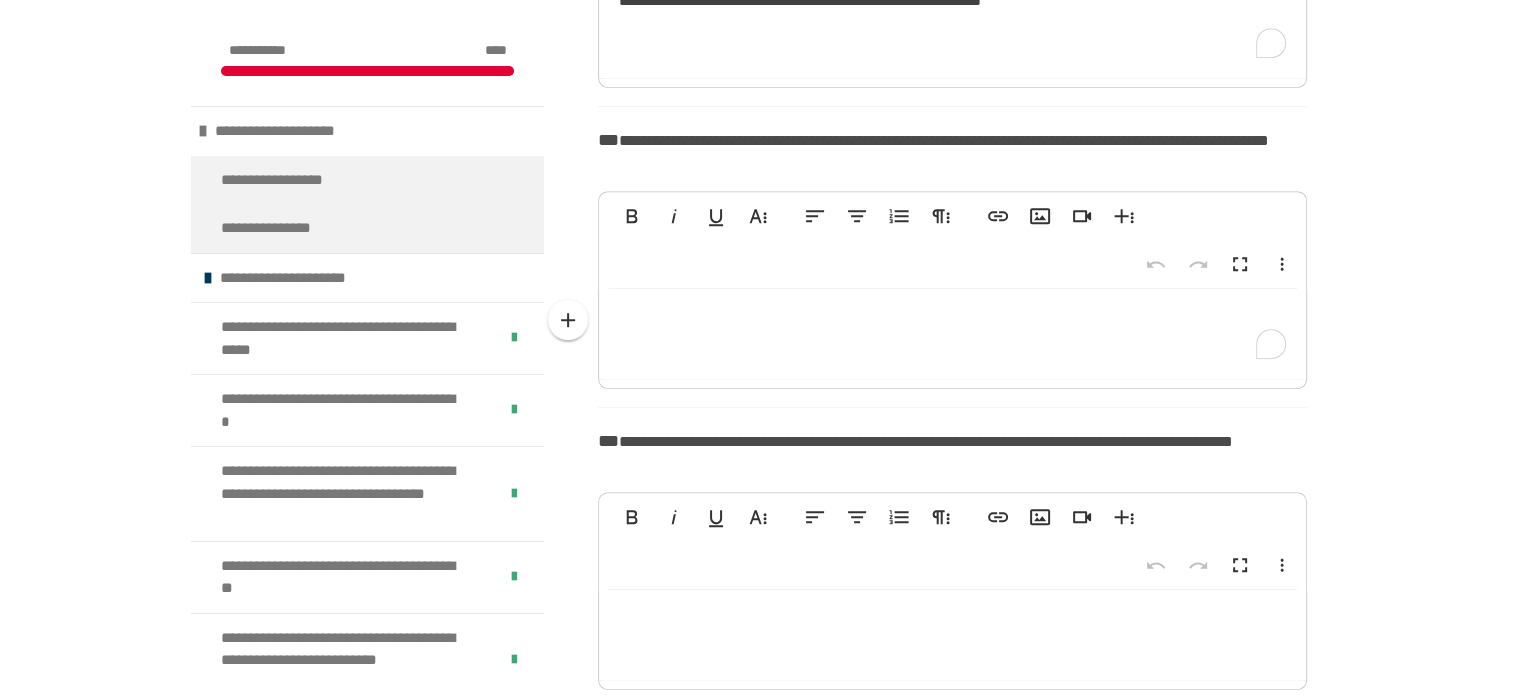 scroll, scrollTop: 1229, scrollLeft: 0, axis: vertical 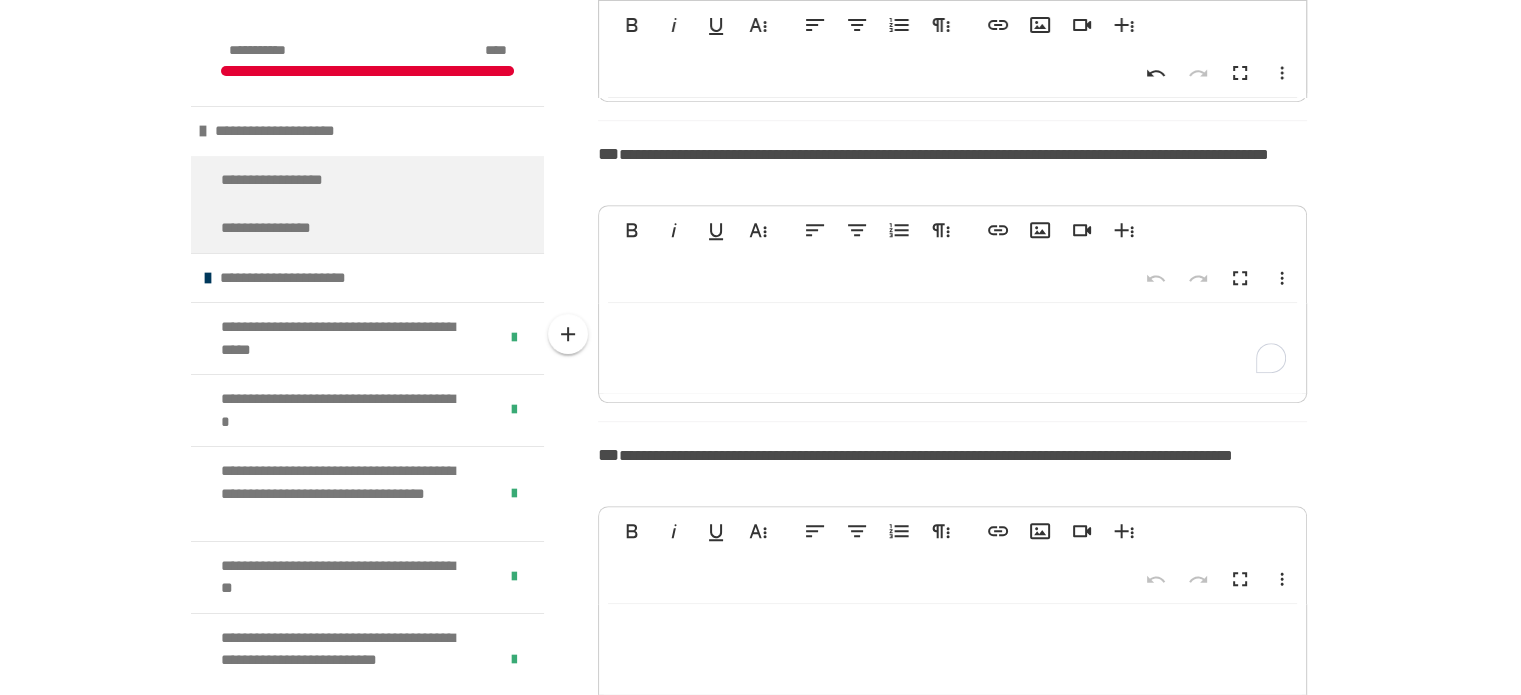type 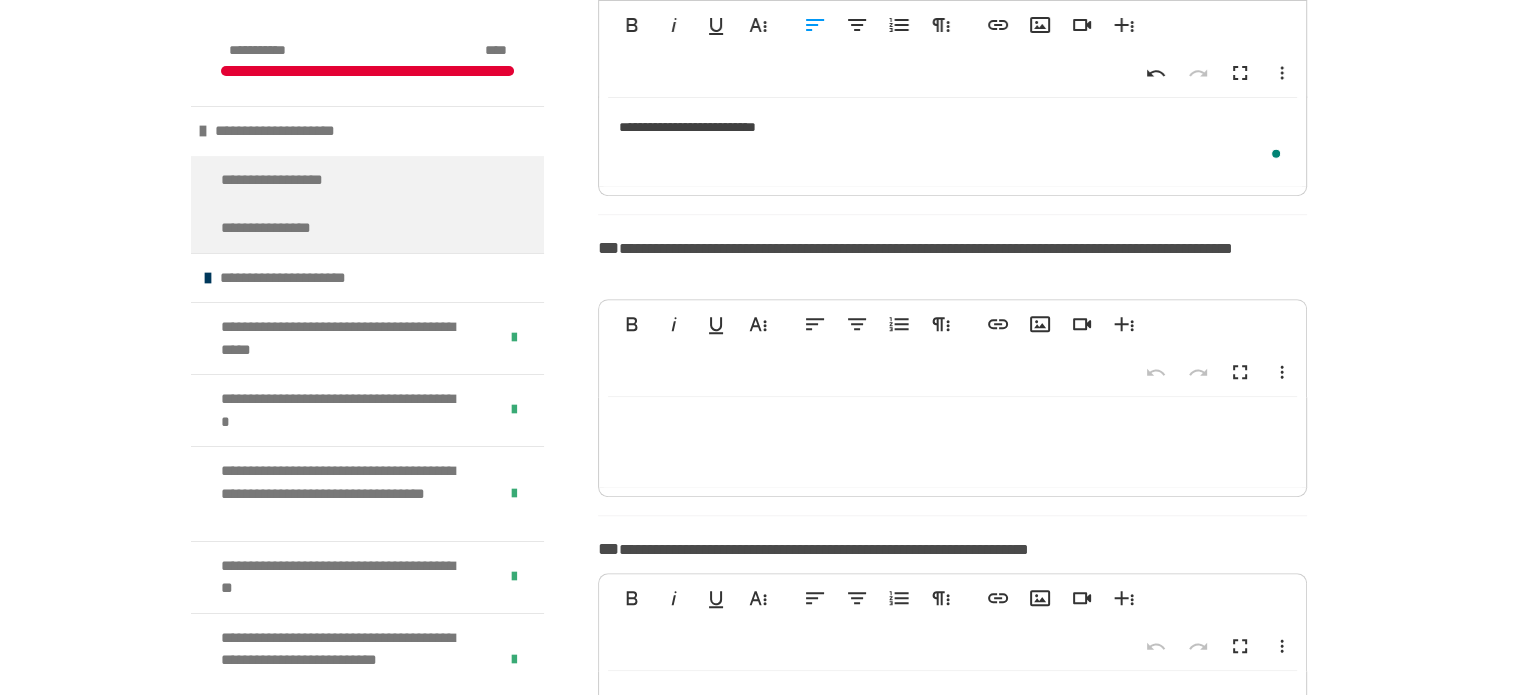 scroll, scrollTop: 1436, scrollLeft: 0, axis: vertical 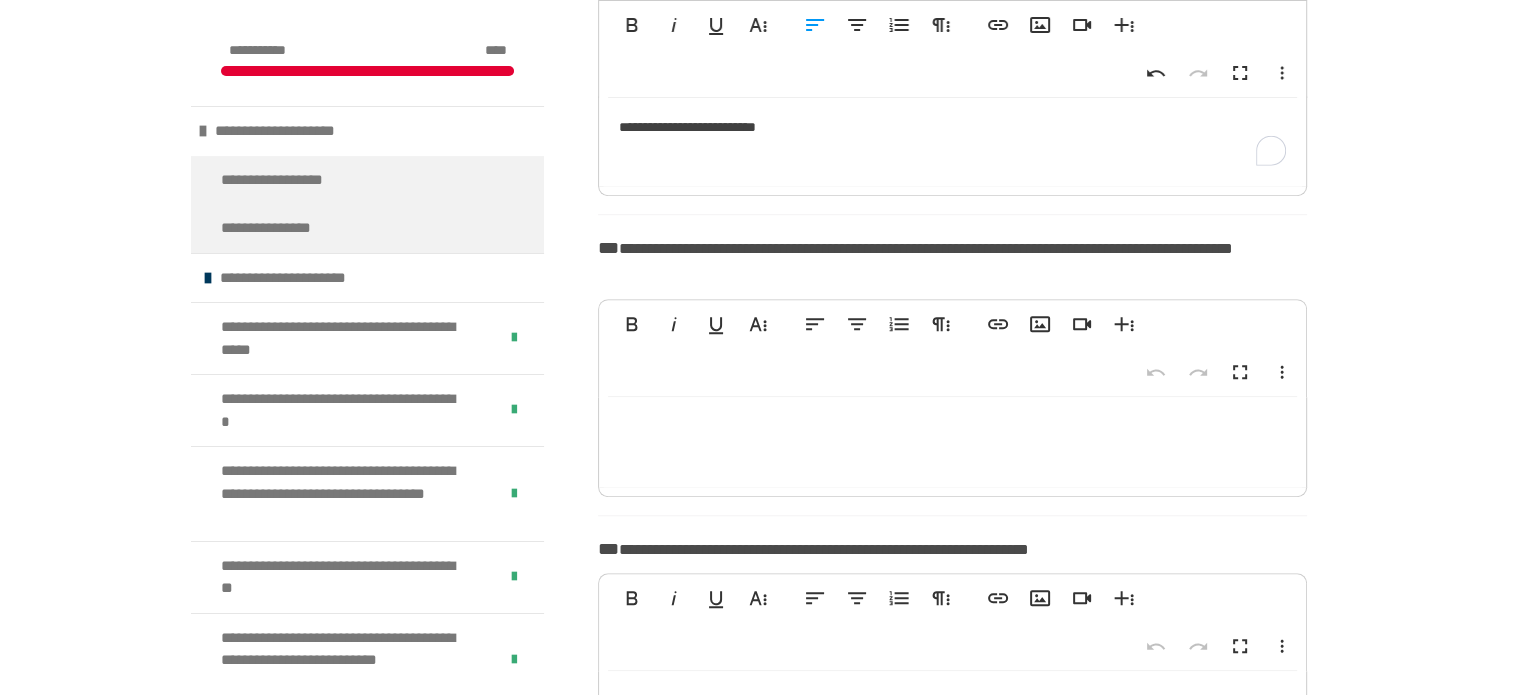 click at bounding box center (952, 442) 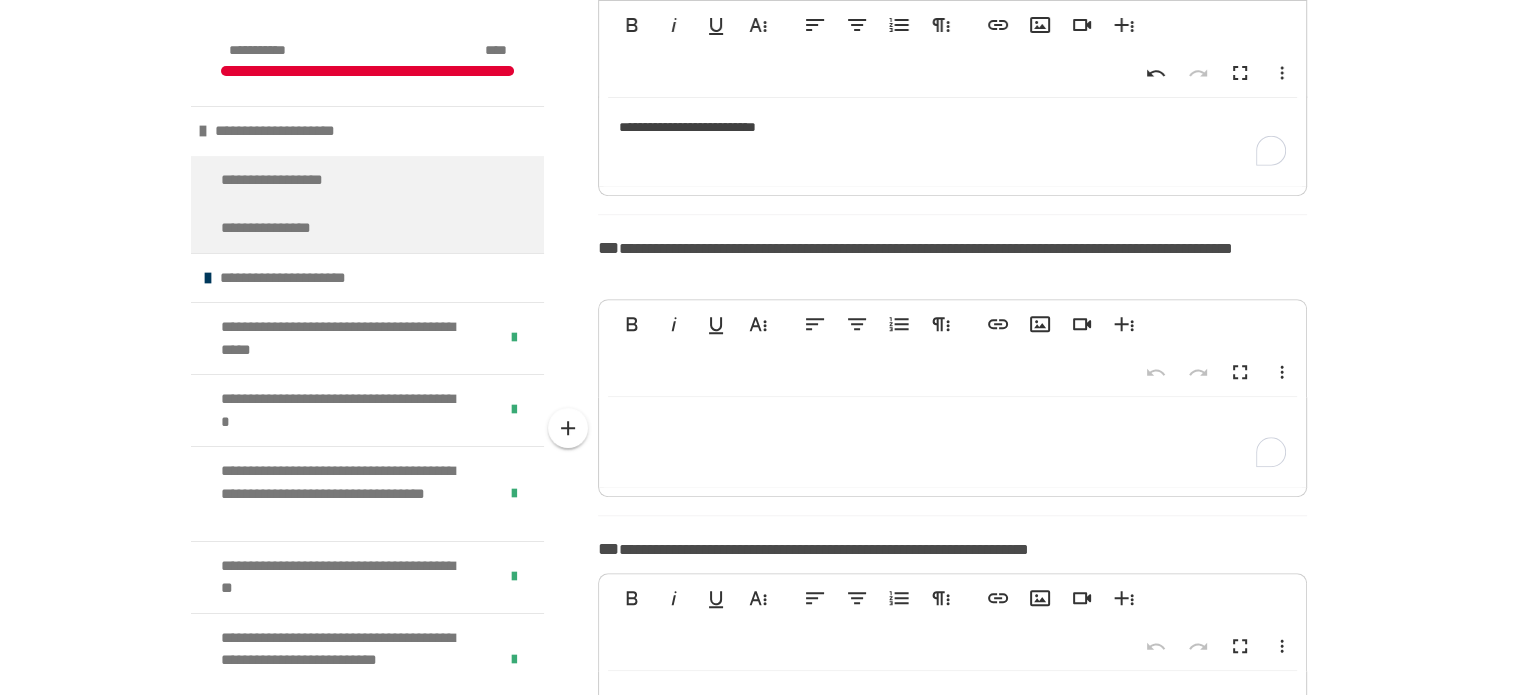 scroll, scrollTop: 1448, scrollLeft: 0, axis: vertical 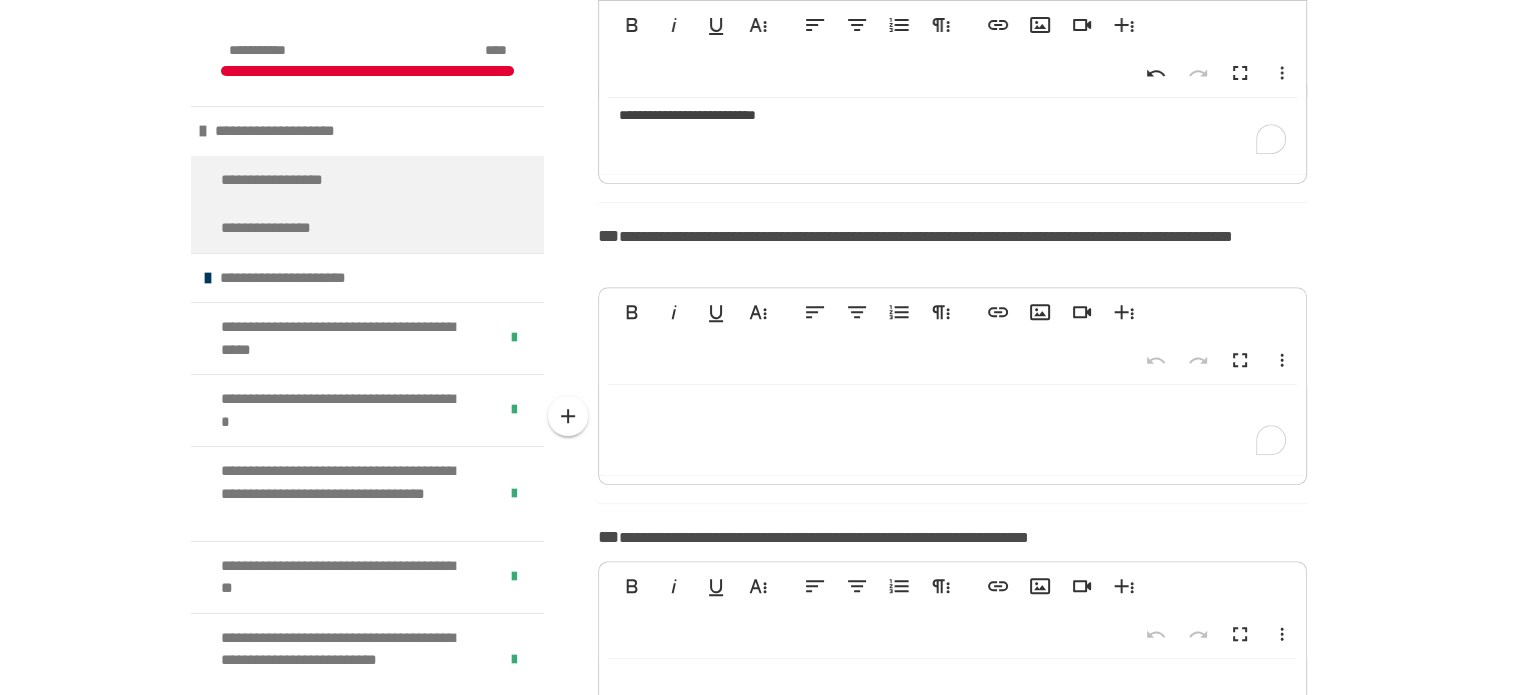type 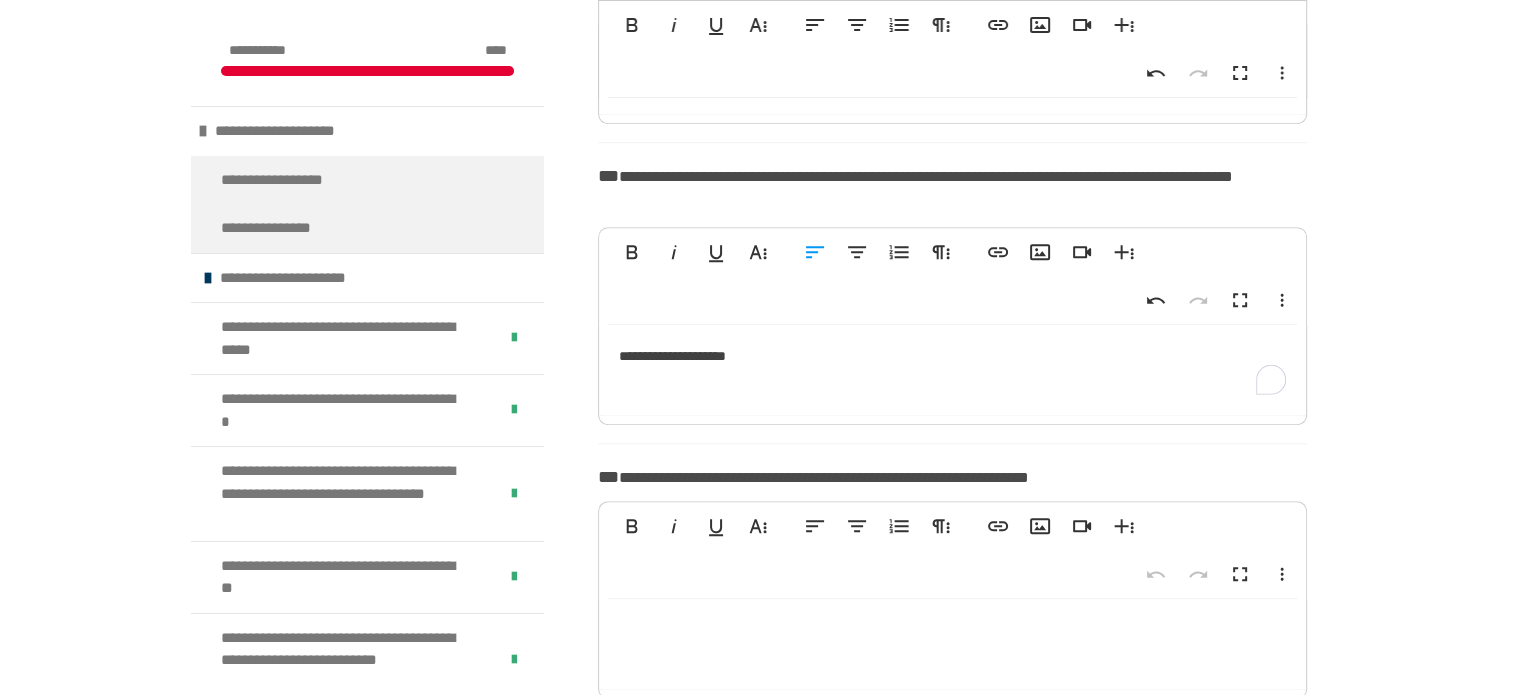 scroll, scrollTop: 1592, scrollLeft: 0, axis: vertical 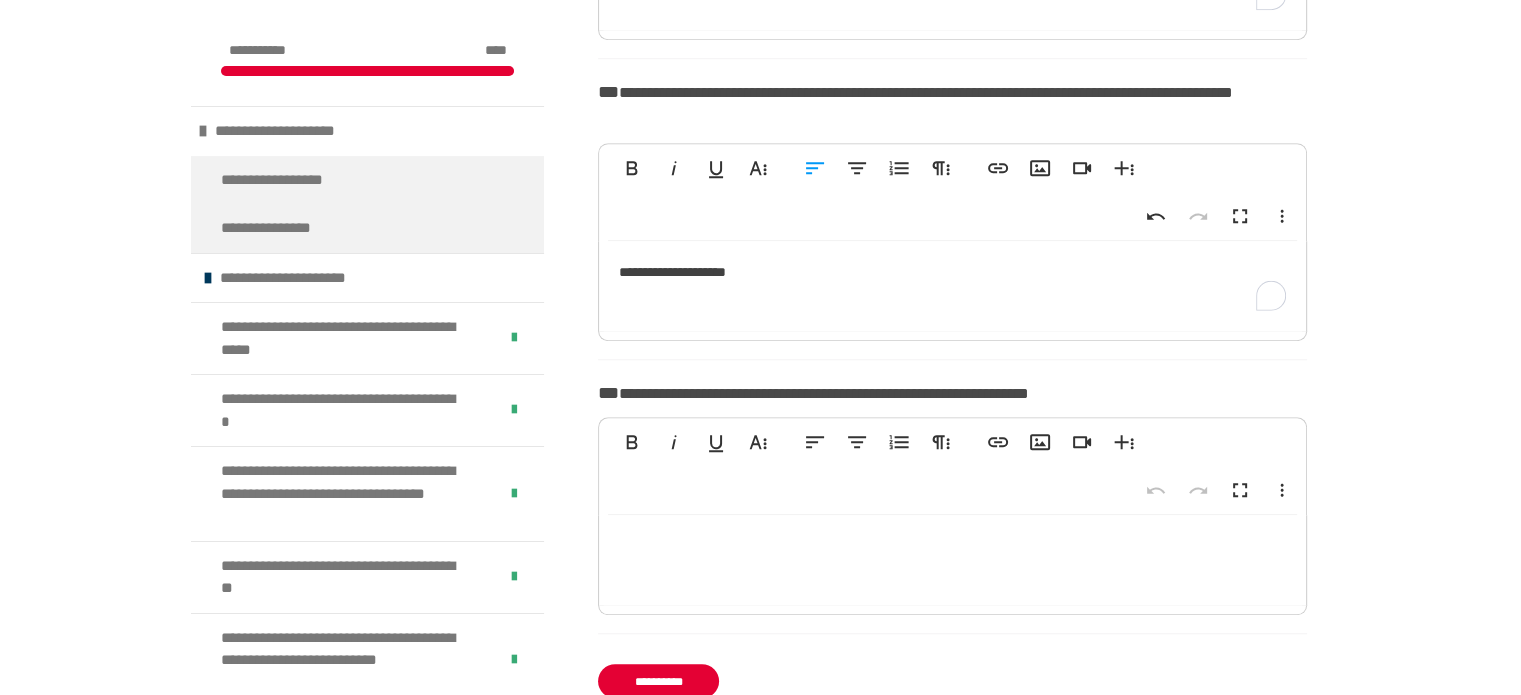 click at bounding box center [952, 560] 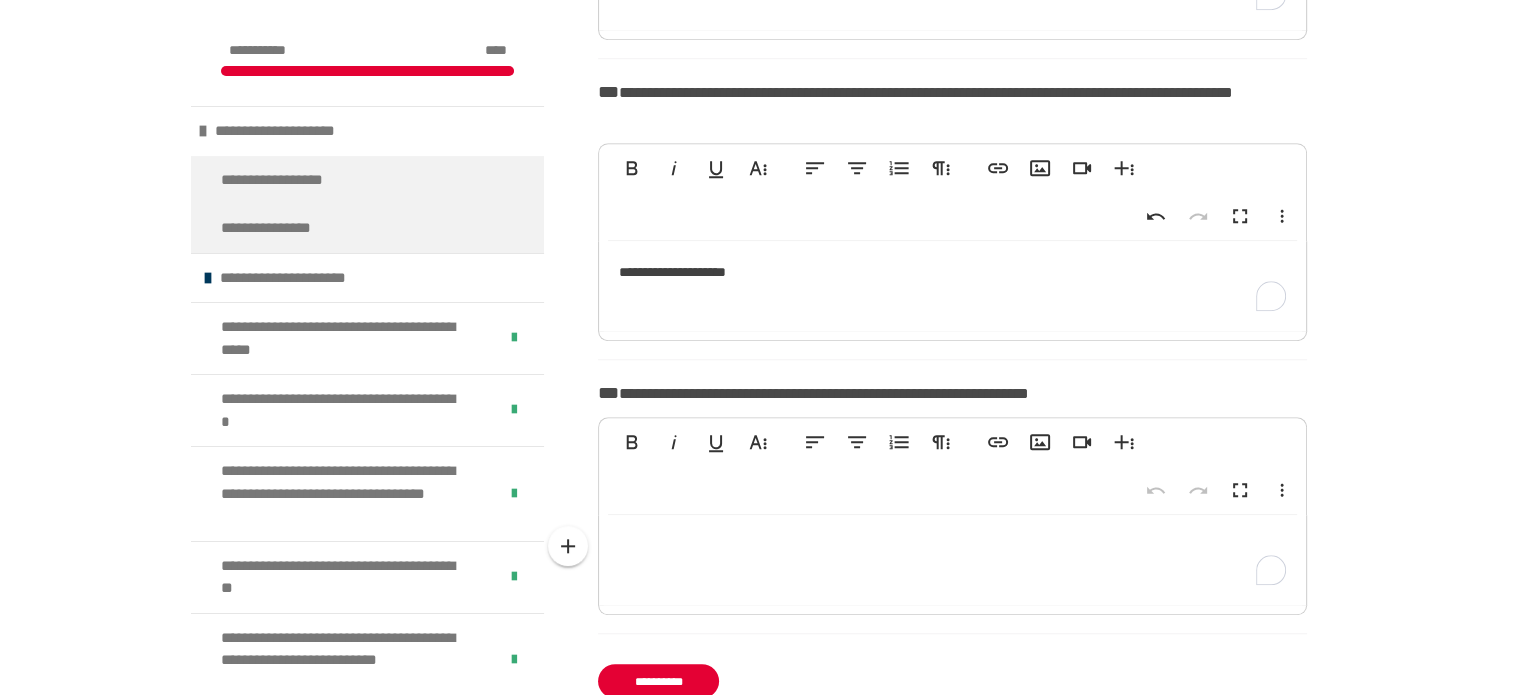 type 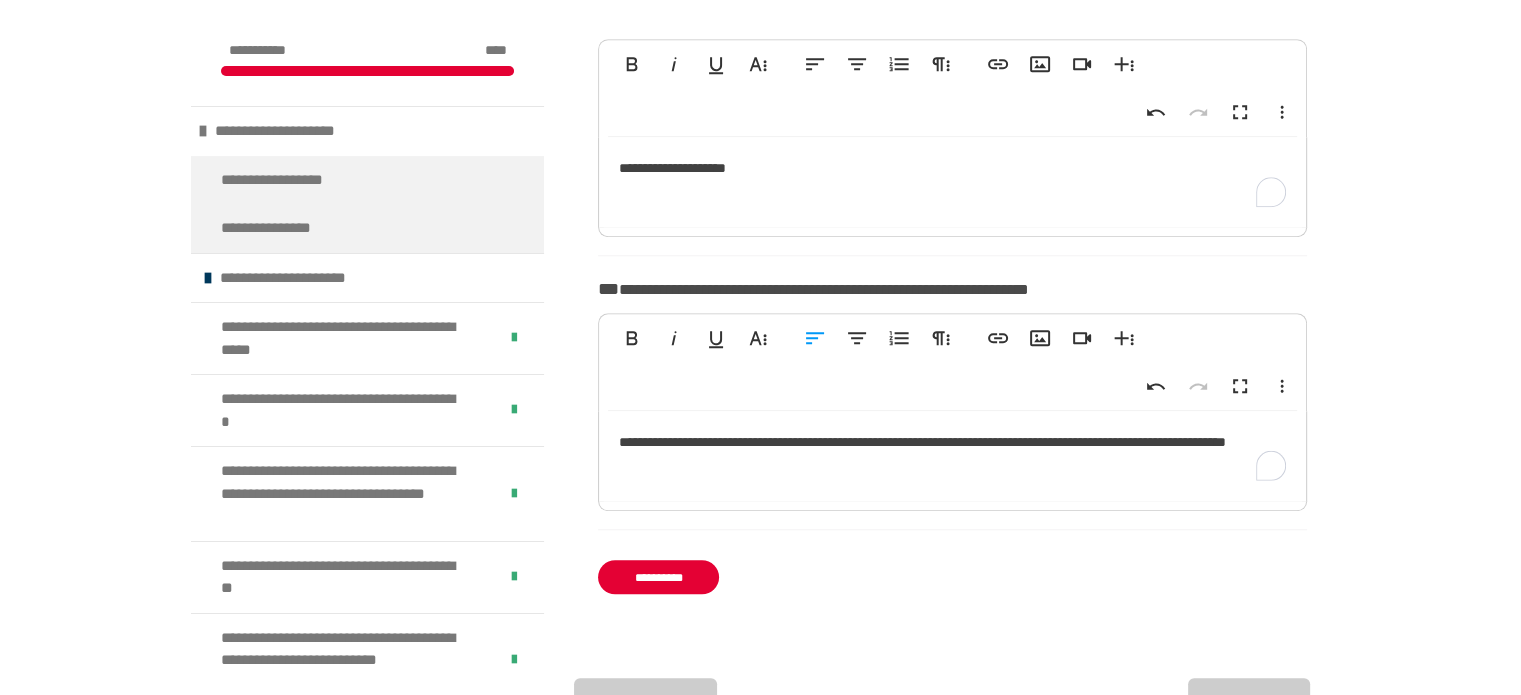 scroll, scrollTop: 1684, scrollLeft: 0, axis: vertical 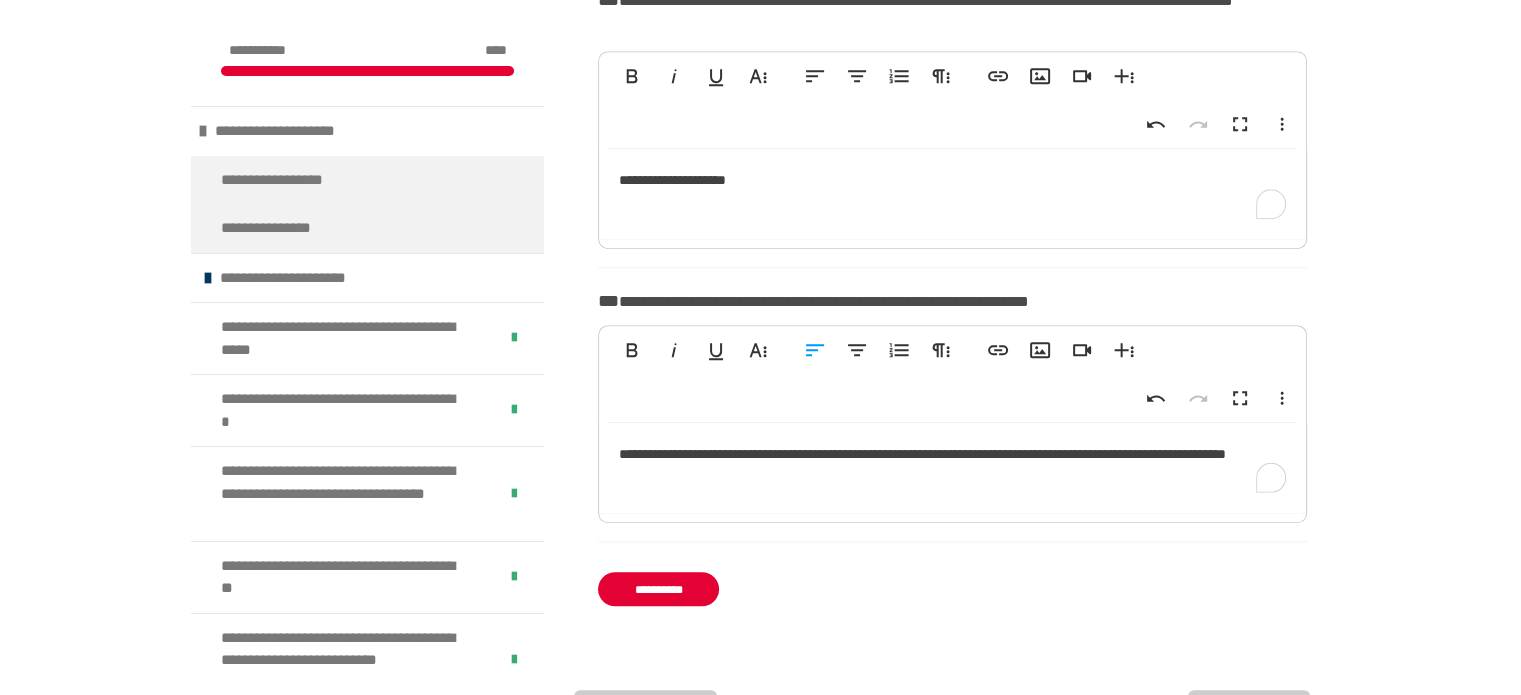 click on "**********" at bounding box center (952, 468) 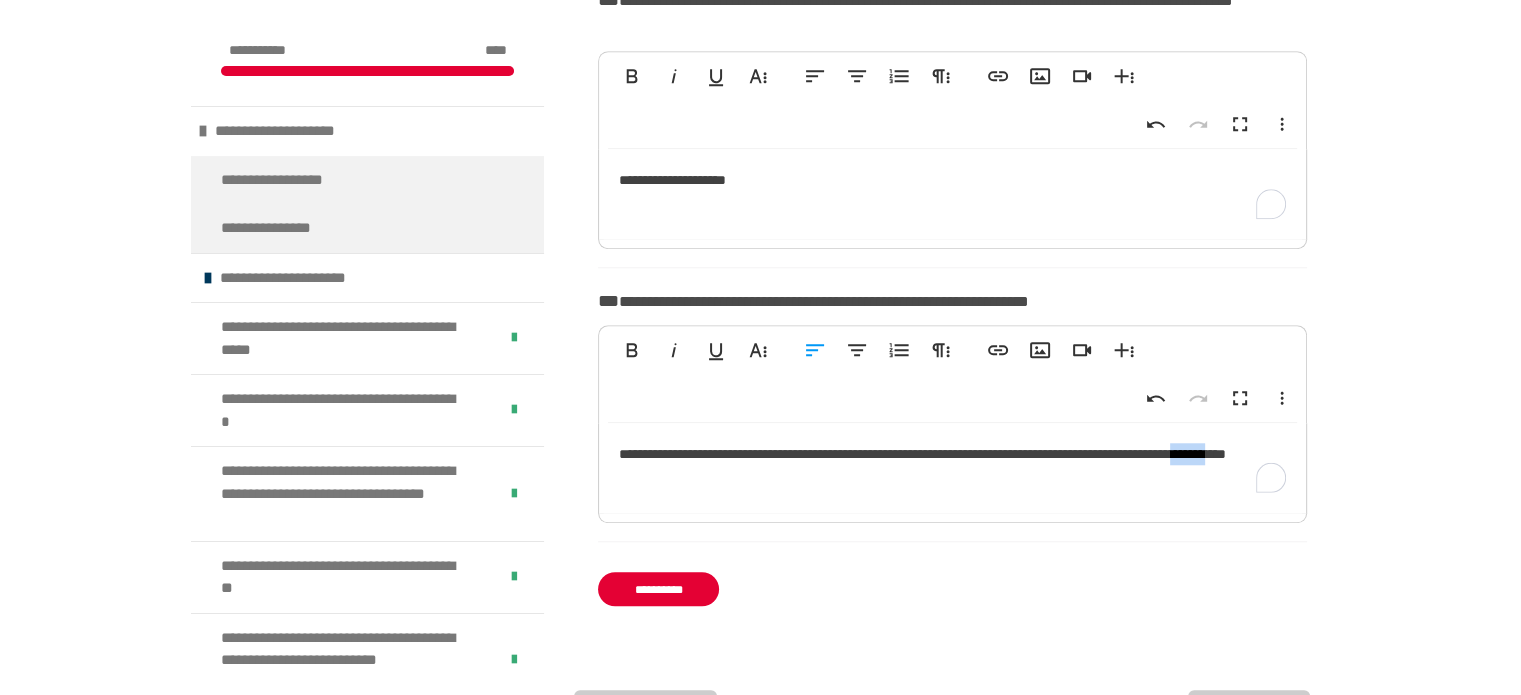 click on "**********" at bounding box center [952, 468] 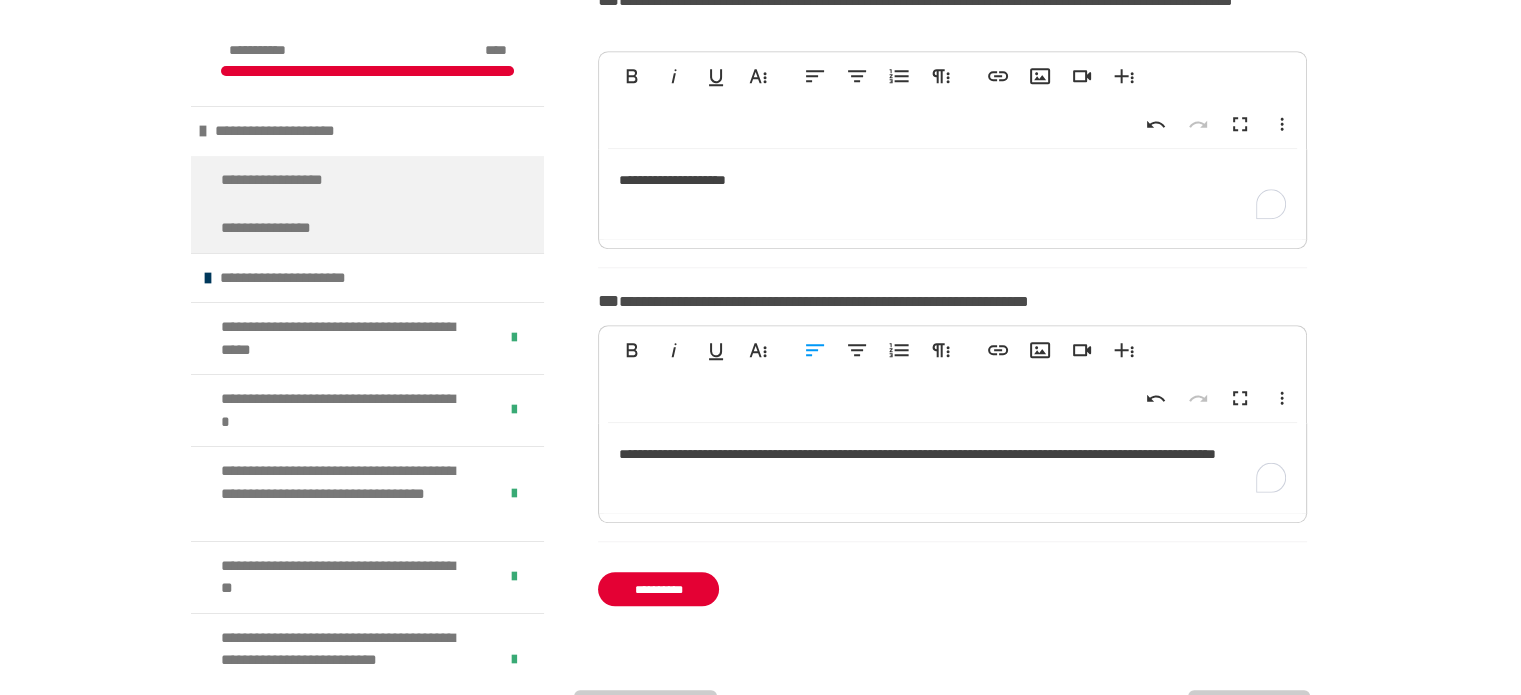 click on "**********" at bounding box center [952, 468] 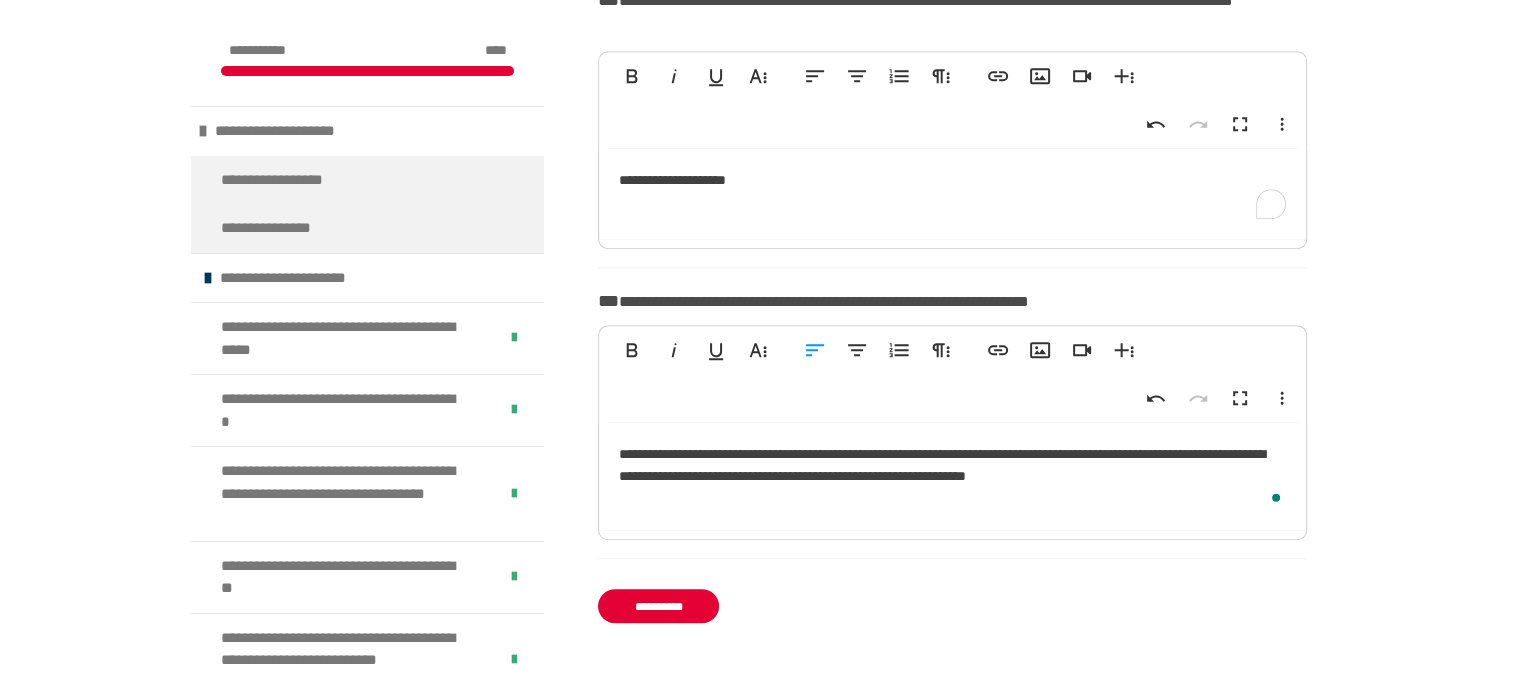 click on "**********" at bounding box center [952, 476] 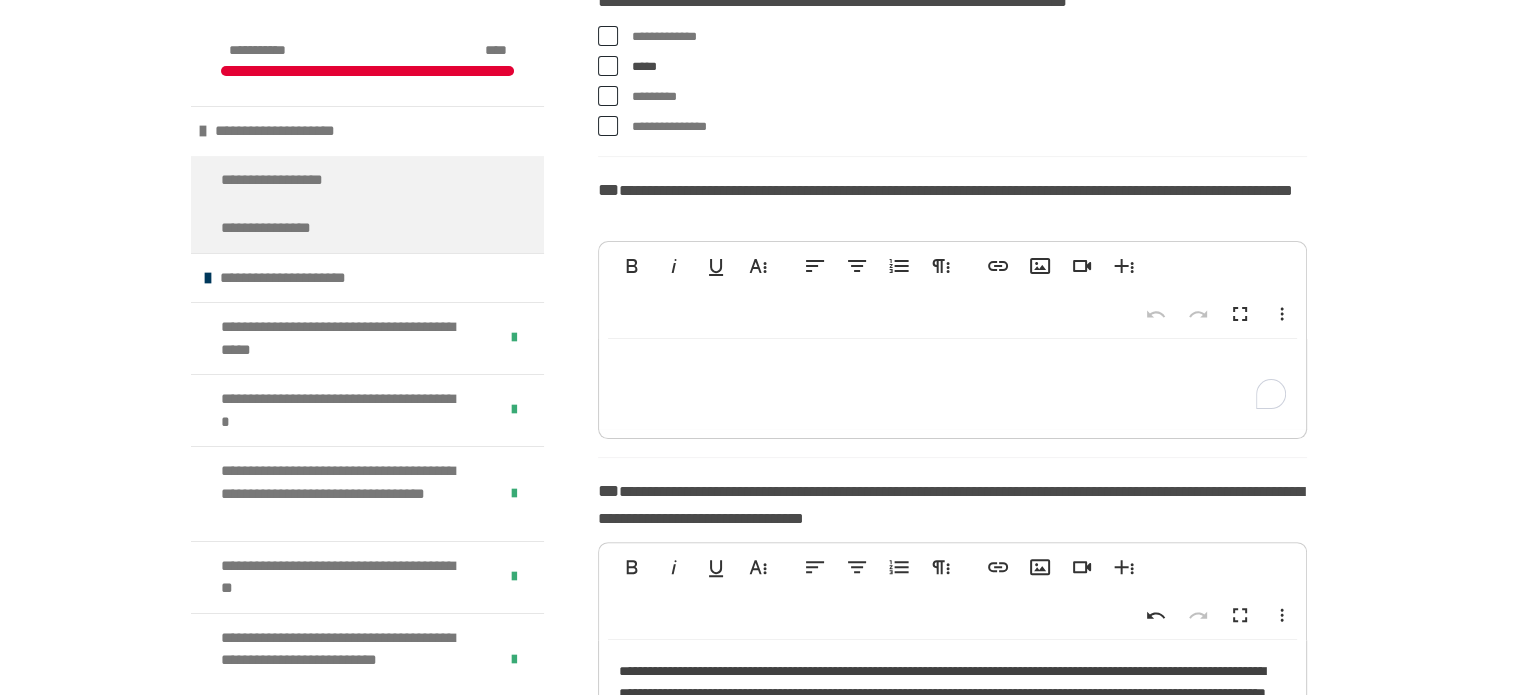 scroll, scrollTop: 440, scrollLeft: 0, axis: vertical 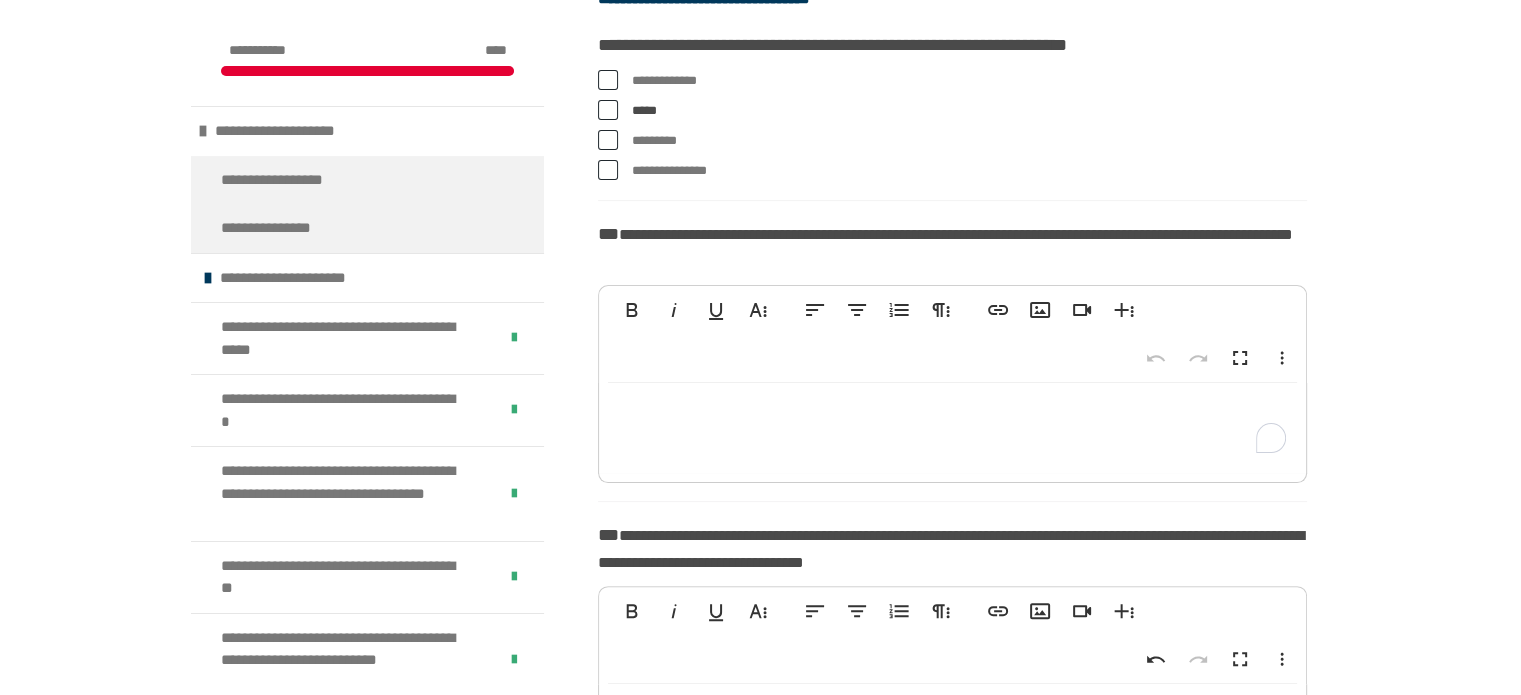 click at bounding box center (952, 428) 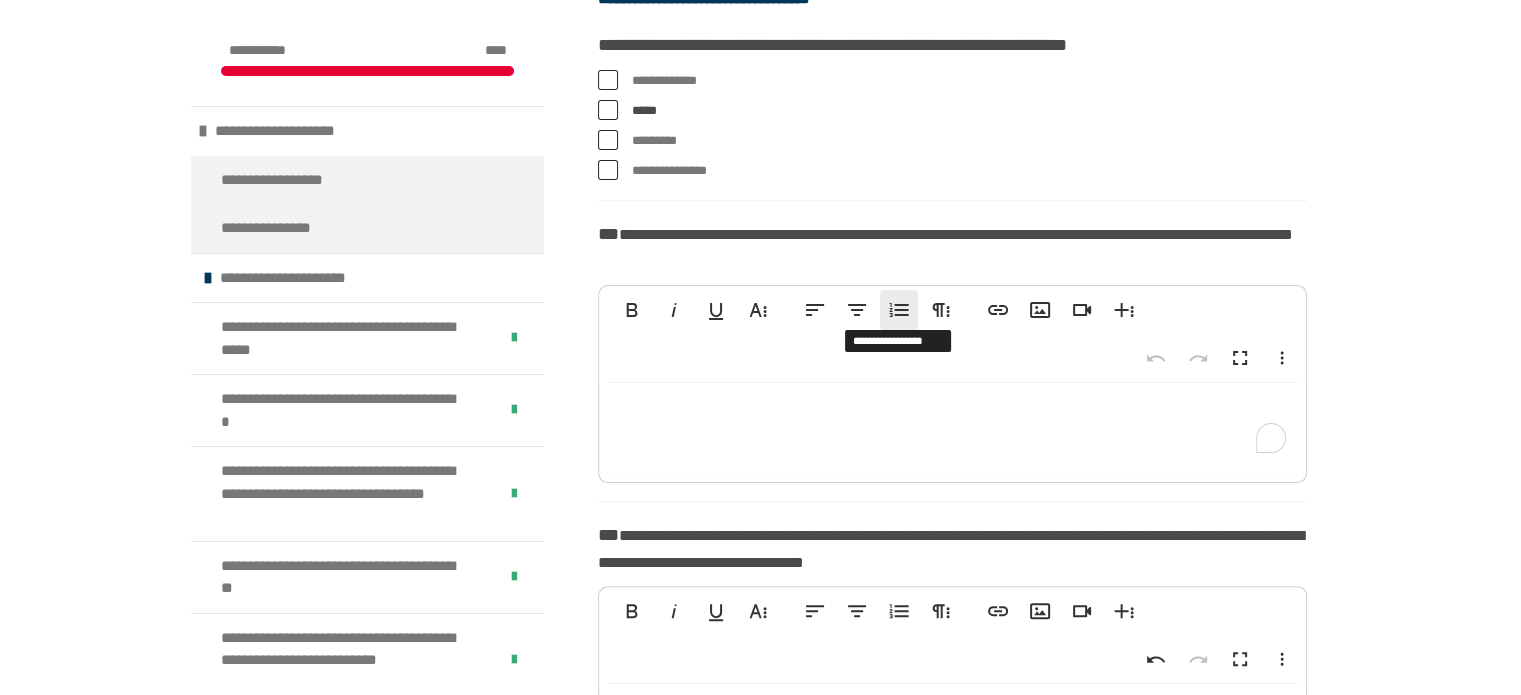 click 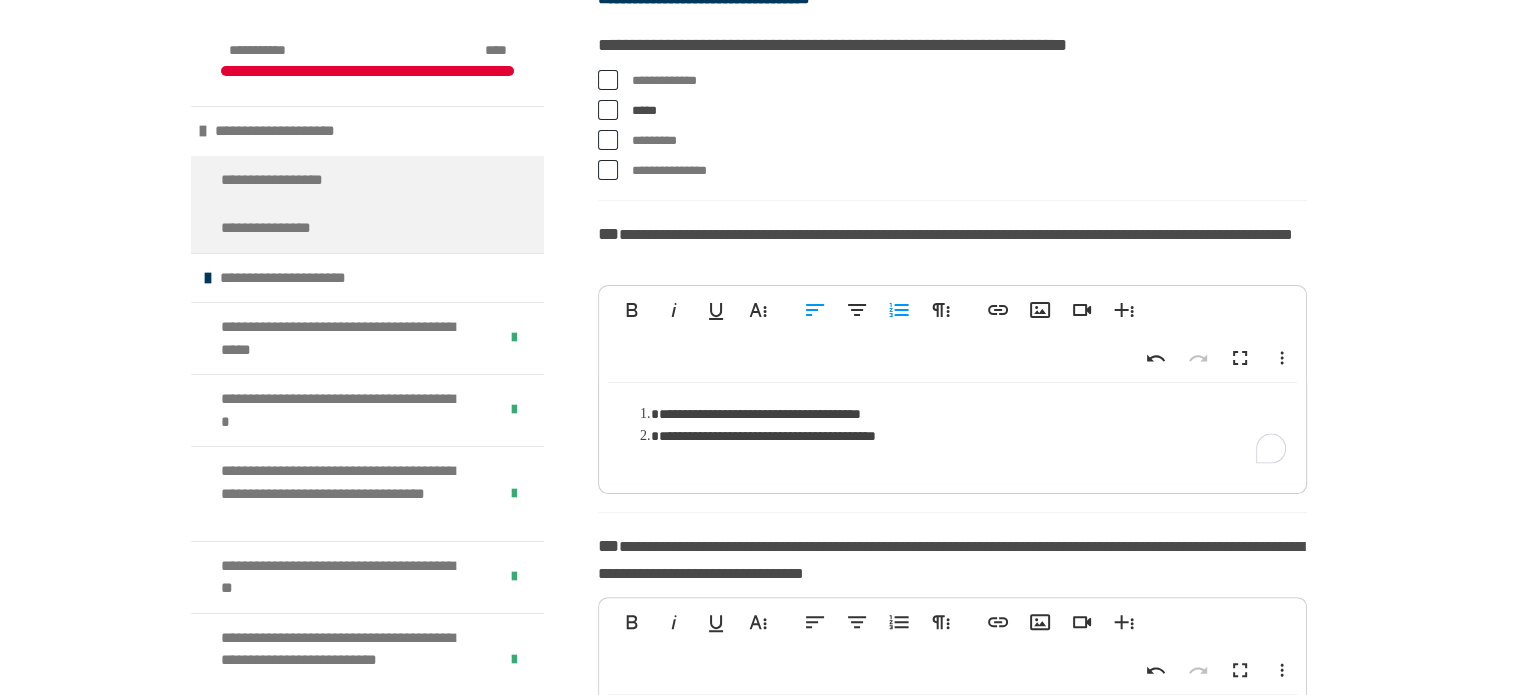 click on "**********" at bounding box center [972, 436] 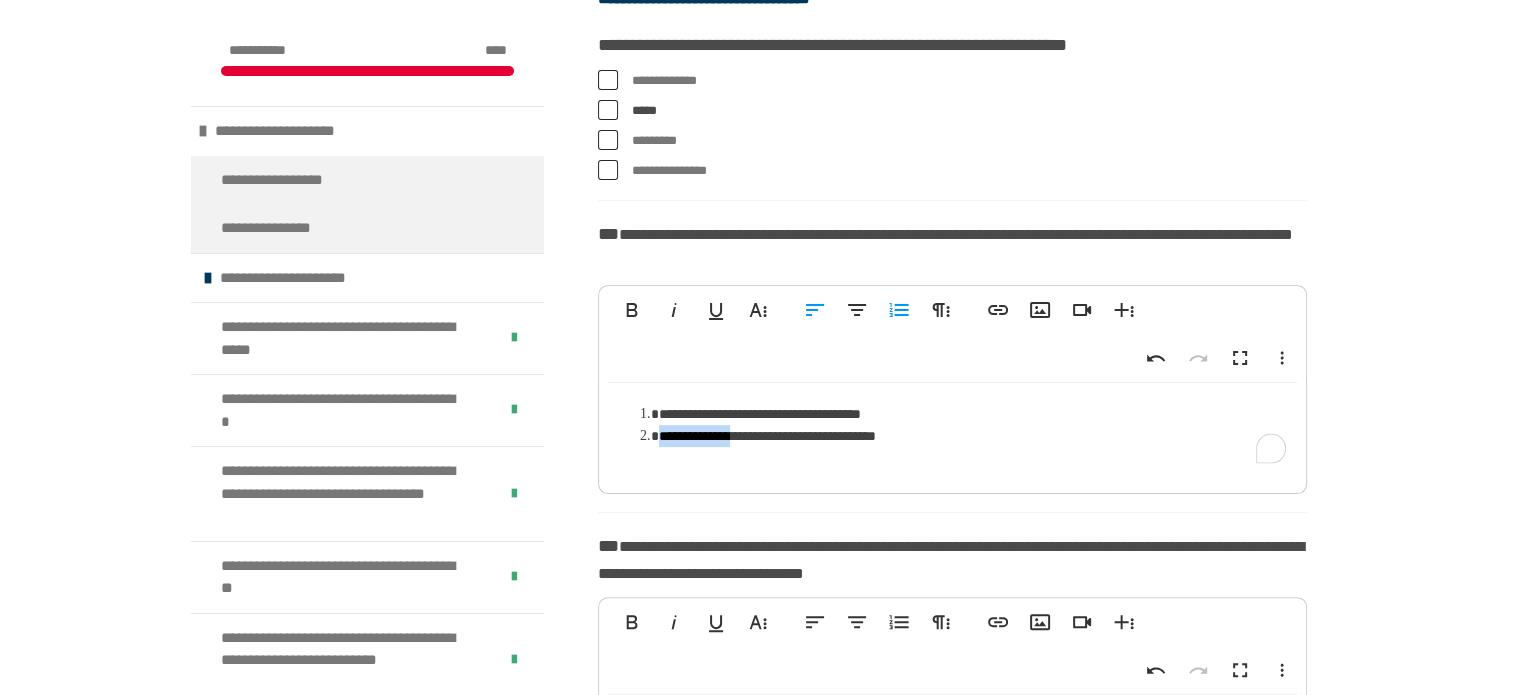 type 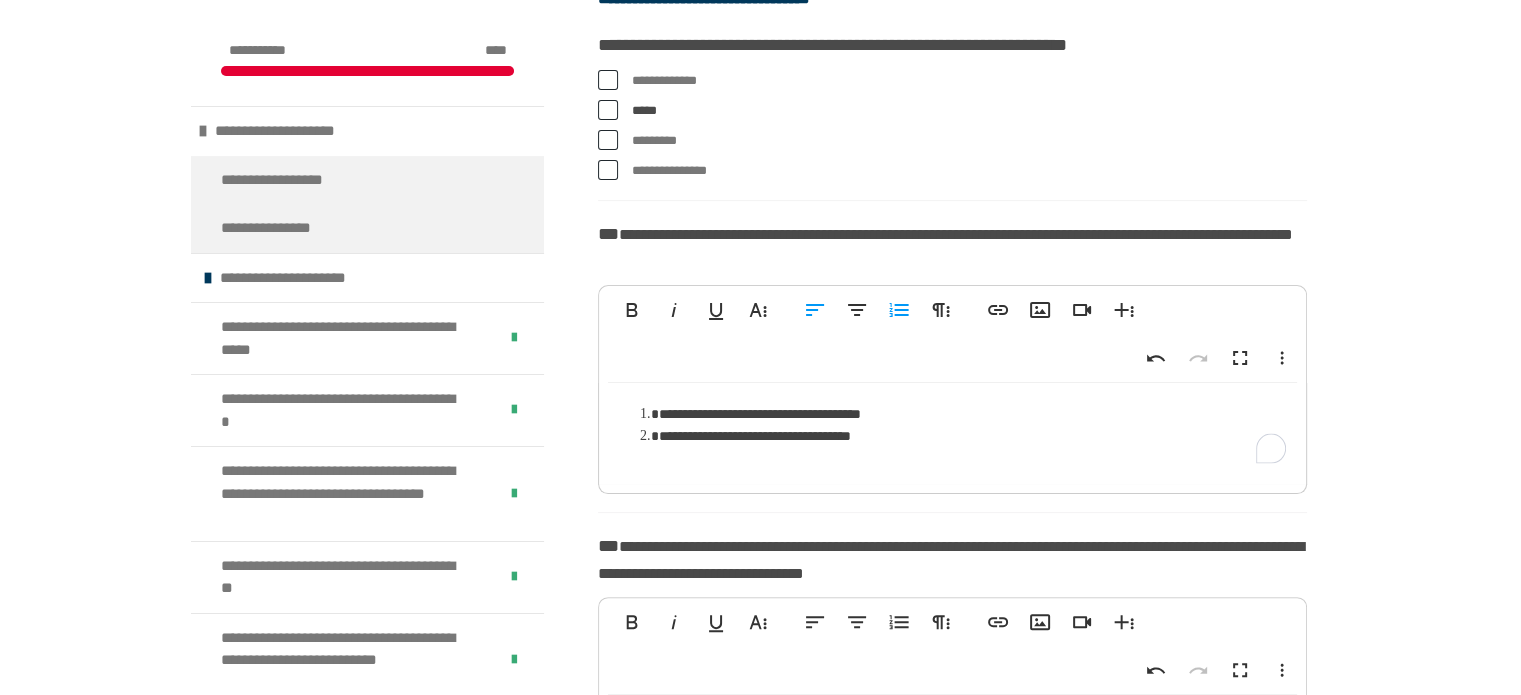 click on "**********" at bounding box center (972, 436) 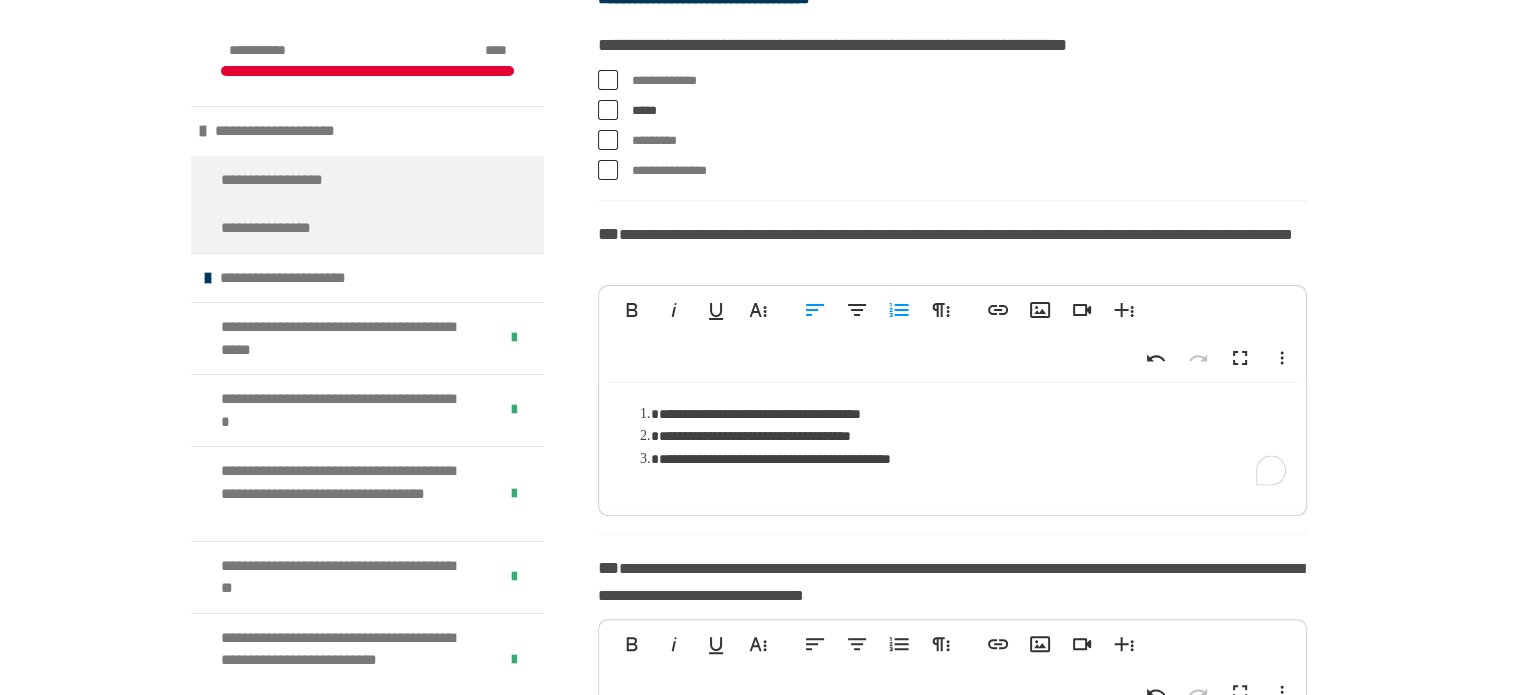 click on "**********" at bounding box center (972, 459) 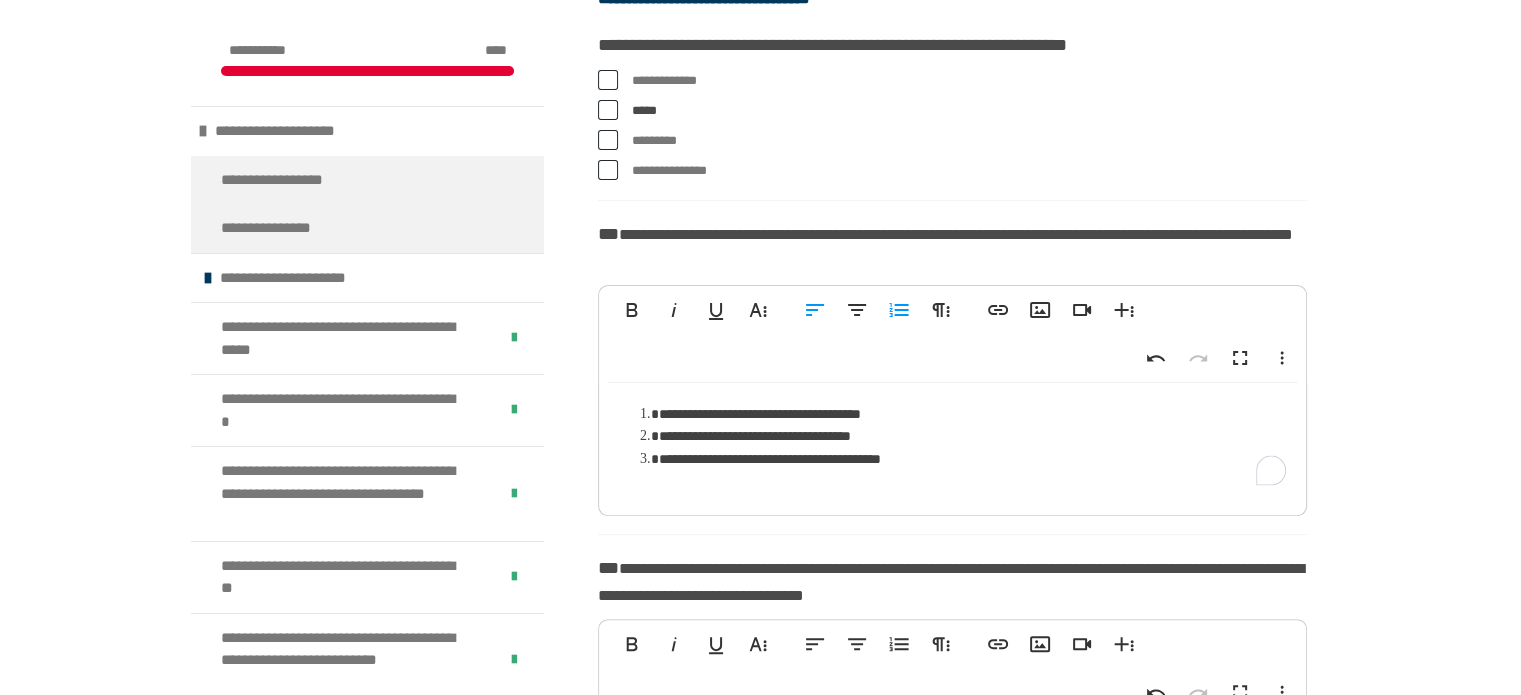 click on "**********" at bounding box center [972, 459] 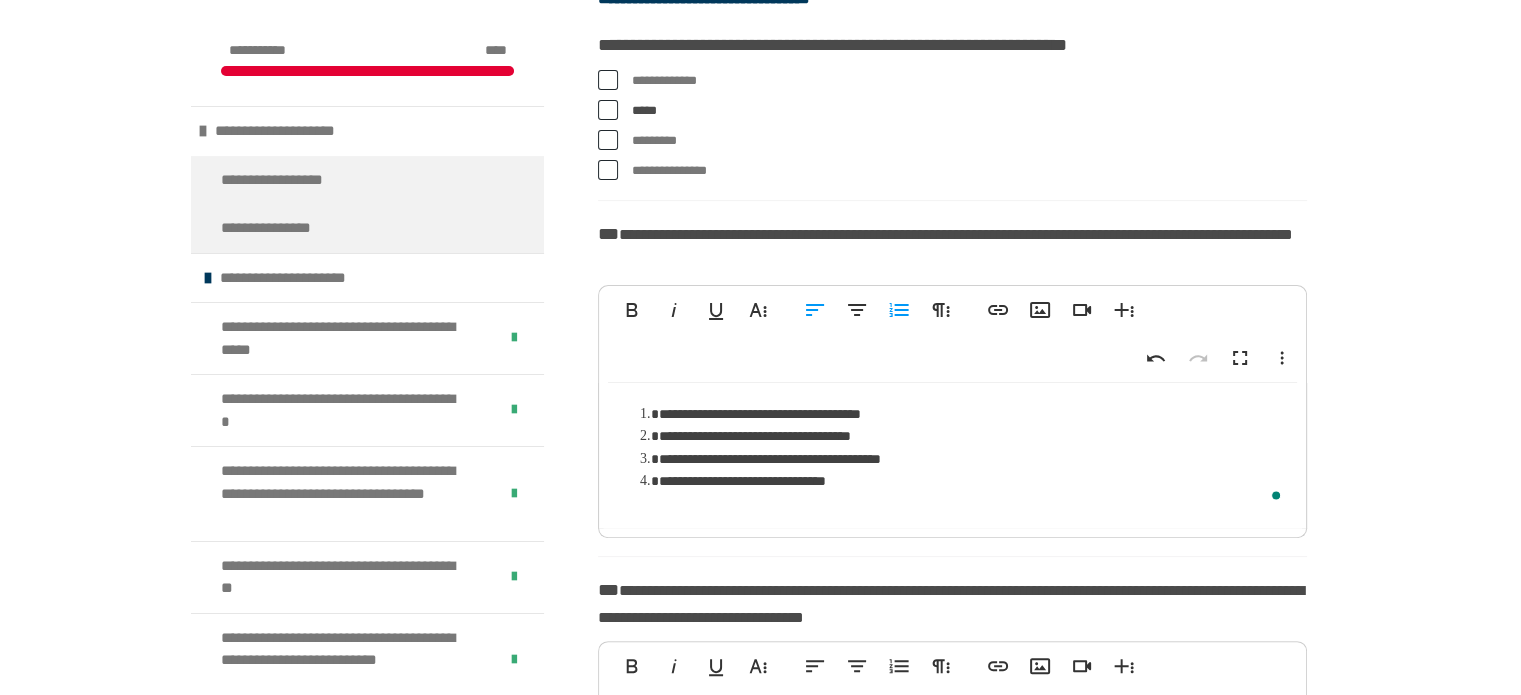 click on "**********" at bounding box center (972, 459) 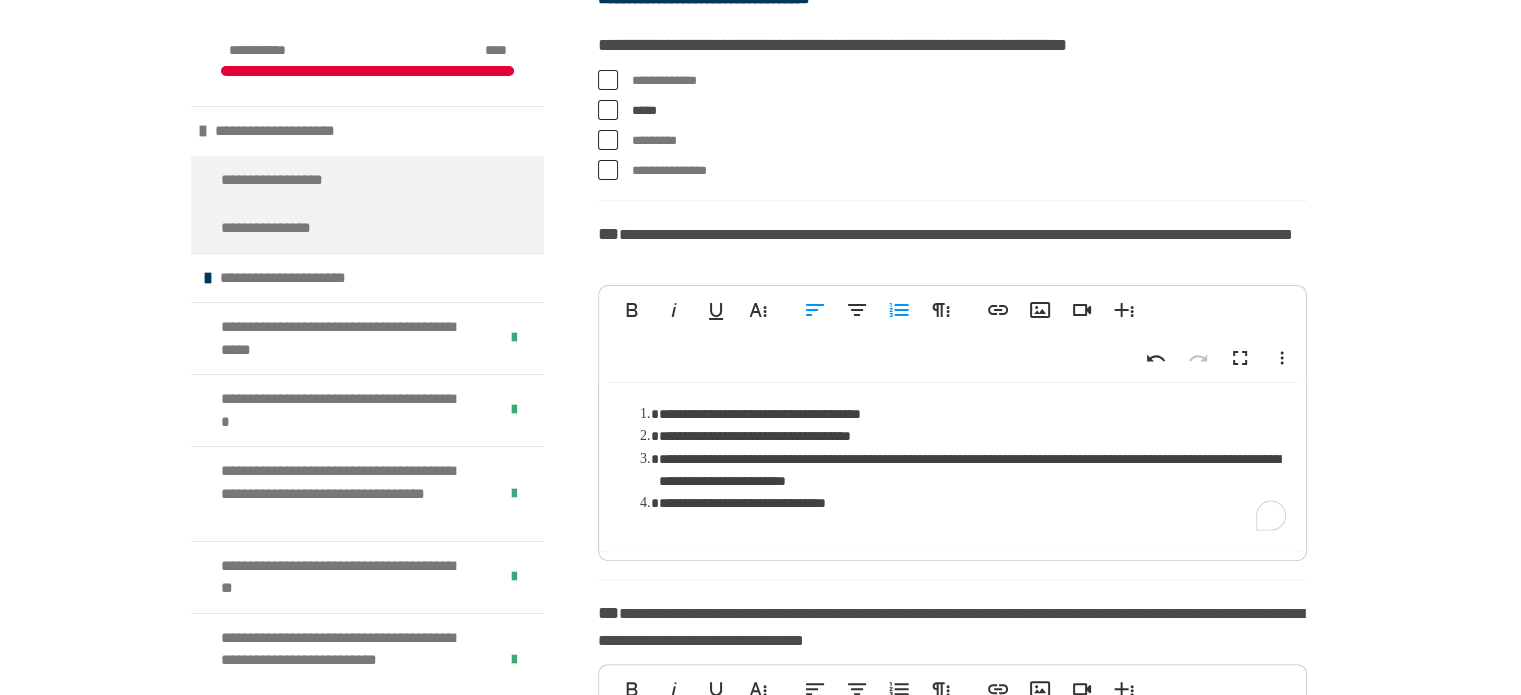 click on "**********" at bounding box center [972, 503] 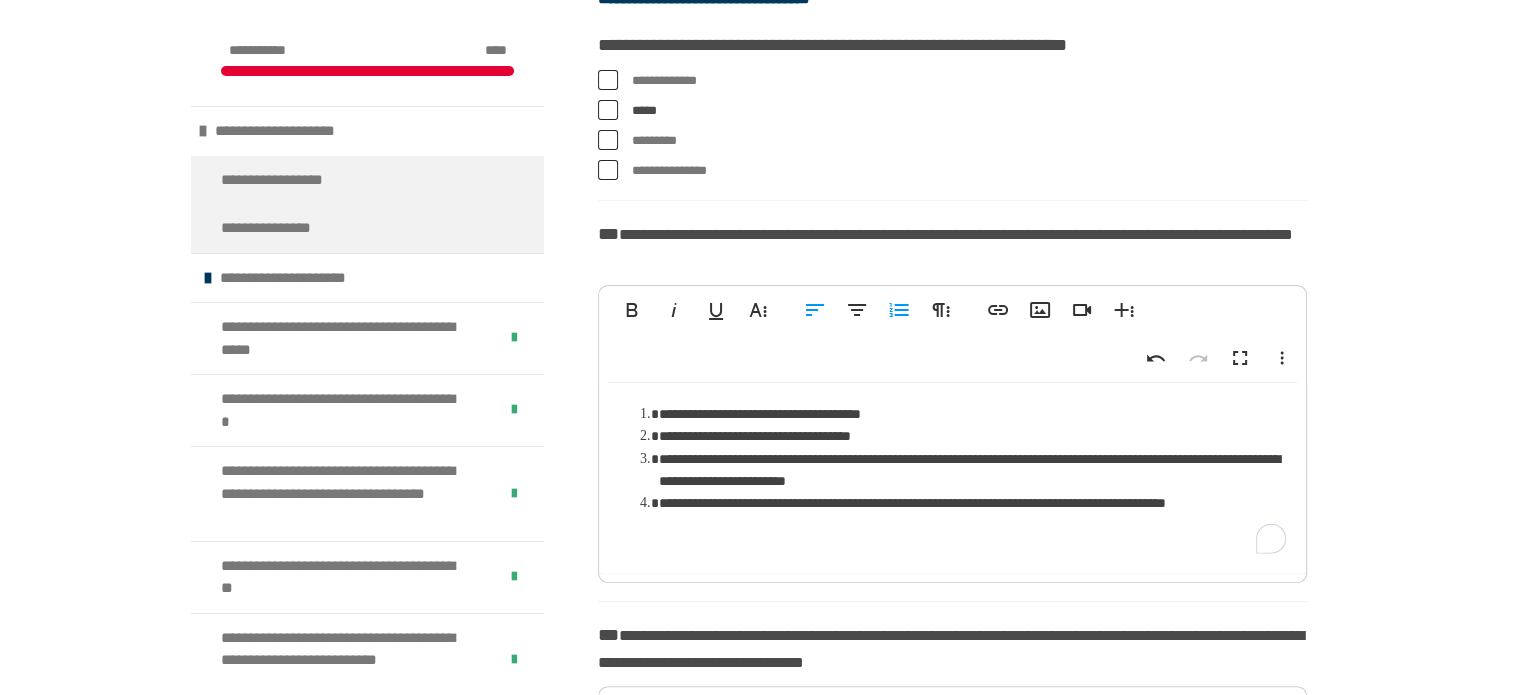 click on "**********" at bounding box center (972, 514) 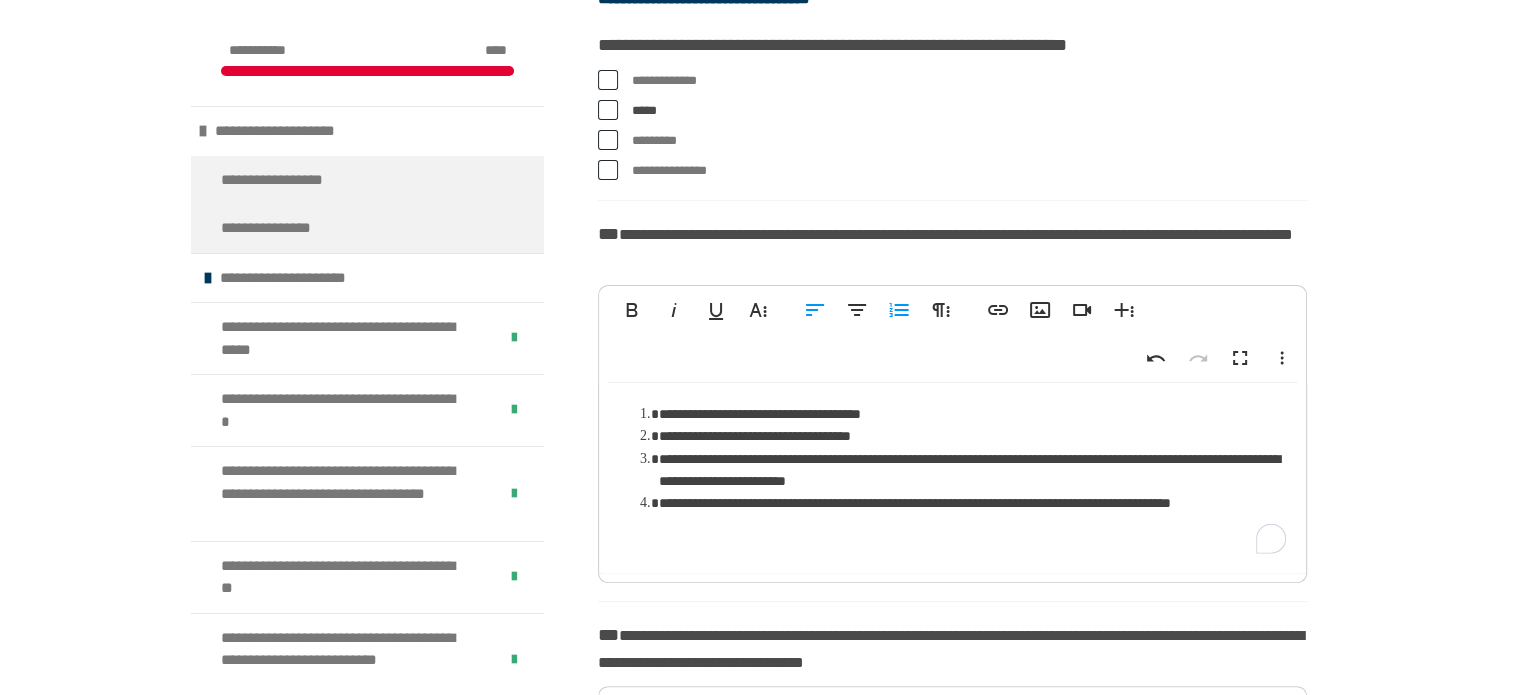click on "**********" at bounding box center (972, 514) 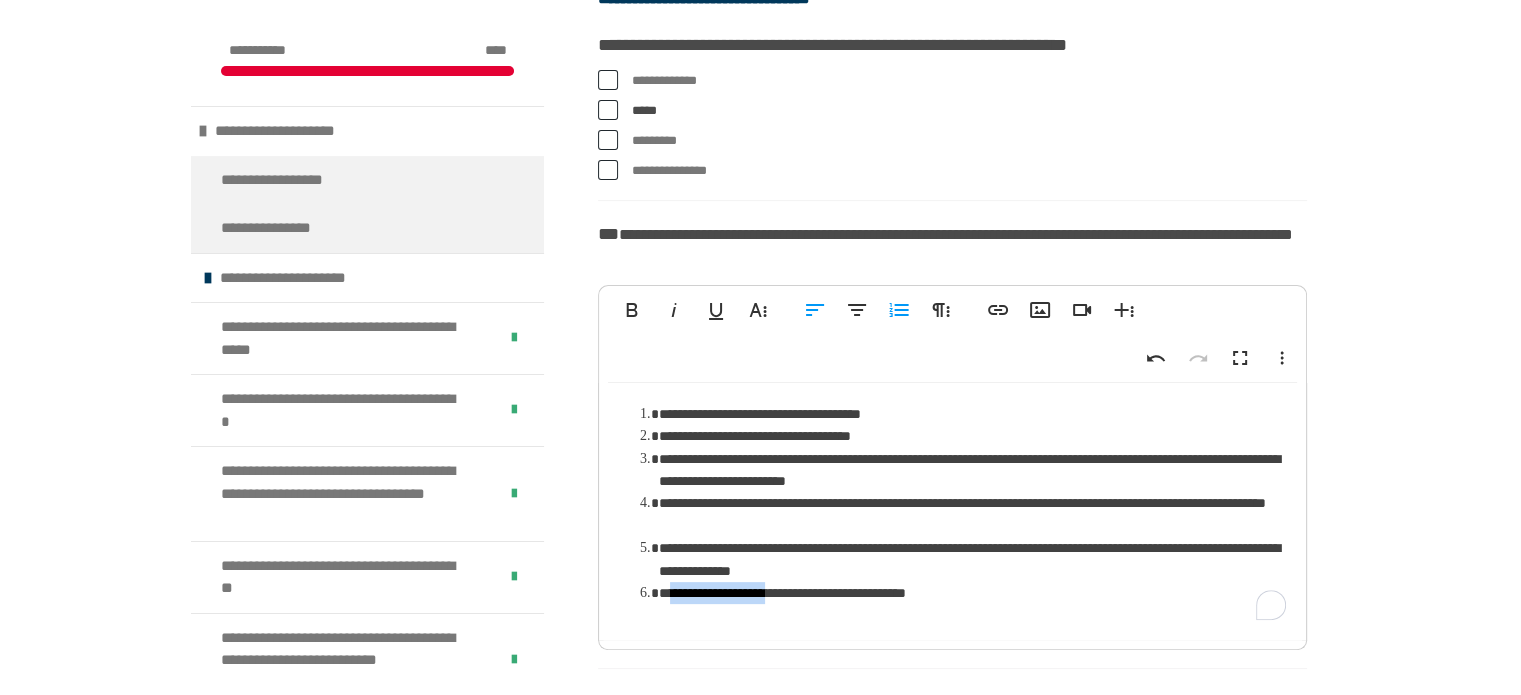 drag, startPoint x: 789, startPoint y: 595, endPoint x: 674, endPoint y: 600, distance: 115.10864 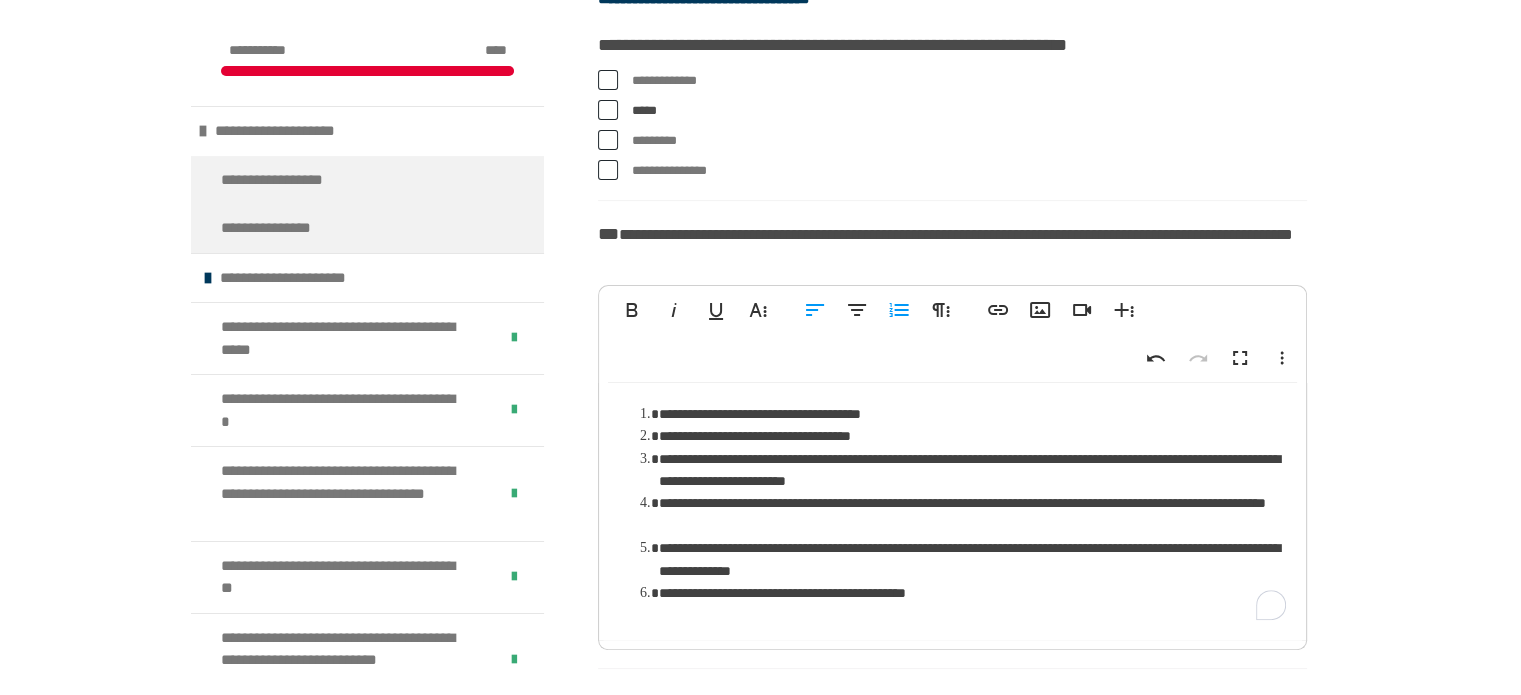 click on "**********" at bounding box center (972, 593) 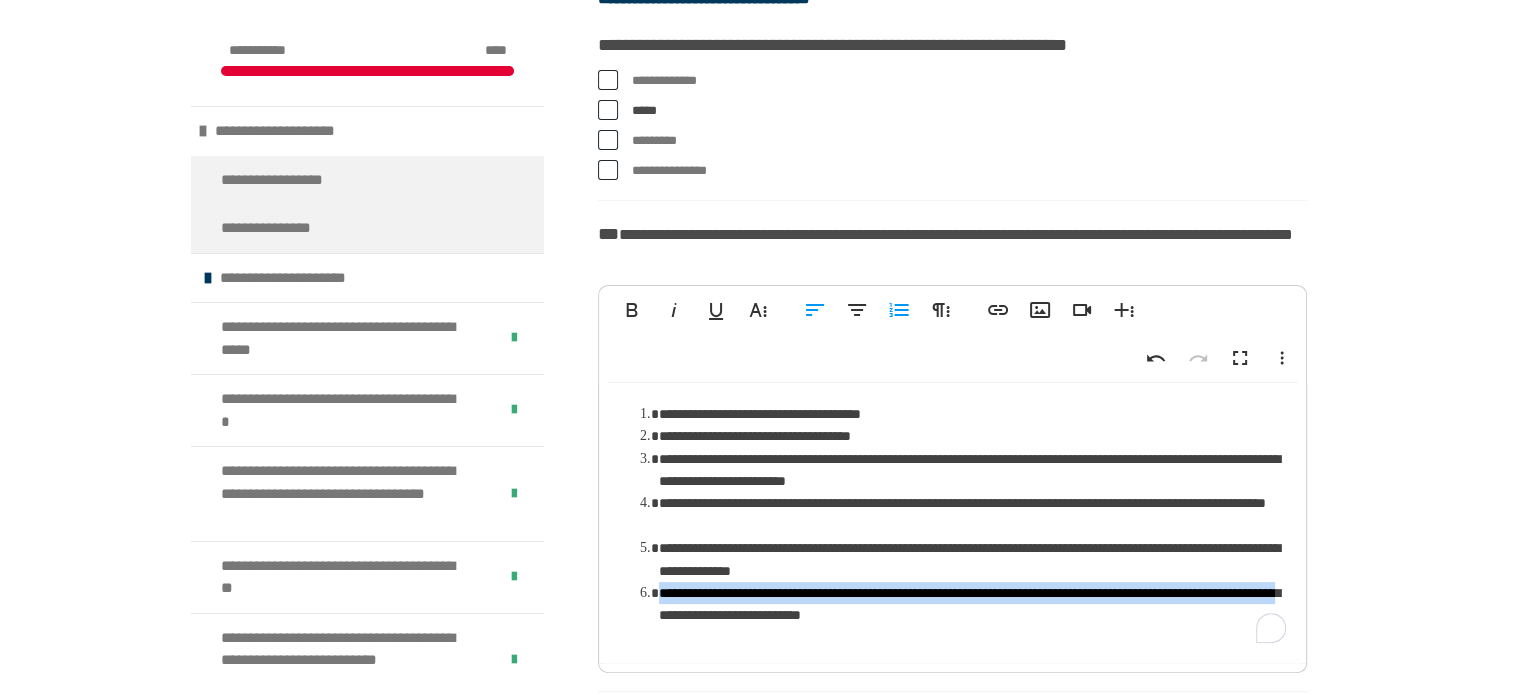 drag, startPoint x: 874, startPoint y: 622, endPoint x: 656, endPoint y: 587, distance: 220.79176 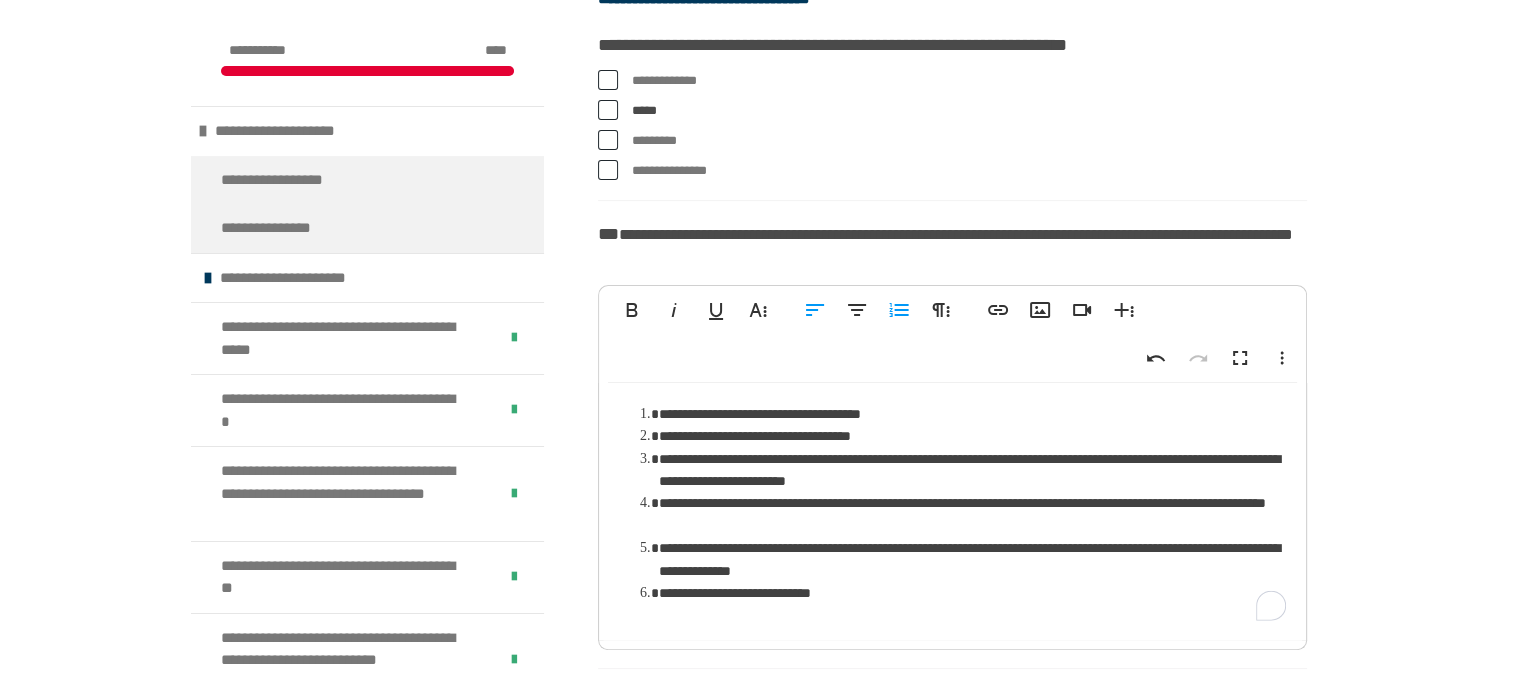 click on "**********" at bounding box center [972, 593] 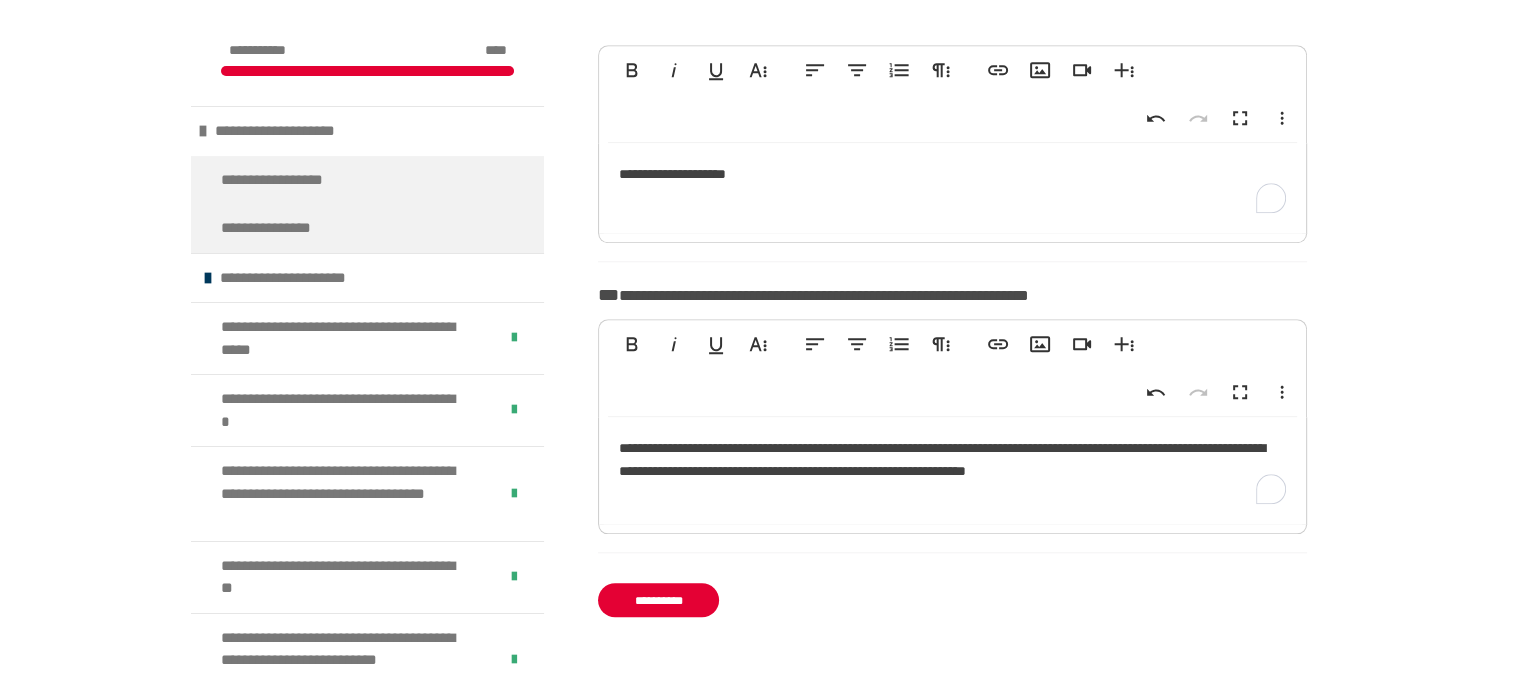 scroll, scrollTop: 1968, scrollLeft: 0, axis: vertical 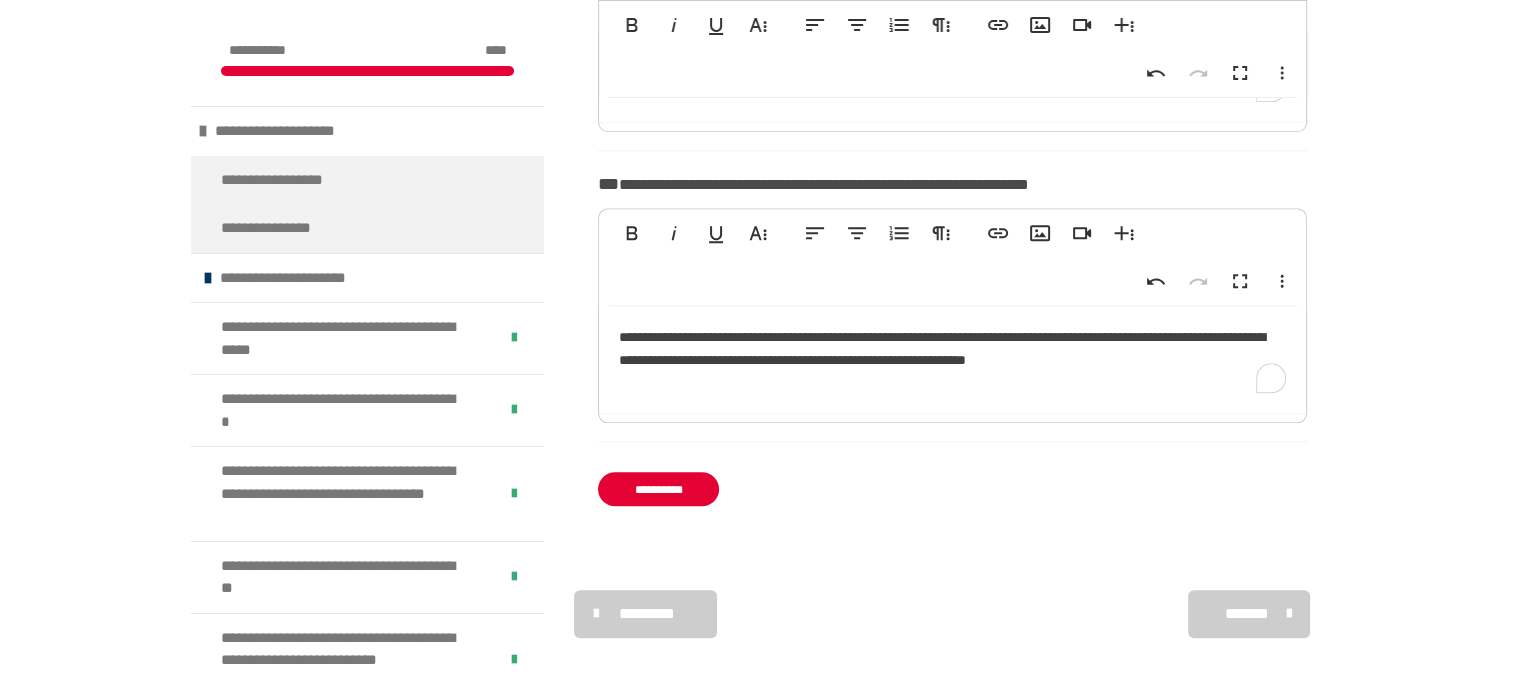 click on "**********" at bounding box center [659, 489] 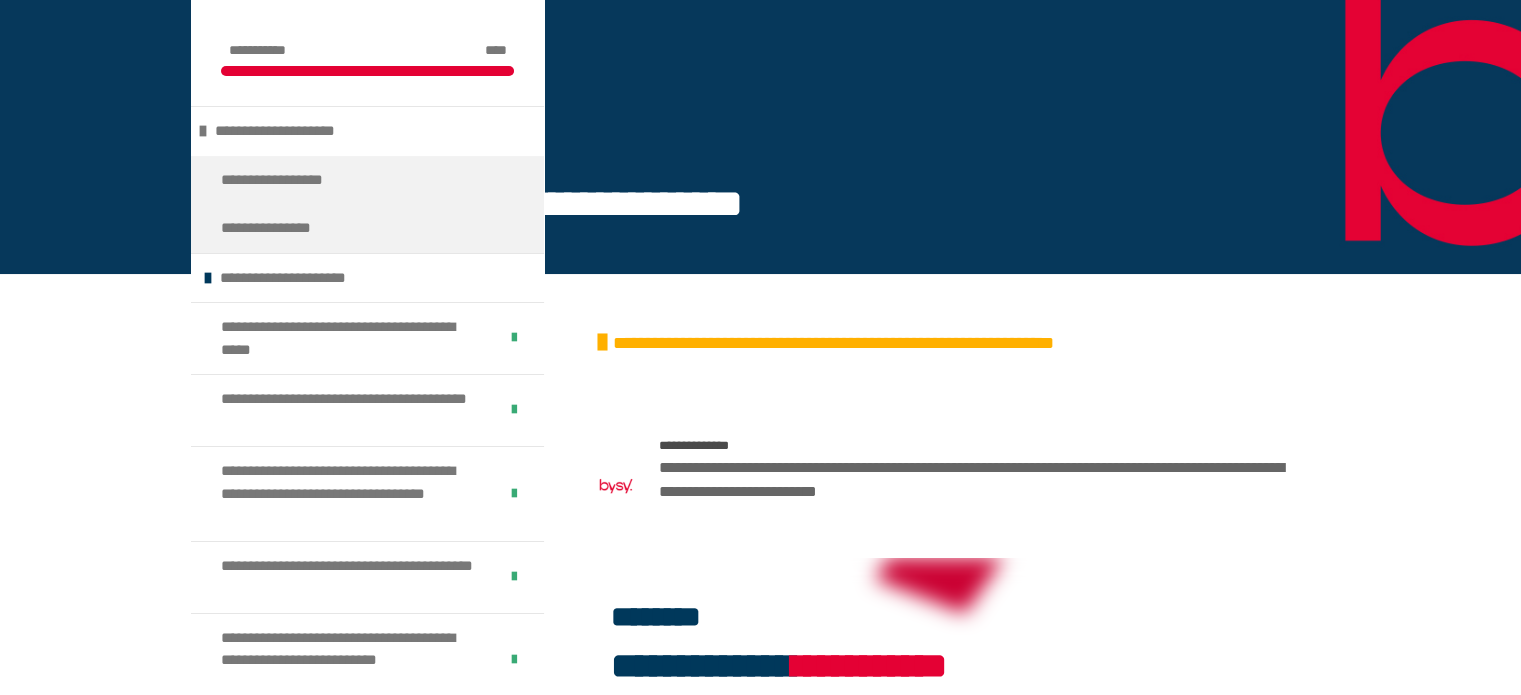 scroll, scrollTop: 1175, scrollLeft: 0, axis: vertical 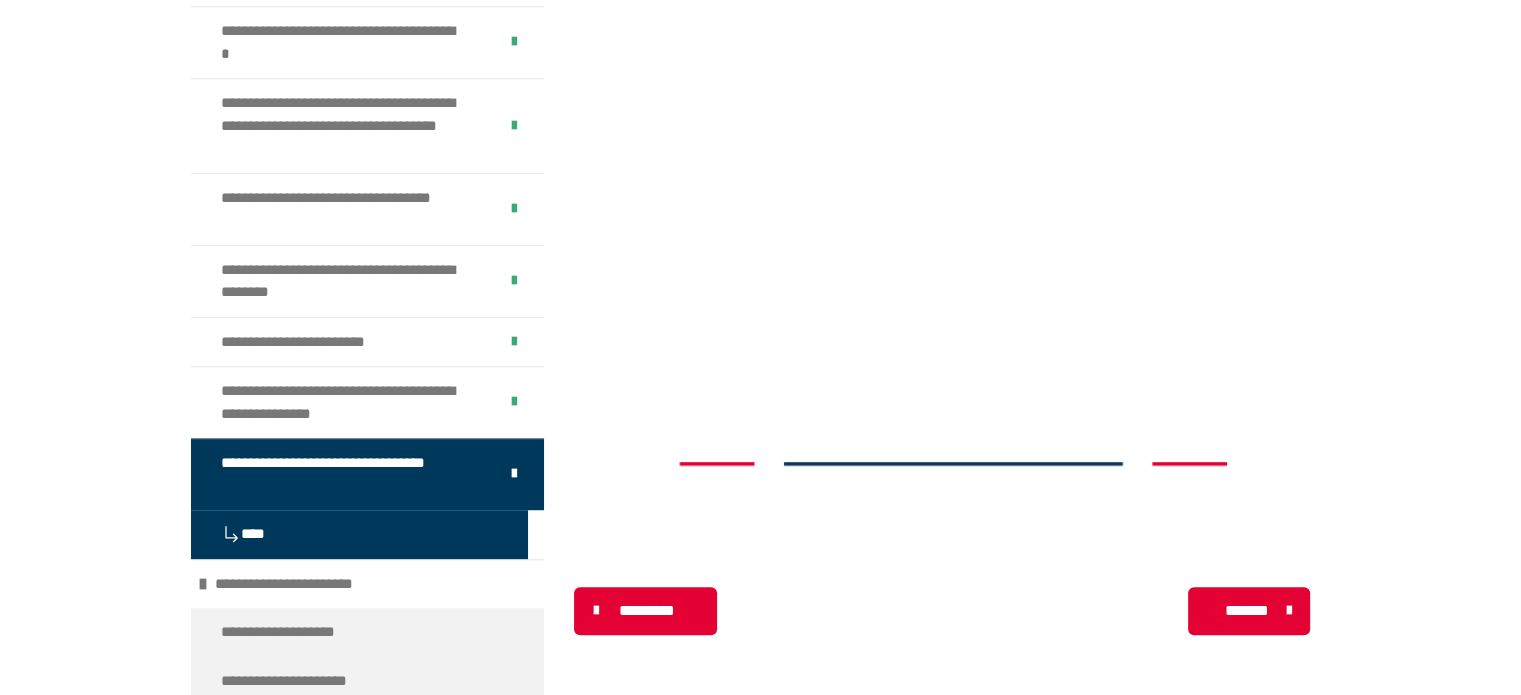 click on "*******" at bounding box center (1247, 611) 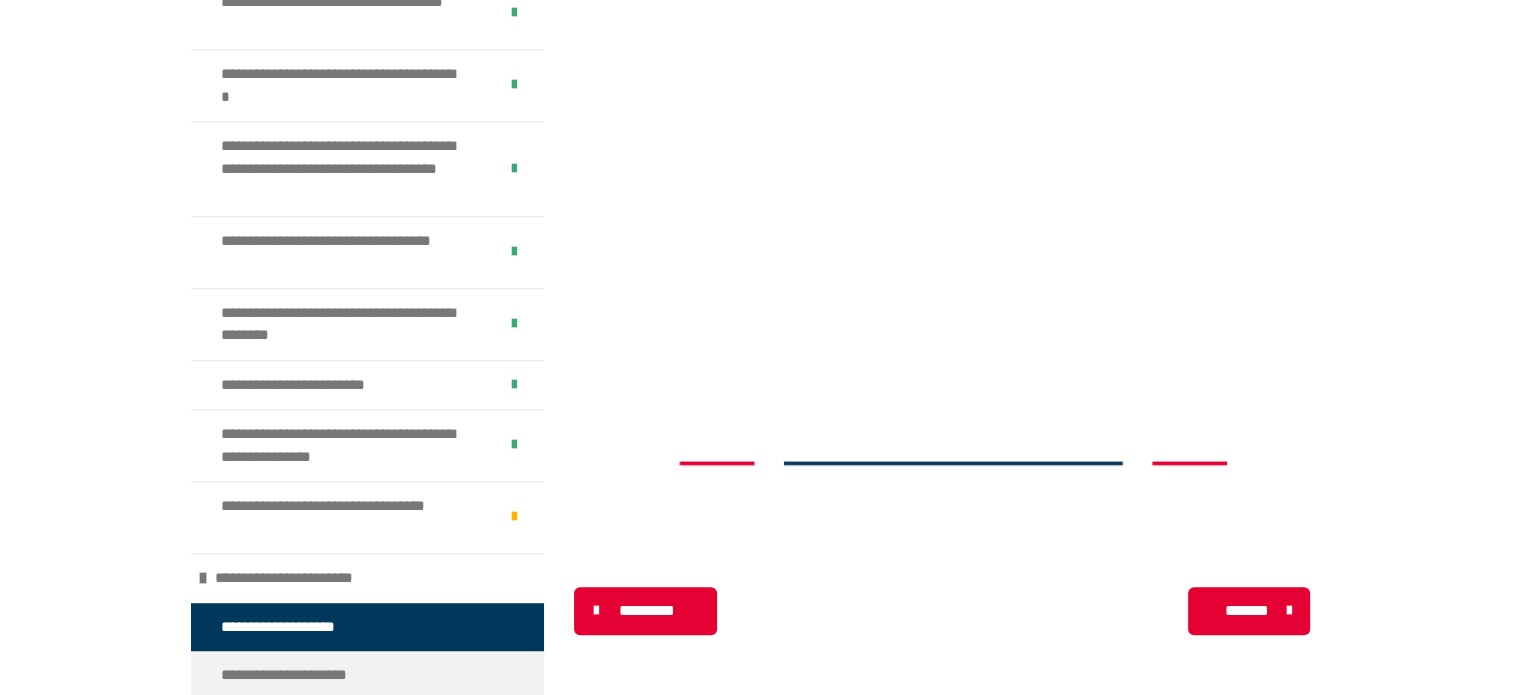 scroll, scrollTop: 921, scrollLeft: 0, axis: vertical 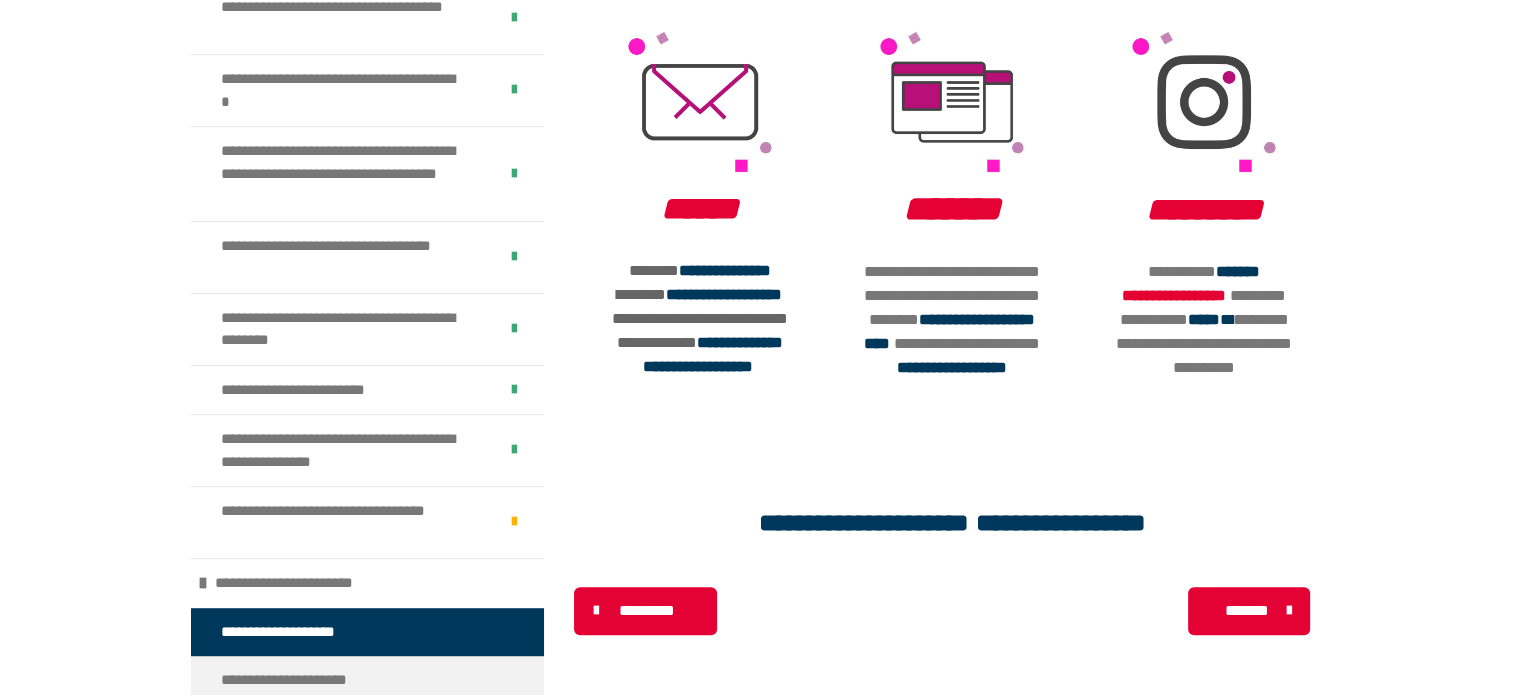 click at bounding box center [1288, 611] 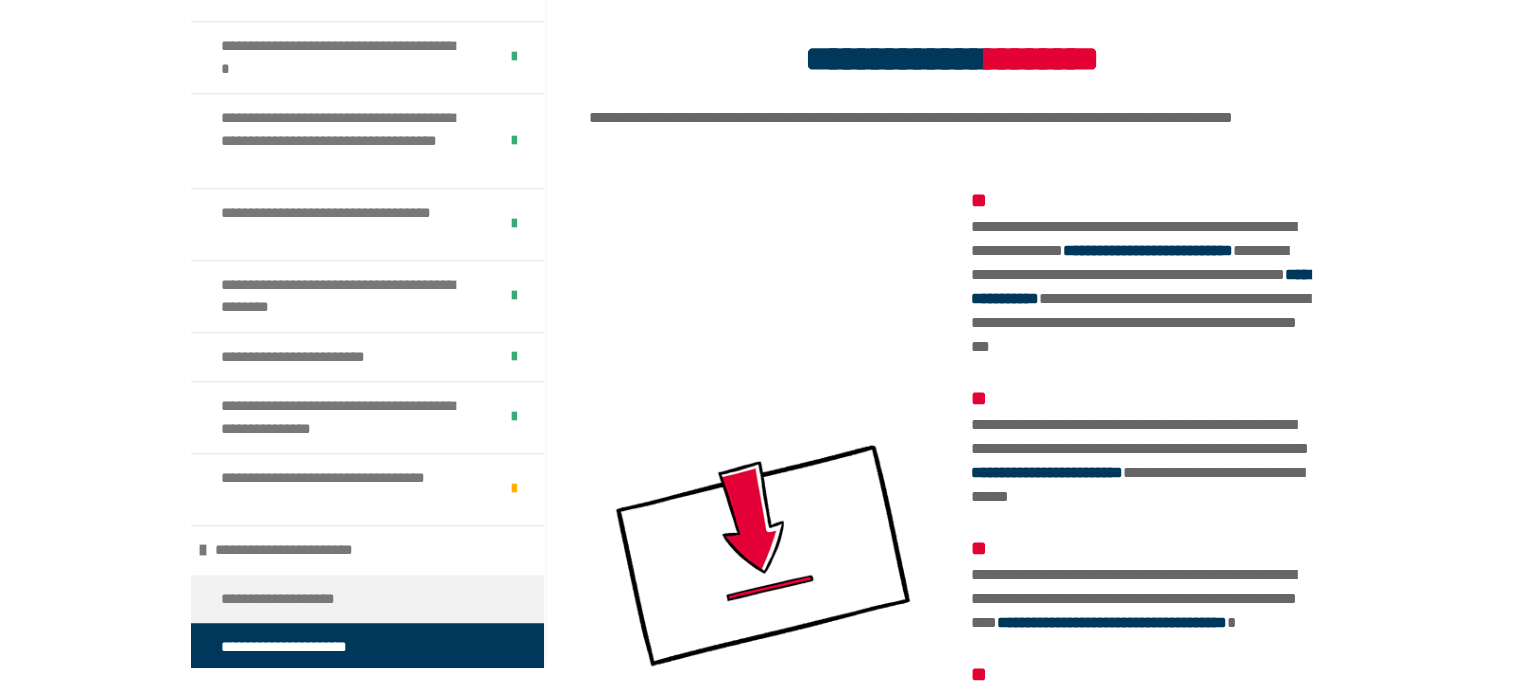 scroll, scrollTop: 276, scrollLeft: 0, axis: vertical 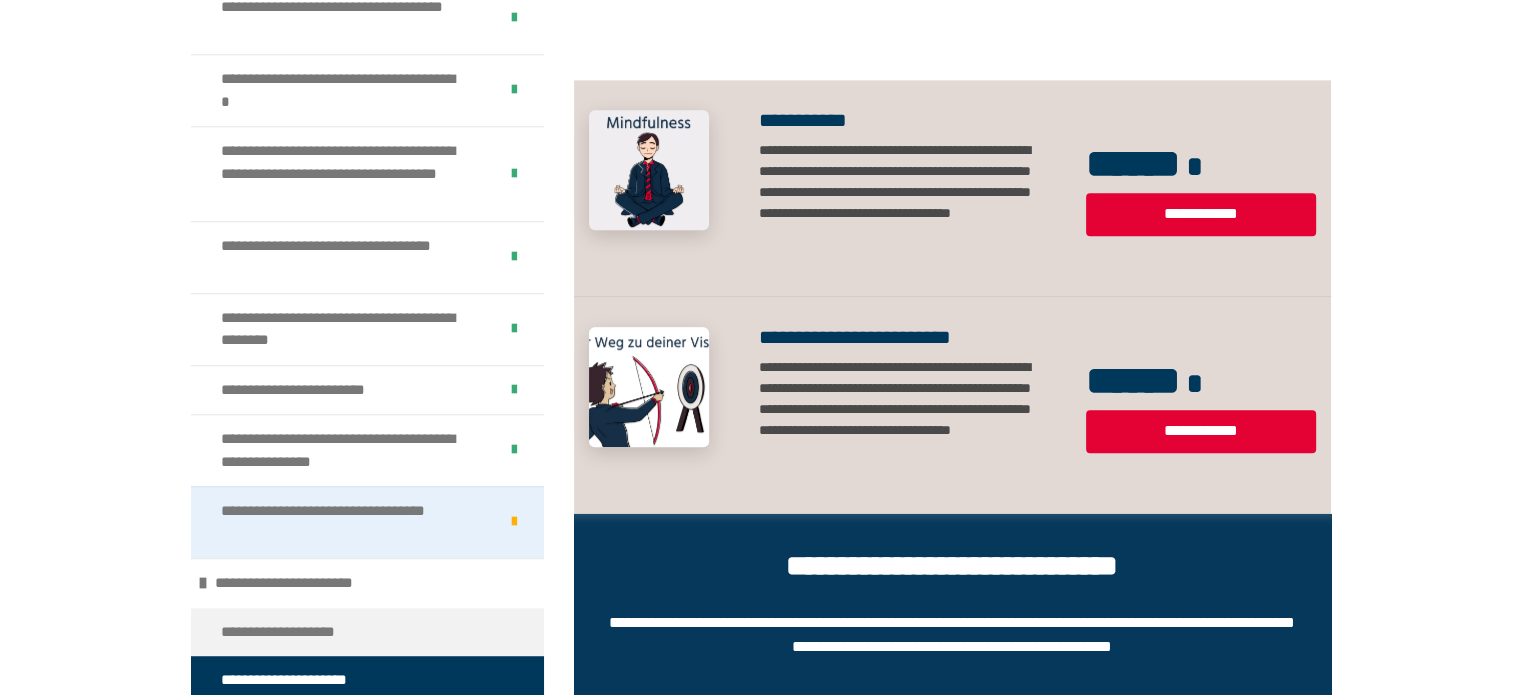 click on "**********" at bounding box center (344, 522) 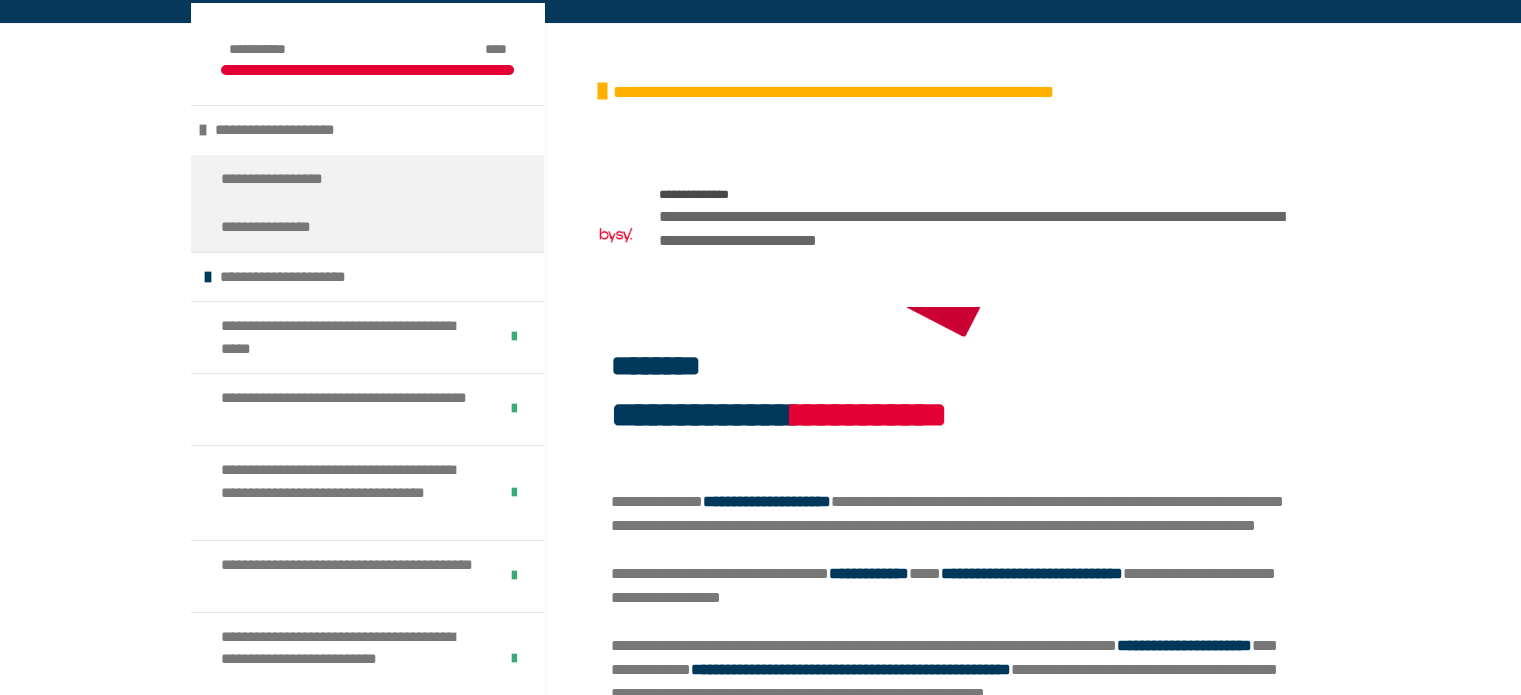 scroll, scrollTop: 330, scrollLeft: 0, axis: vertical 